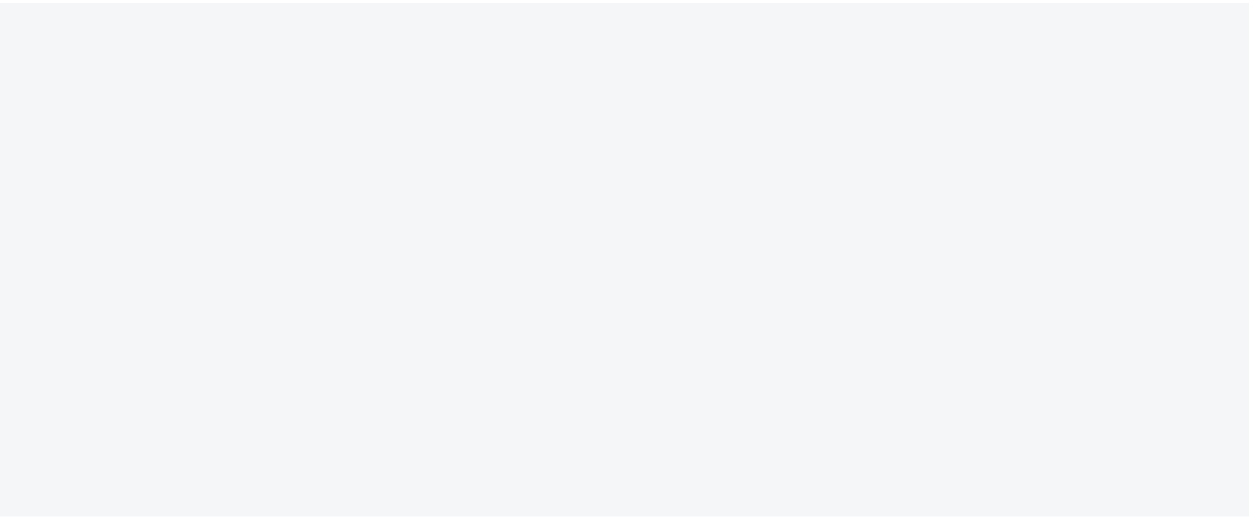 scroll, scrollTop: 0, scrollLeft: 0, axis: both 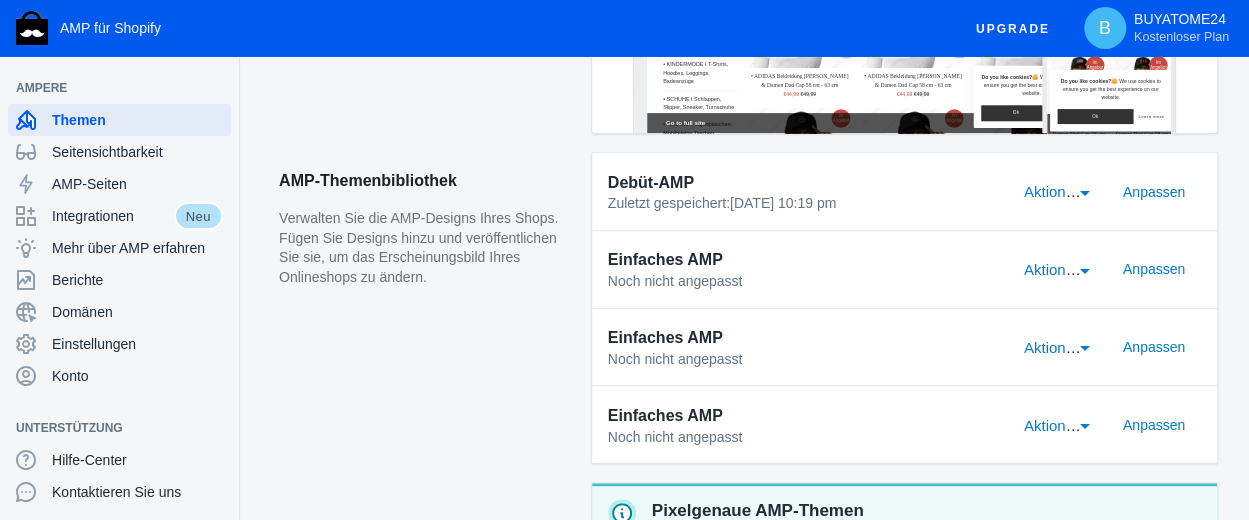 click at bounding box center (1084, 193) 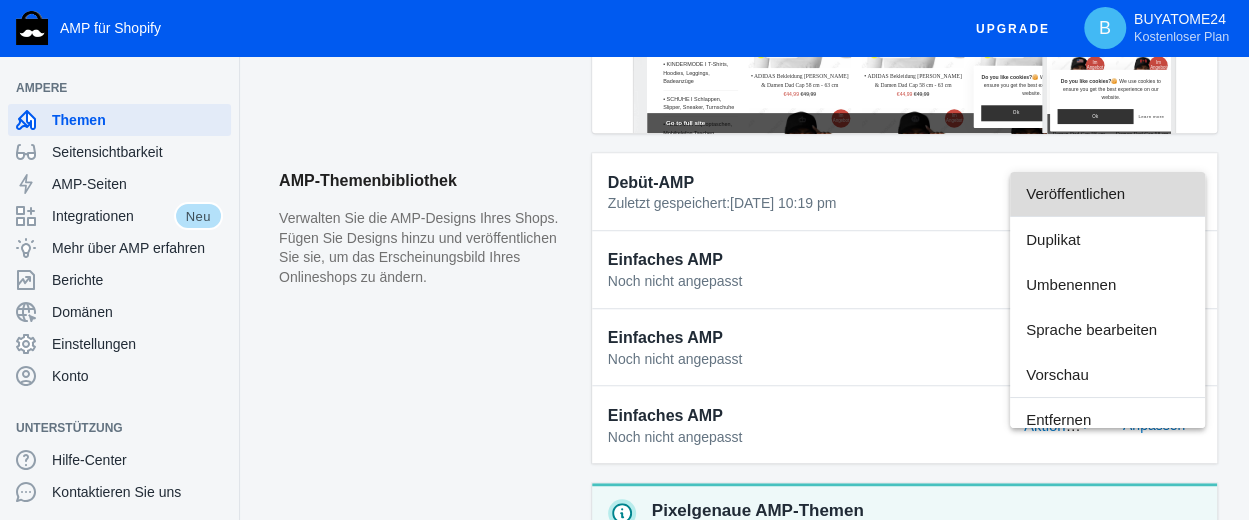 click on "Veröffentlichen" at bounding box center (1075, 193) 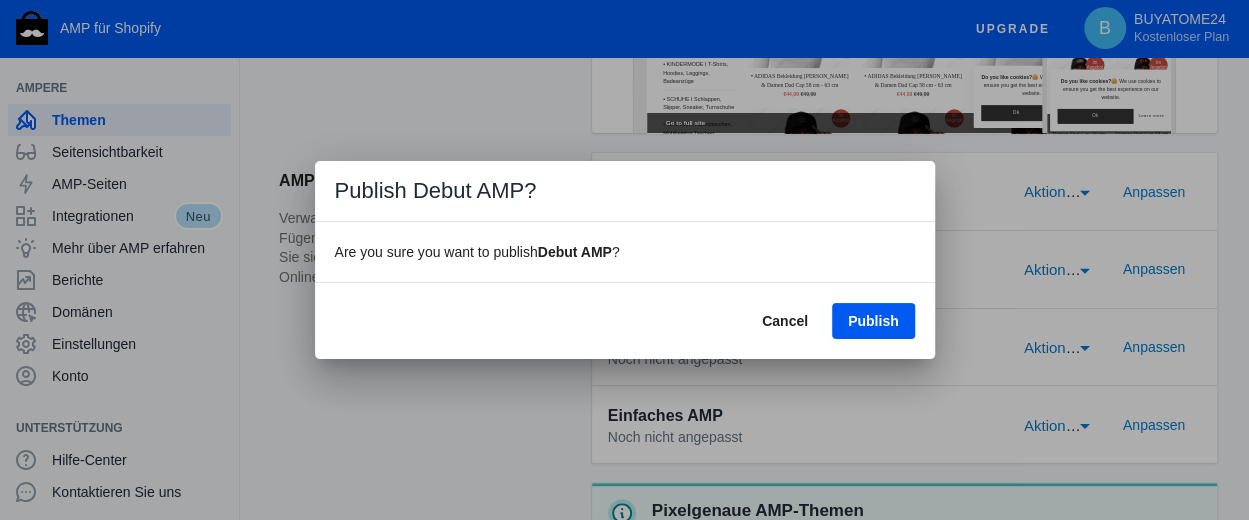 scroll, scrollTop: 0, scrollLeft: 0, axis: both 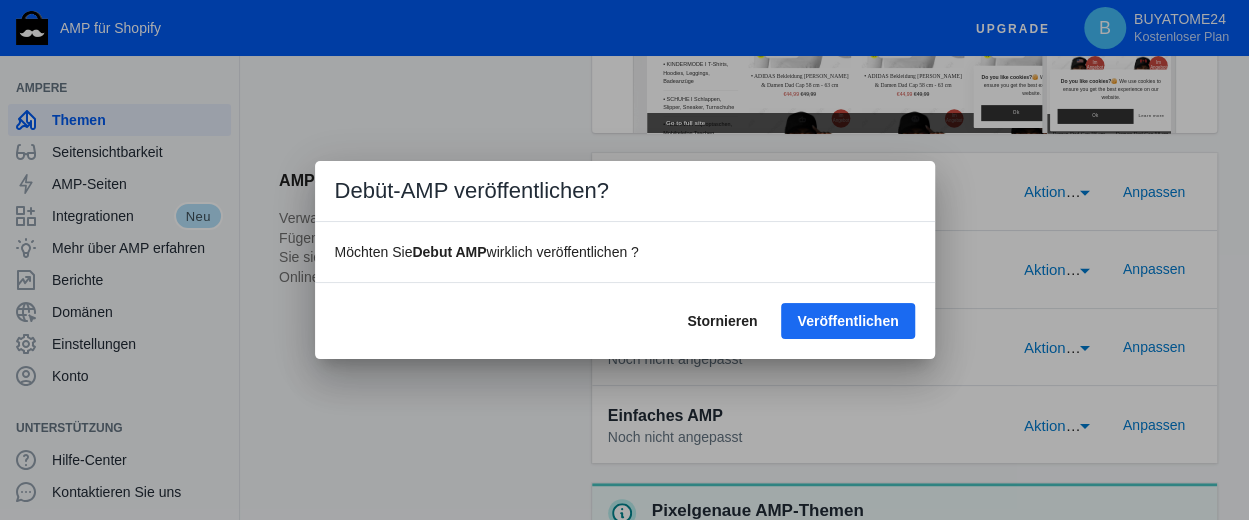 click on "Veröffentlichen" at bounding box center (847, 321) 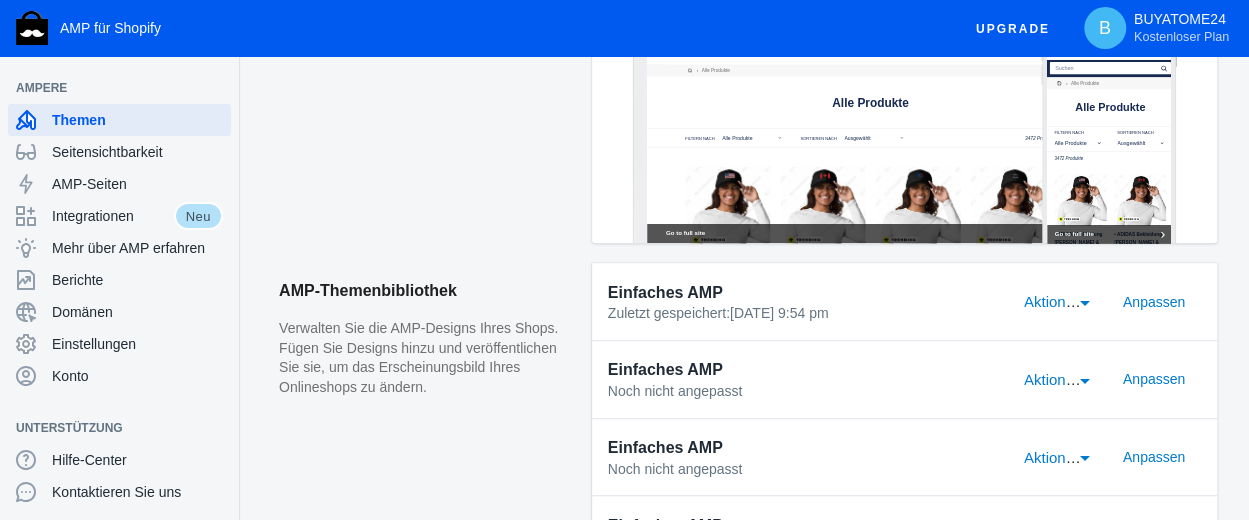 scroll, scrollTop: 500, scrollLeft: 0, axis: vertical 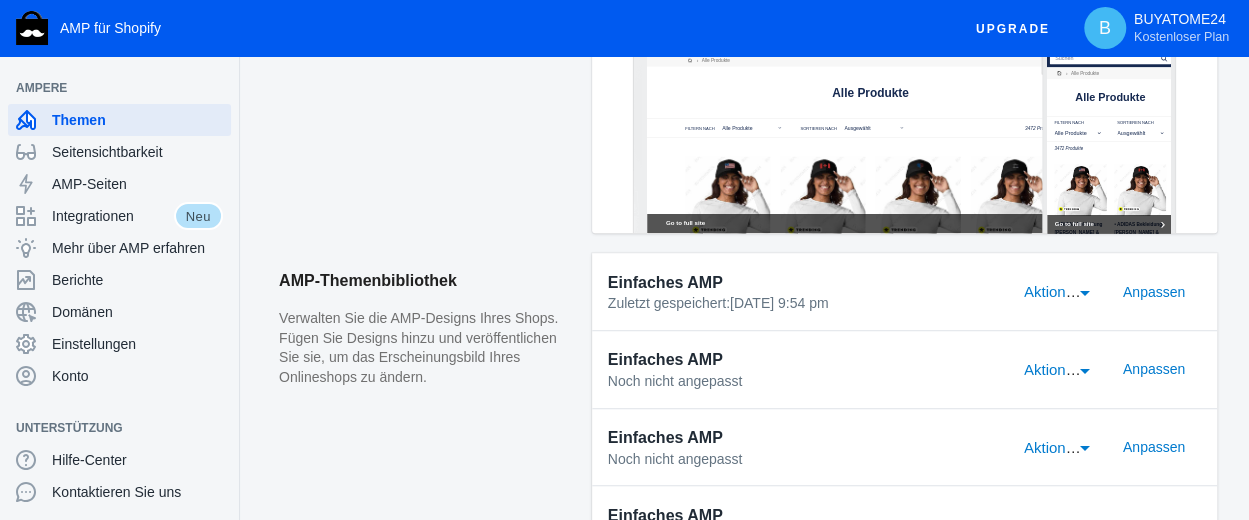 click at bounding box center (1084, 293) 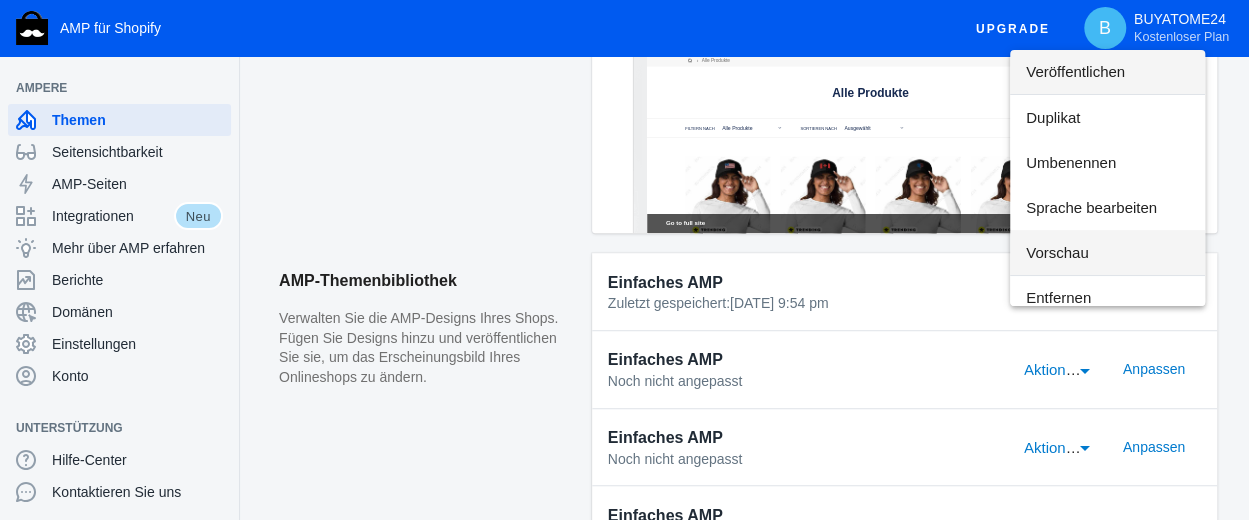 click on "Vorschau" at bounding box center (1057, 252) 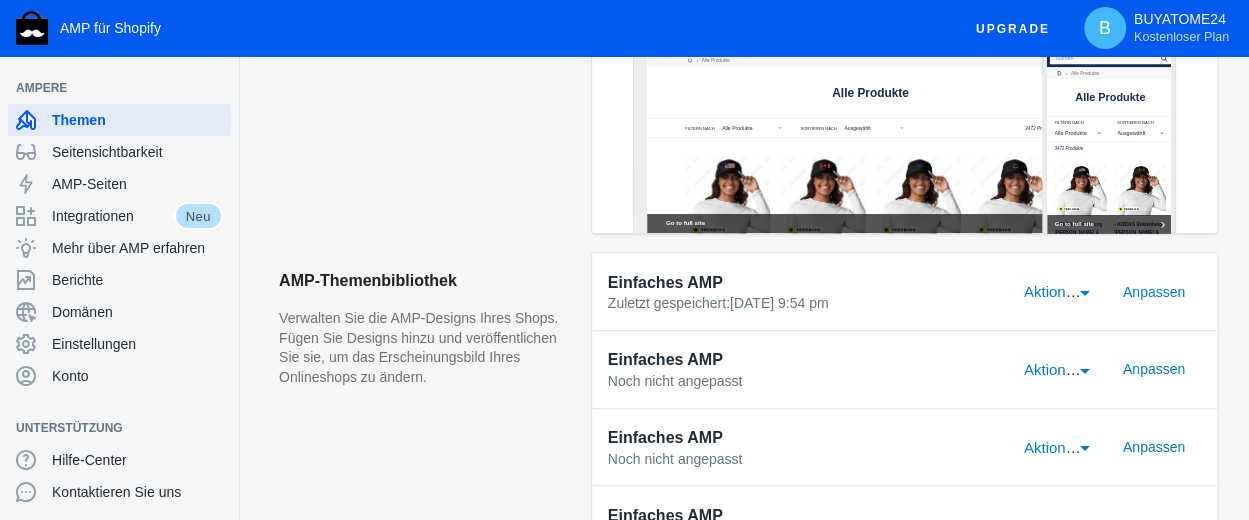 click at bounding box center [1084, 291] 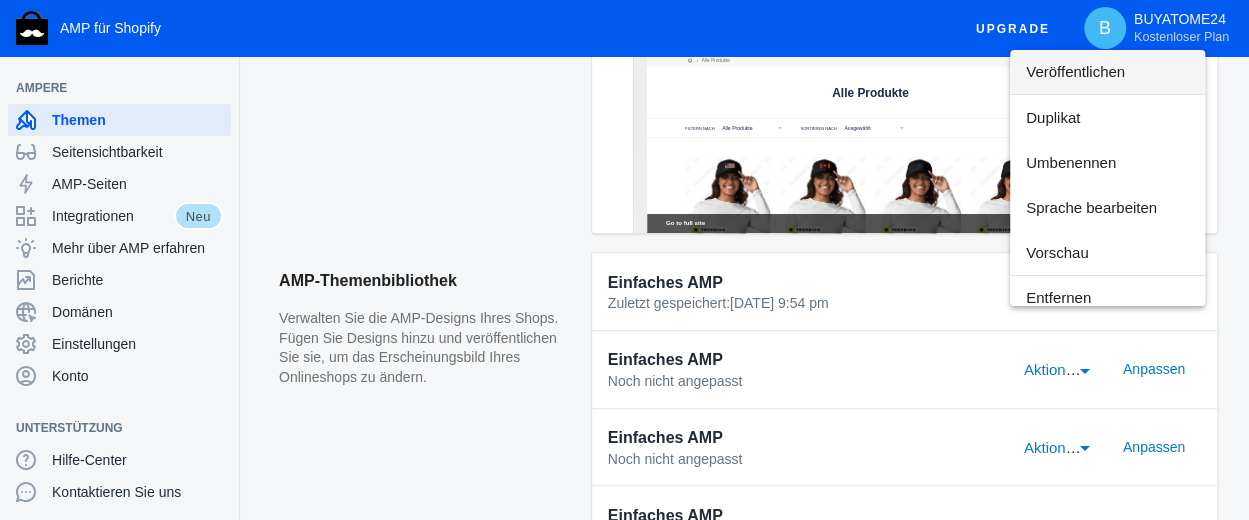click at bounding box center [624, 260] 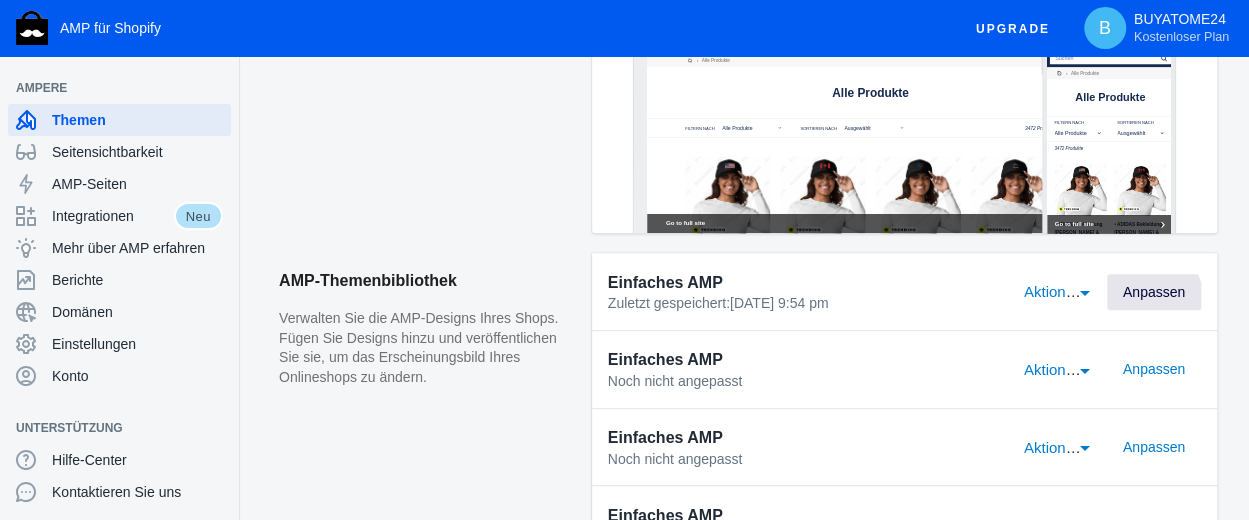 click on "Anpassen" at bounding box center (1154, 292) 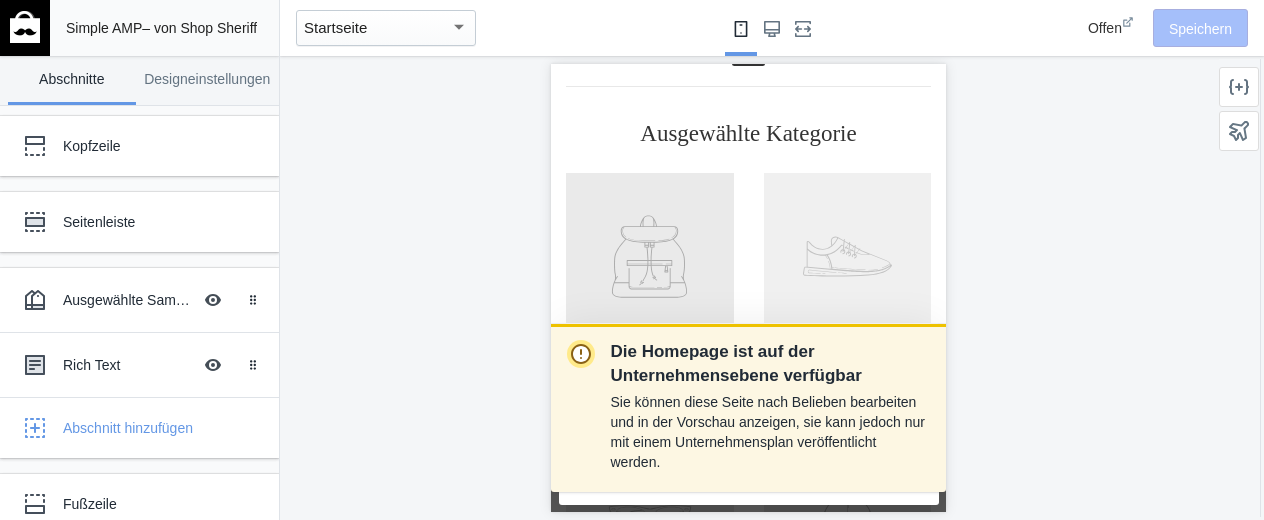 scroll, scrollTop: 200, scrollLeft: 0, axis: vertical 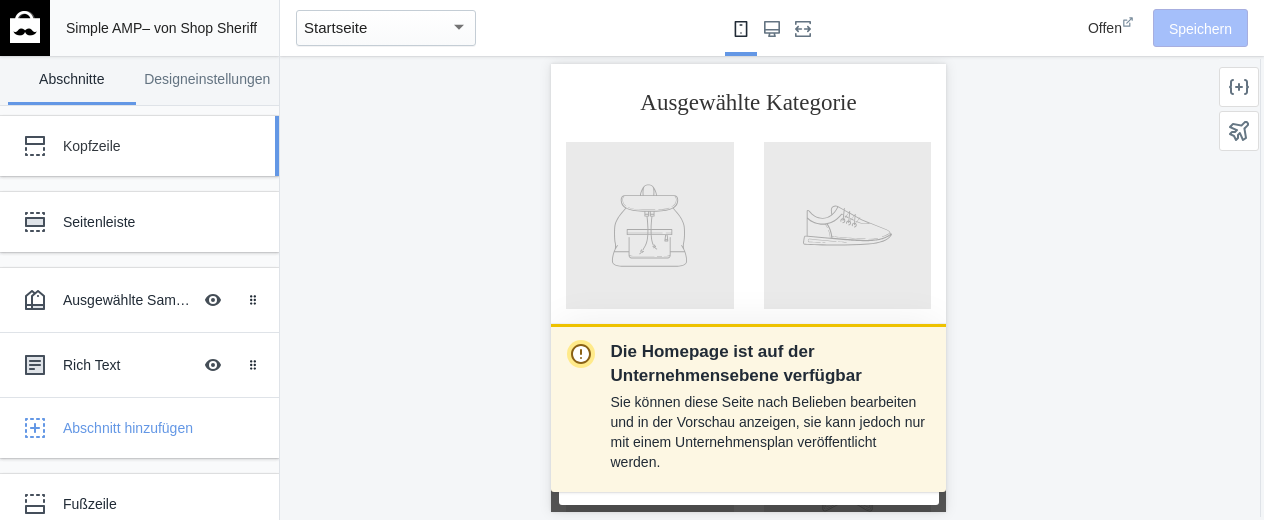 click on "Kopfzeile" at bounding box center [149, 146] 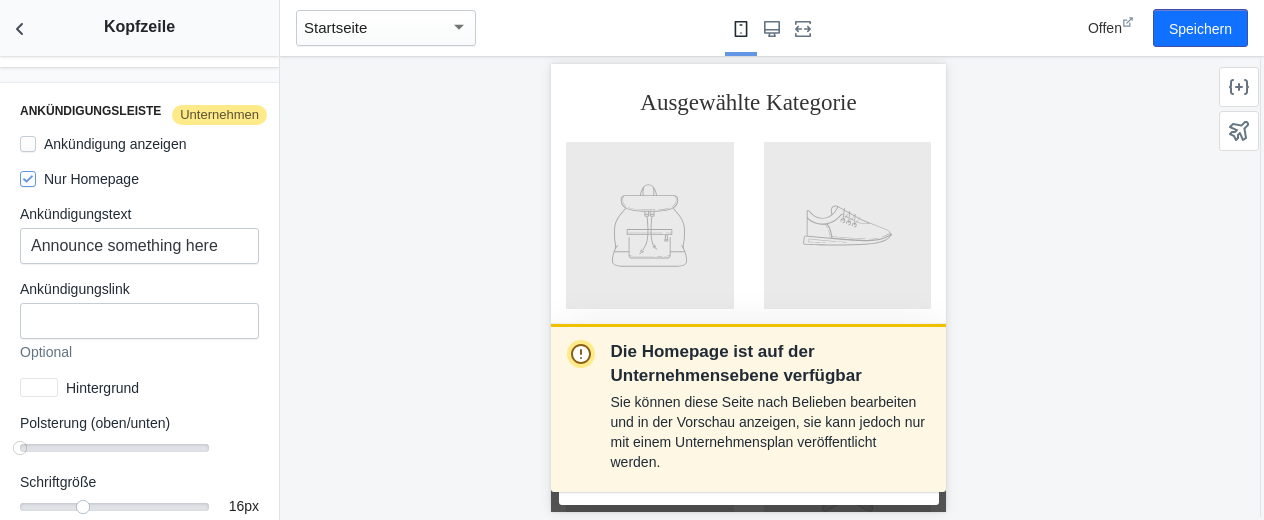 scroll, scrollTop: 500, scrollLeft: 0, axis: vertical 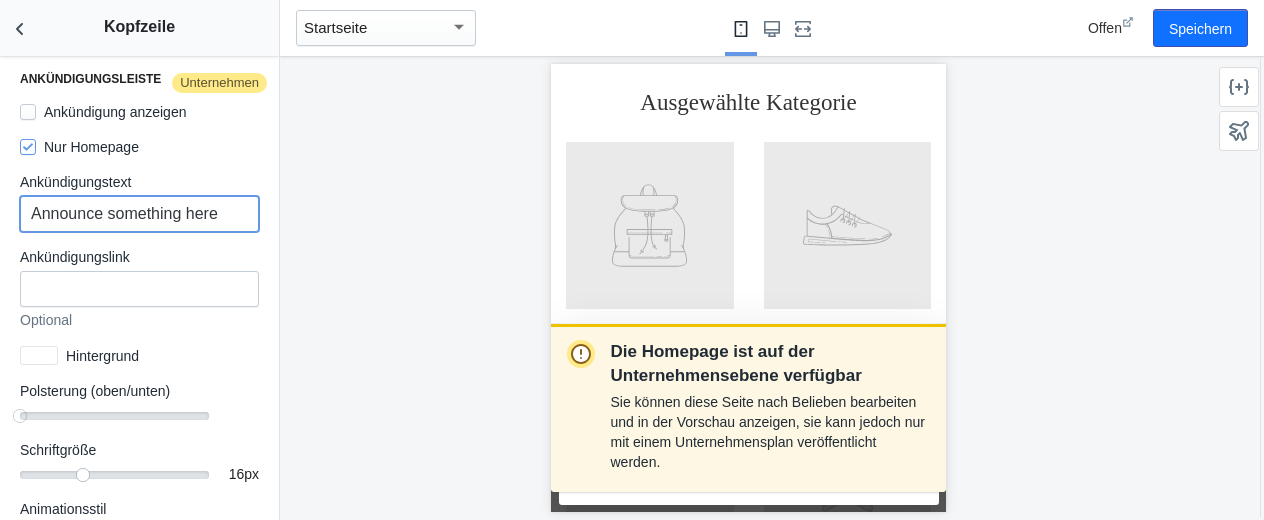 drag, startPoint x: 191, startPoint y: 203, endPoint x: 28, endPoint y: 196, distance: 163.15024 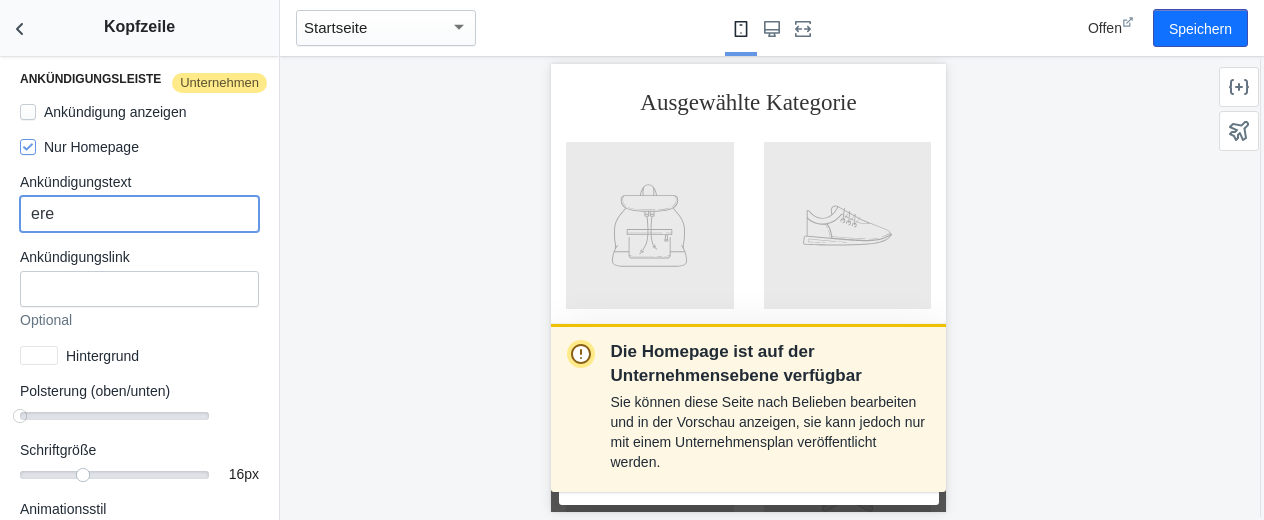 drag, startPoint x: 74, startPoint y: 194, endPoint x: 26, endPoint y: 192, distance: 48.04165 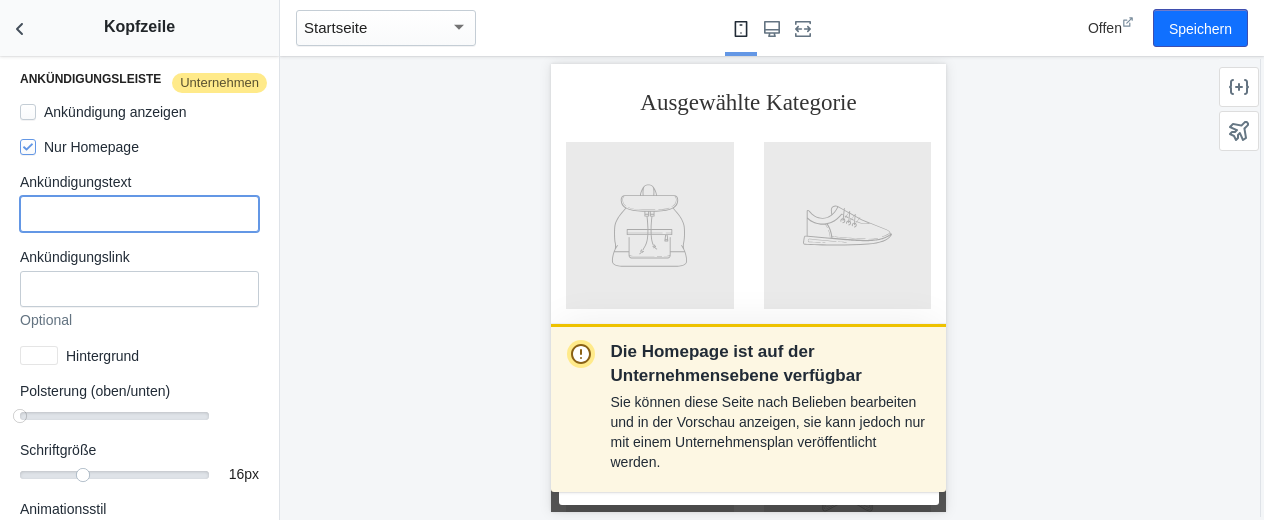 scroll, scrollTop: 600, scrollLeft: 0, axis: vertical 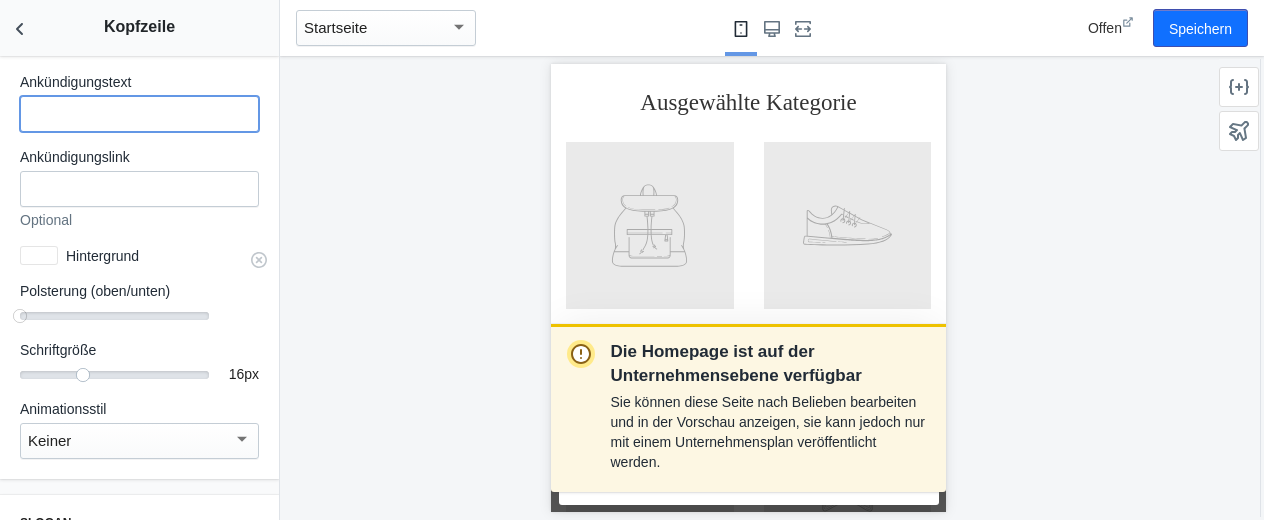 type 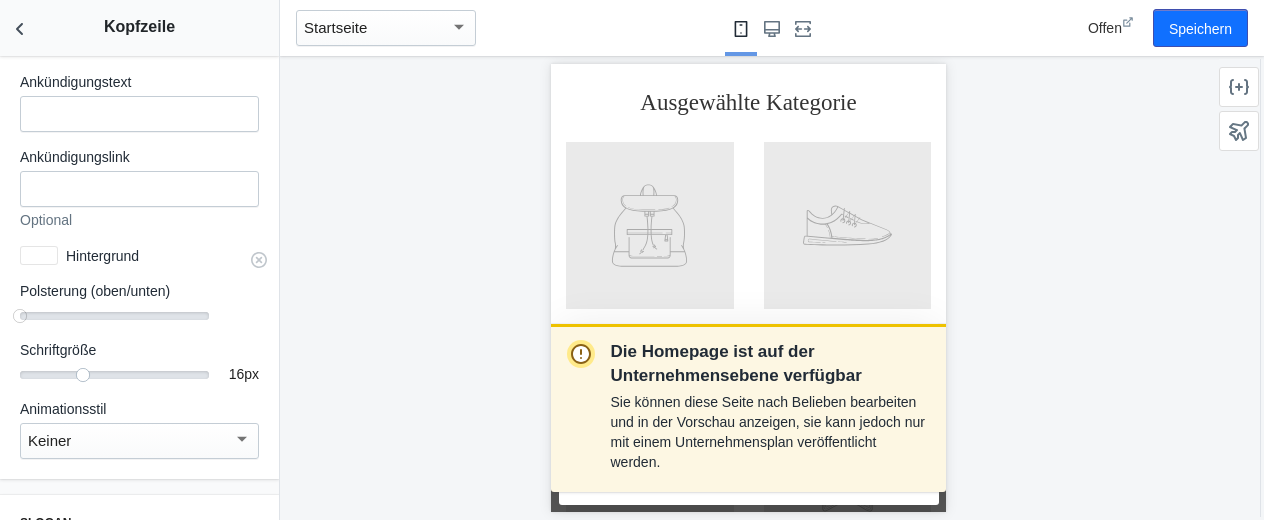 click at bounding box center [39, 255] 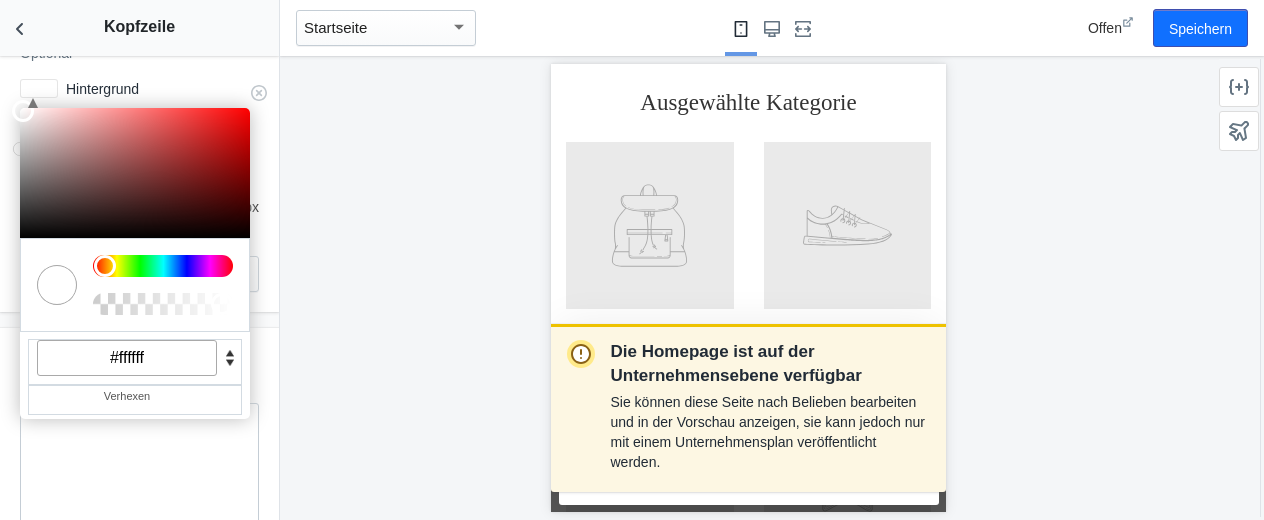 scroll, scrollTop: 783, scrollLeft: 0, axis: vertical 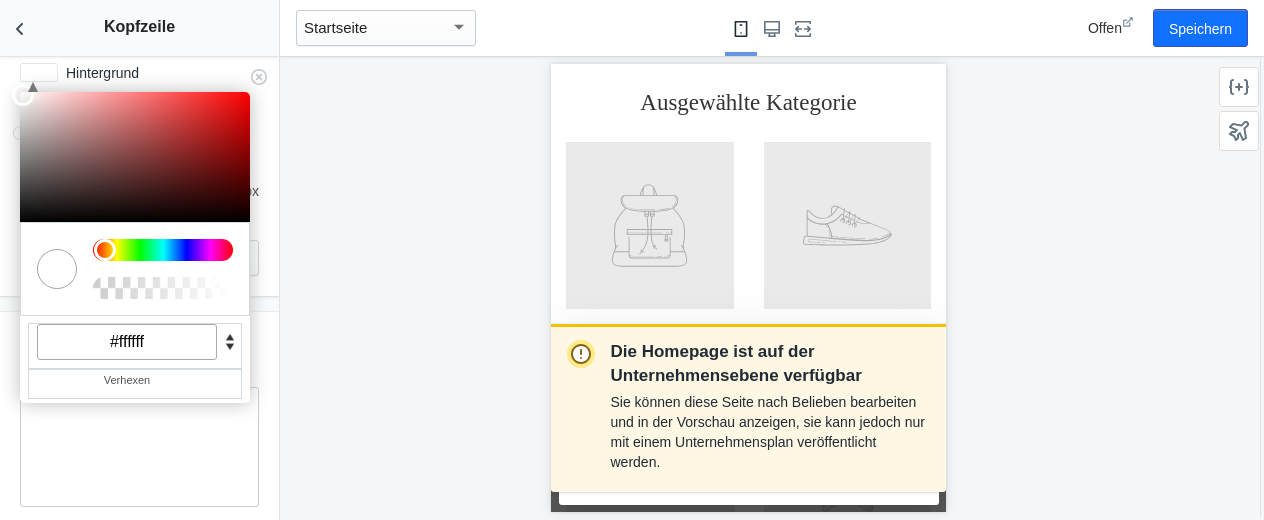 click on "#ffffff" at bounding box center (127, 342) 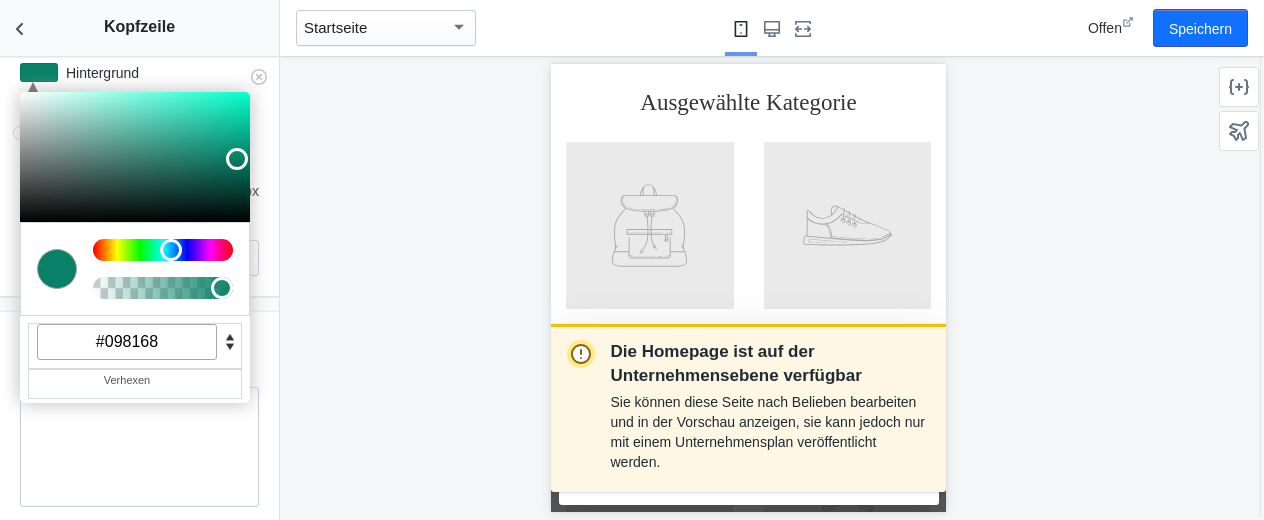 type on "#098168" 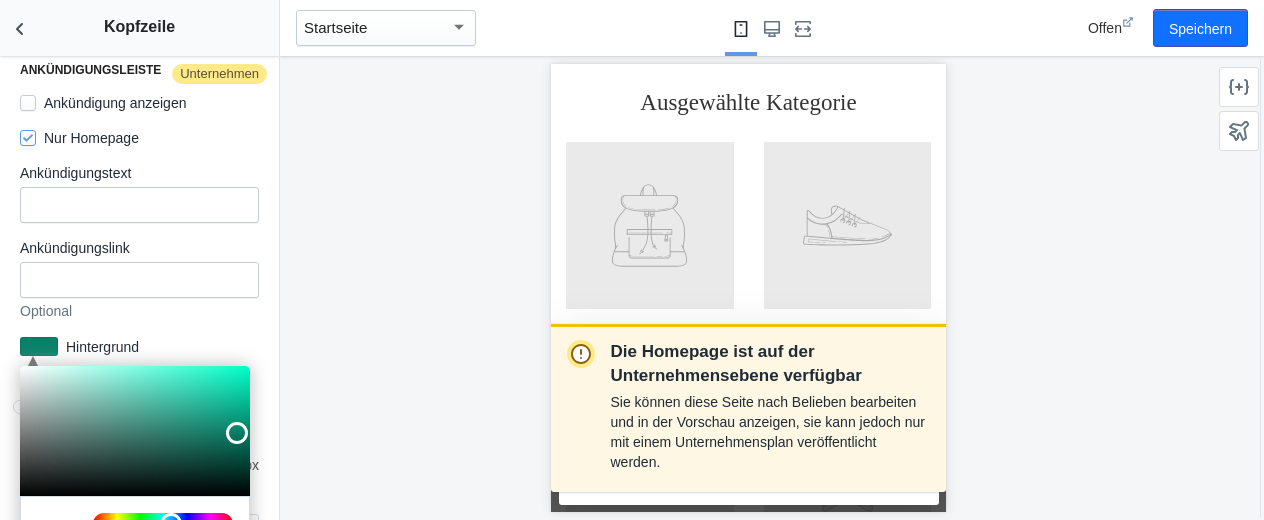 scroll, scrollTop: 483, scrollLeft: 0, axis: vertical 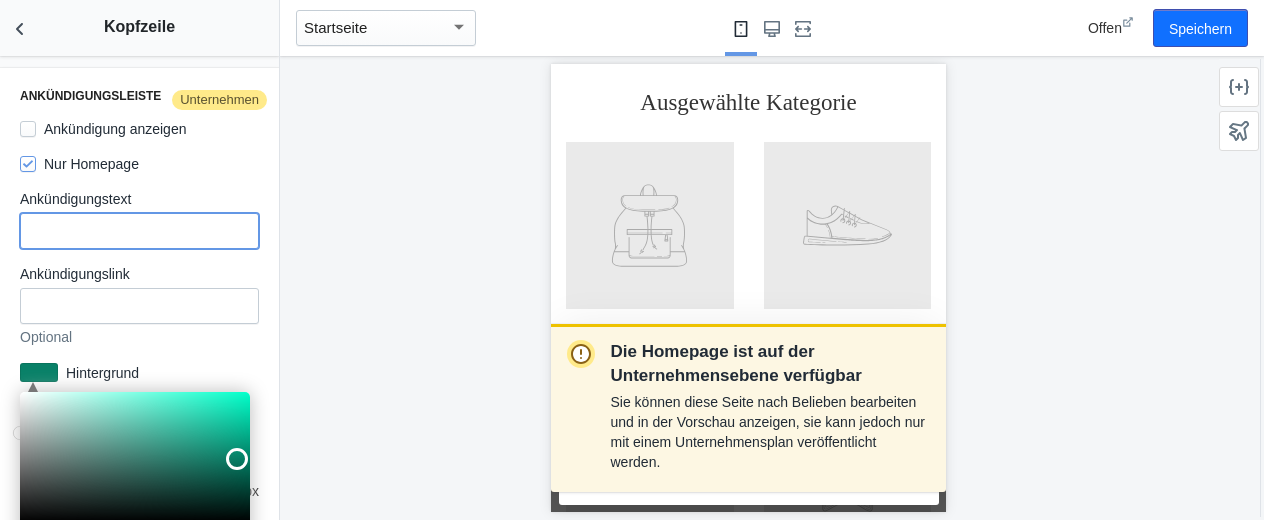 click at bounding box center (139, 231) 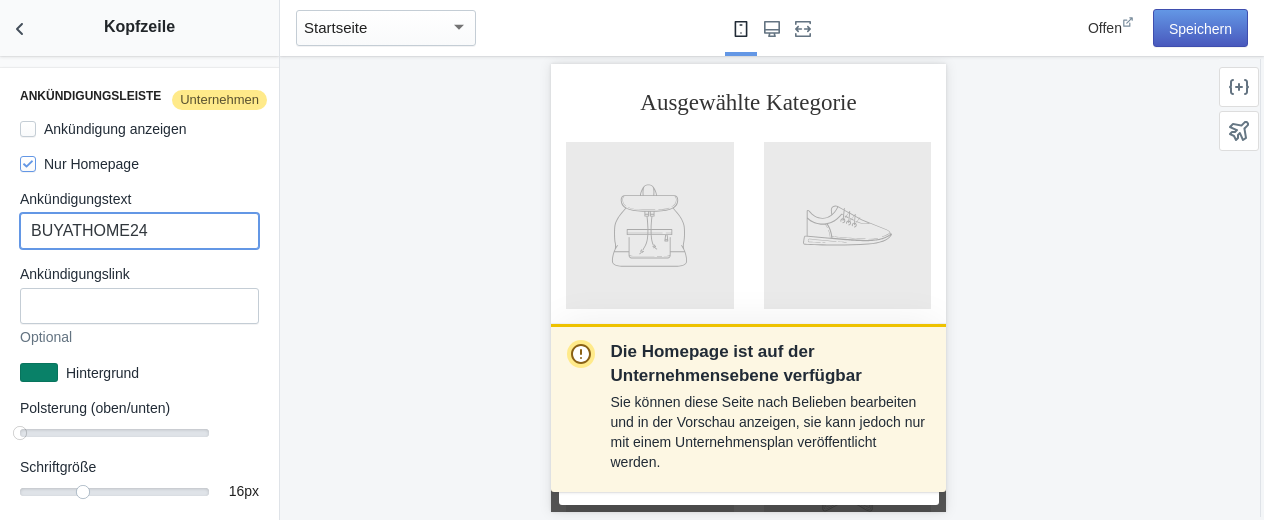 type on "BUYATHOME24" 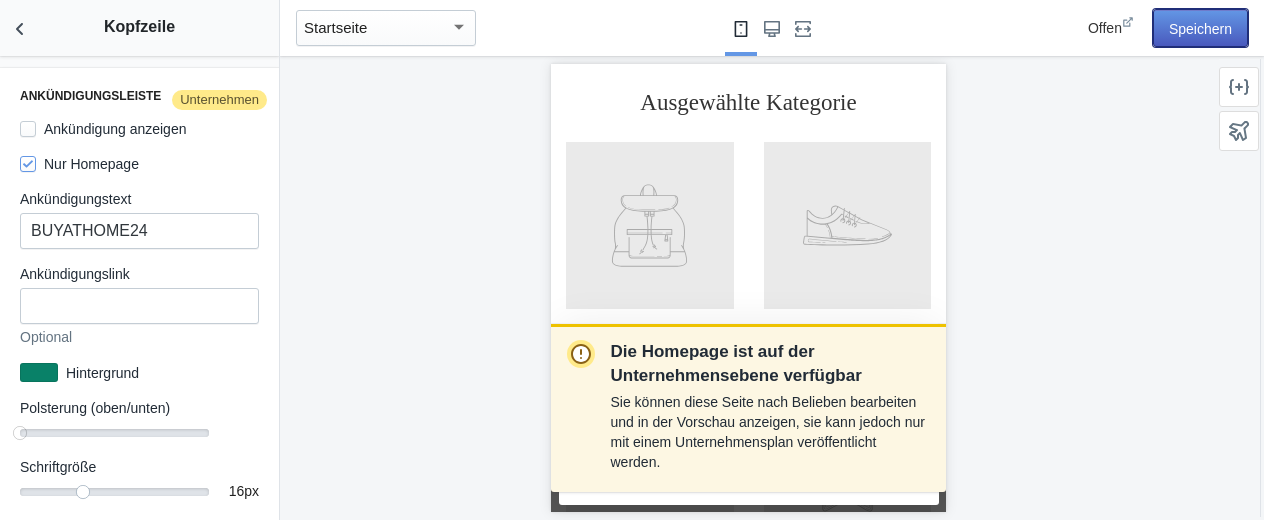 click on "Speichern" at bounding box center (1200, 29) 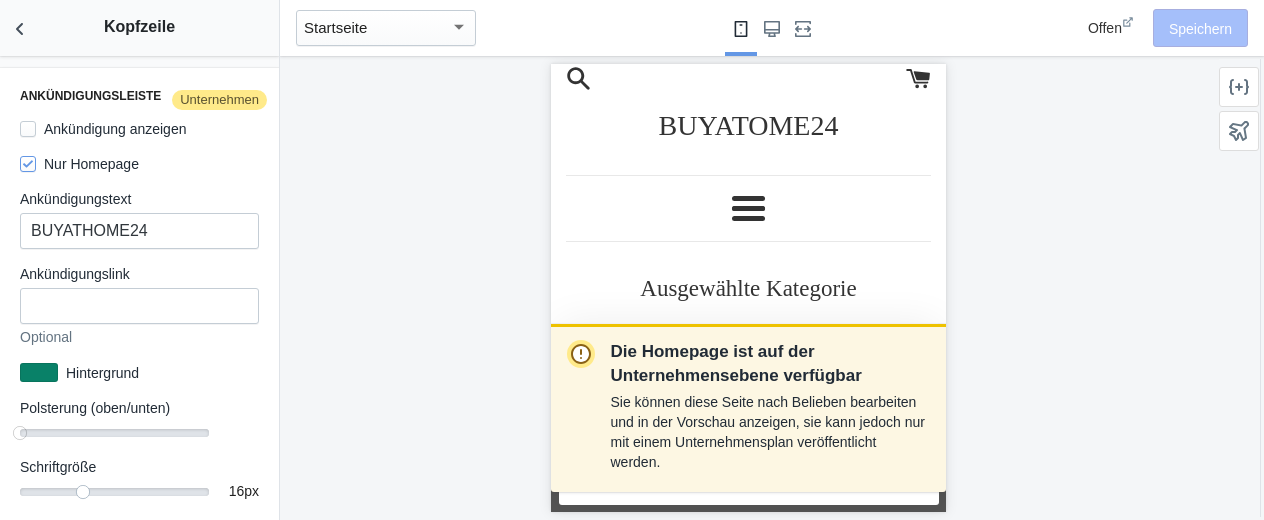 scroll, scrollTop: 0, scrollLeft: 0, axis: both 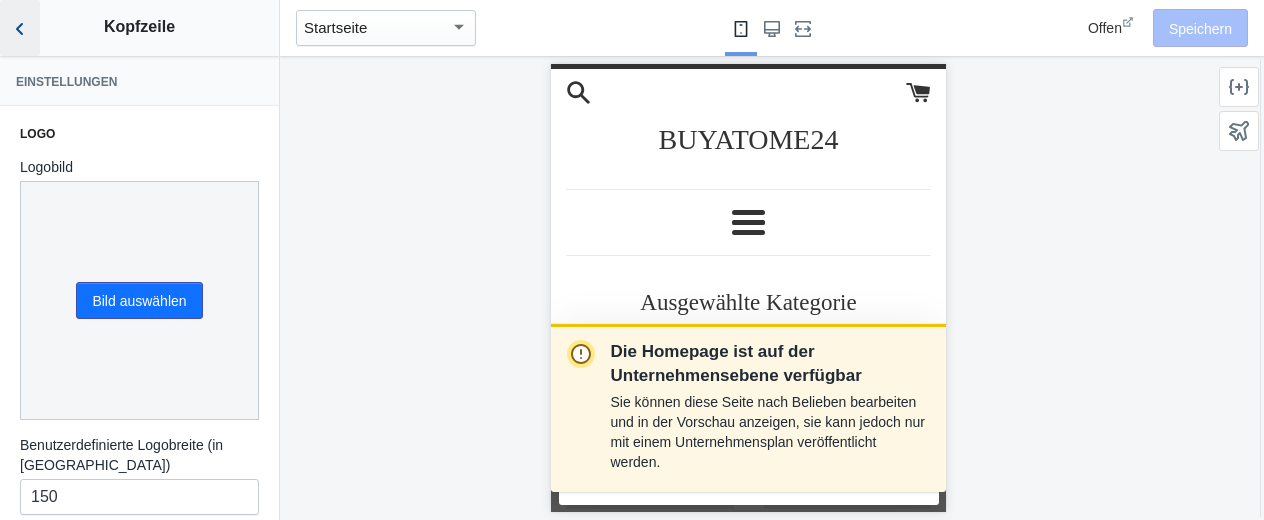 click 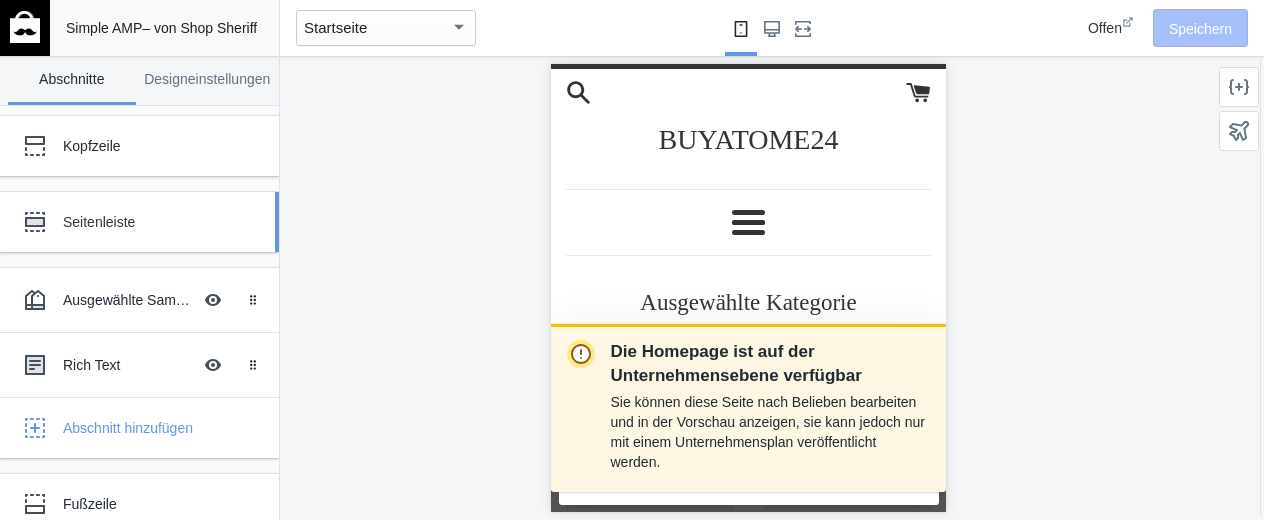 click on "Seitenleiste" at bounding box center (99, 222) 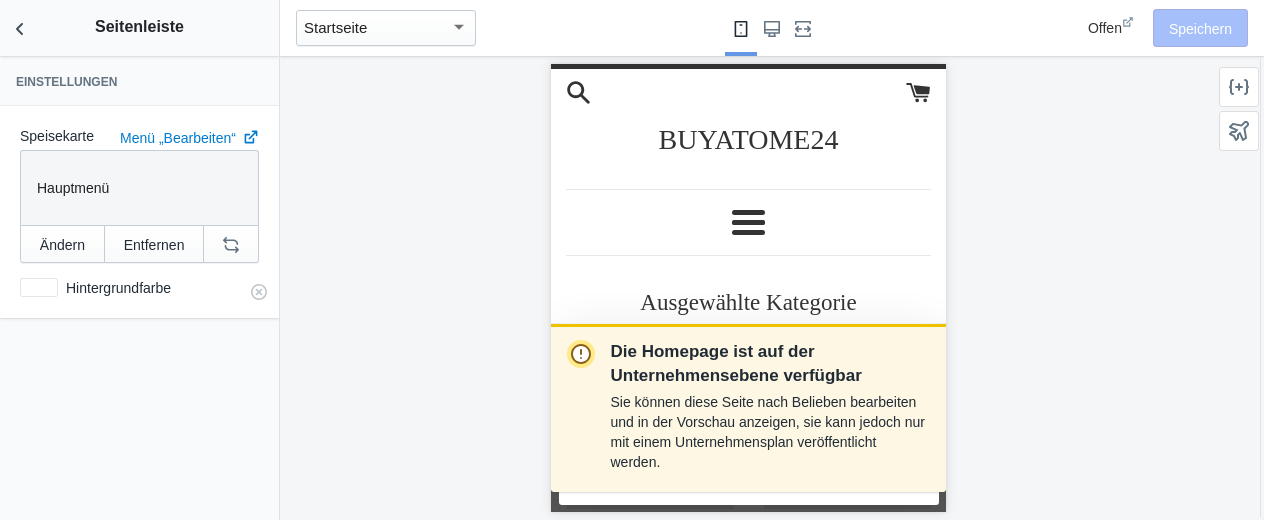click at bounding box center (39, 287) 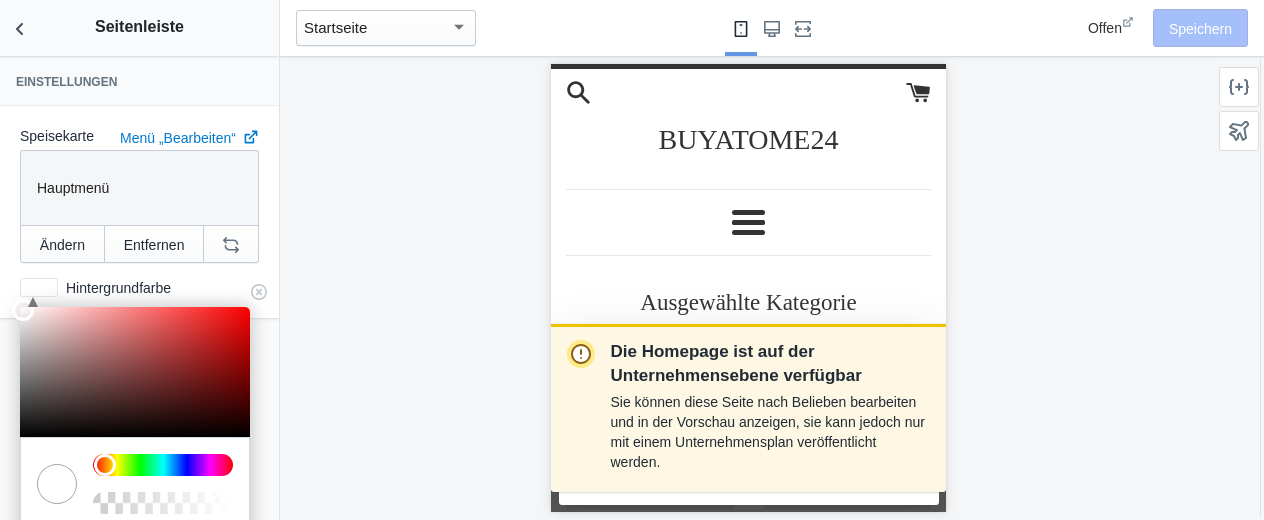 scroll, scrollTop: 99, scrollLeft: 0, axis: vertical 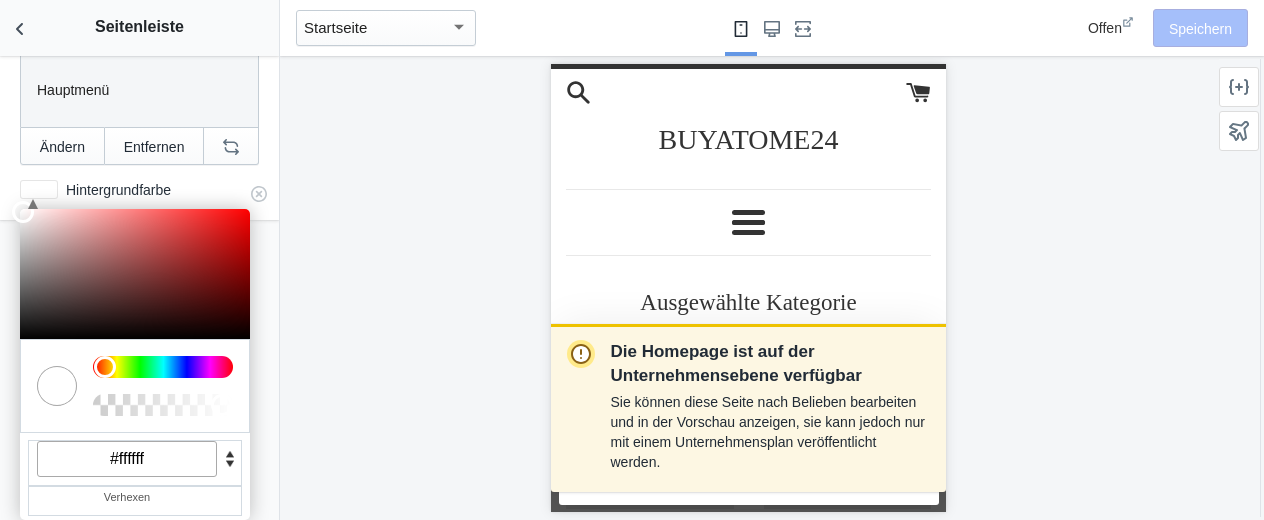 click on "#ffffff" at bounding box center [127, 459] 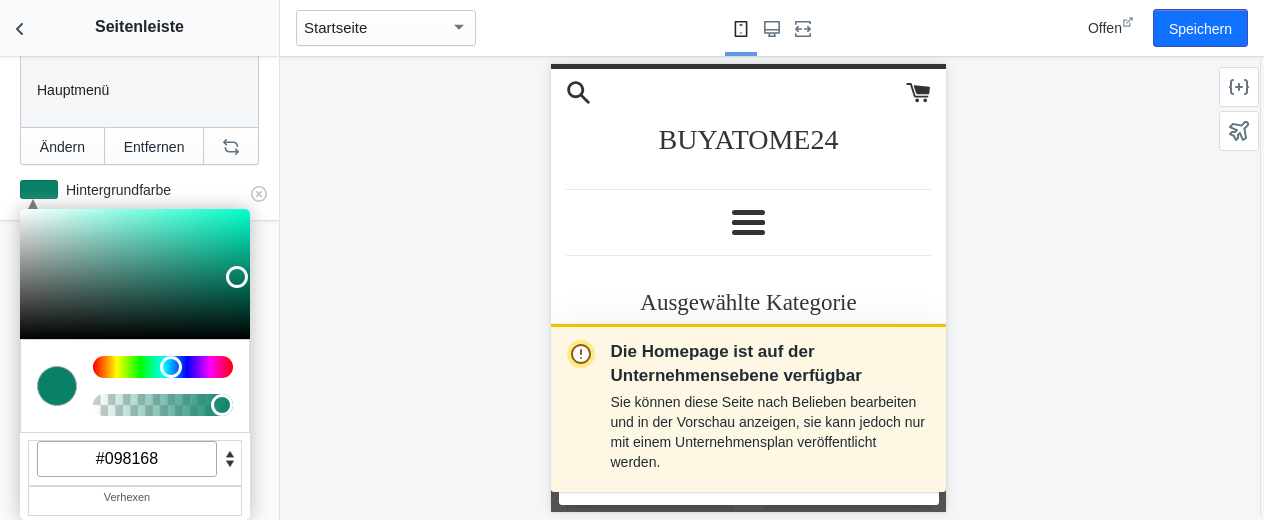 type on "#098168" 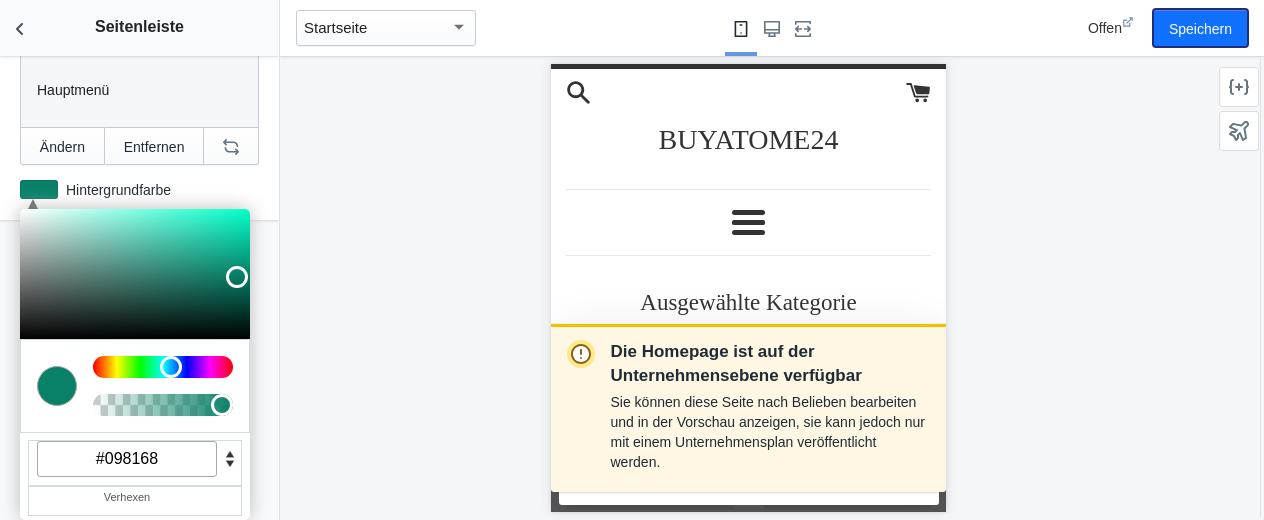 click on "Speichern" at bounding box center (1200, 29) 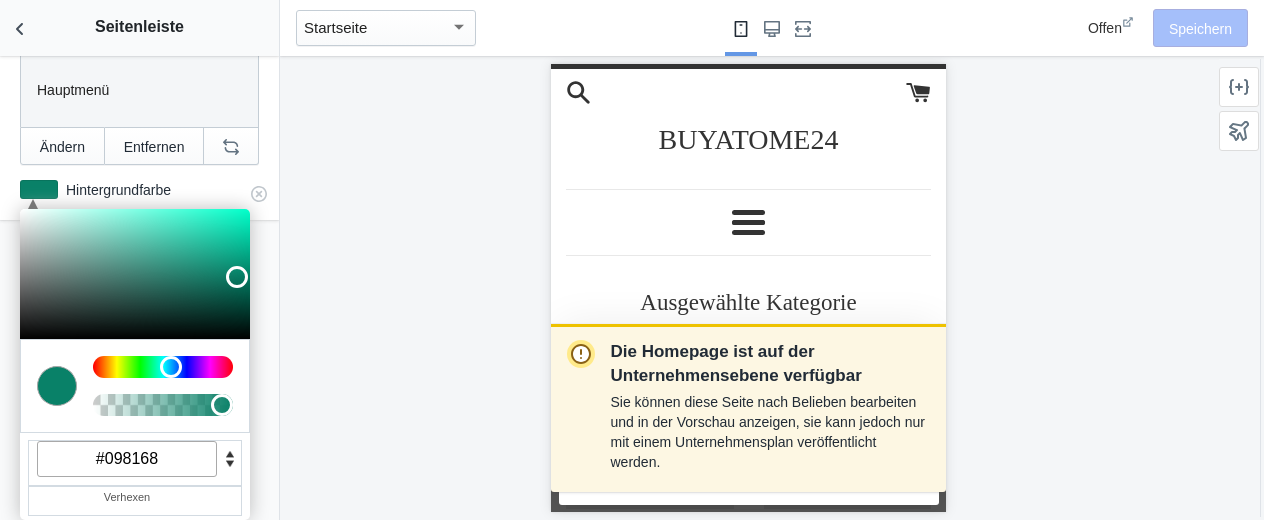 scroll, scrollTop: 0, scrollLeft: 0, axis: both 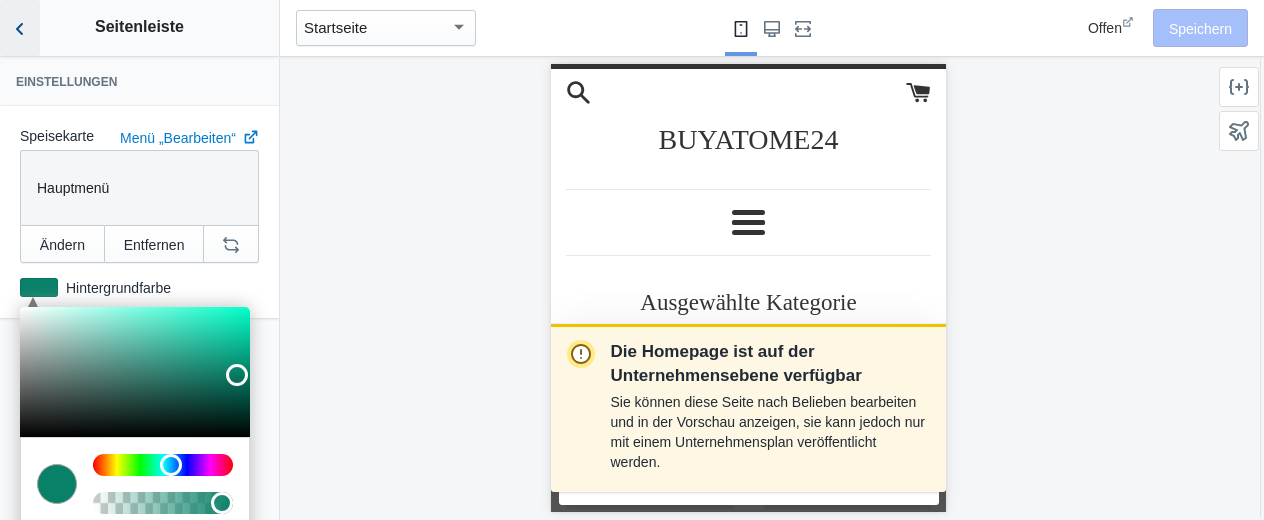 click 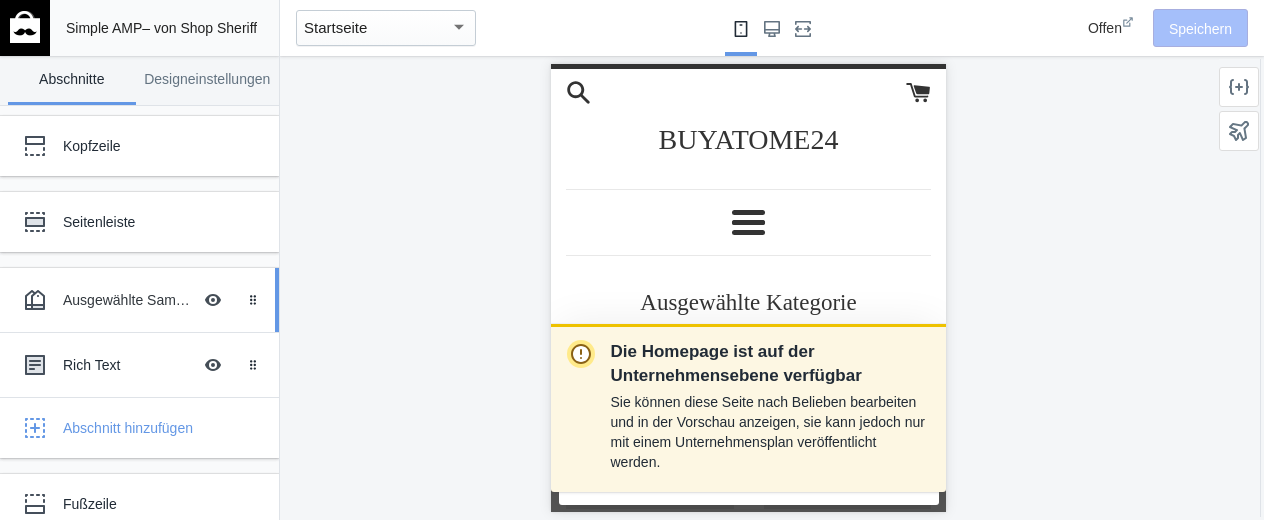click on "Ausgewählte Sammlung" at bounding box center [138, 300] 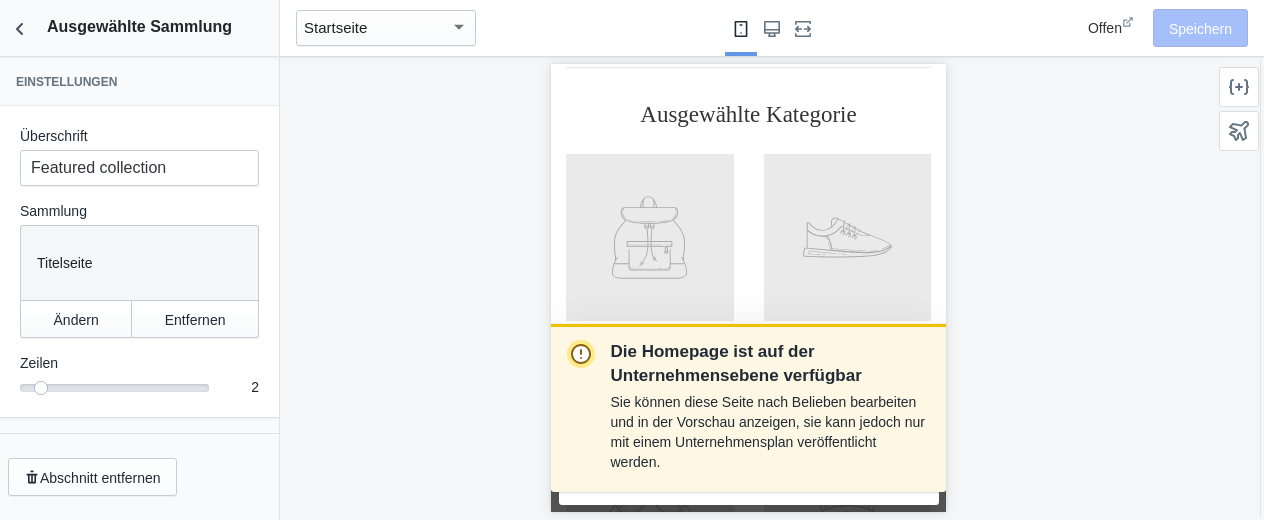 scroll, scrollTop: 206, scrollLeft: 0, axis: vertical 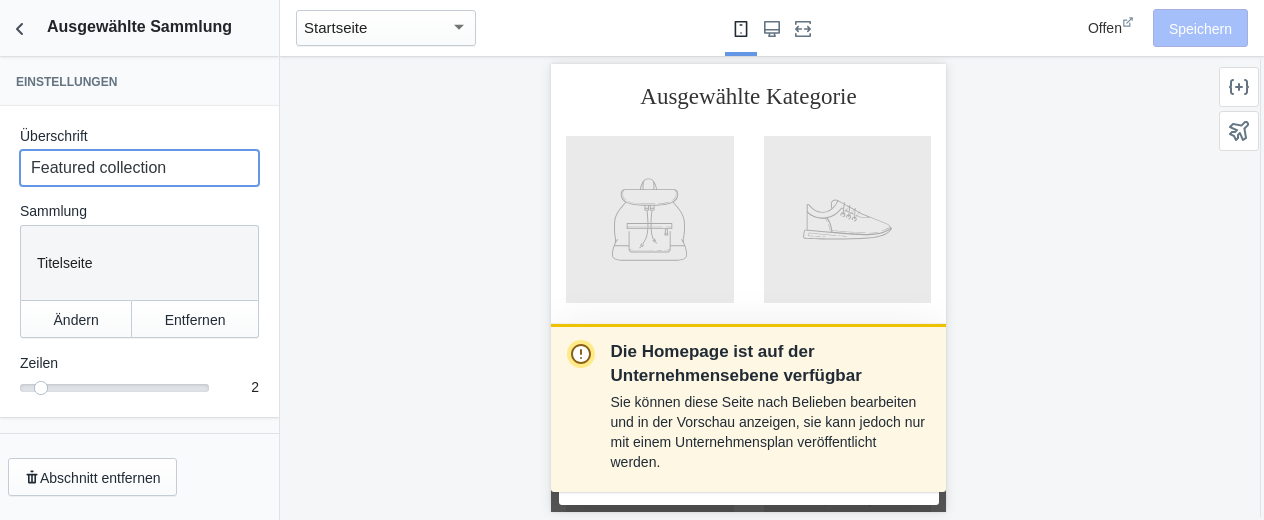 click on "Featured collection" at bounding box center (139, 168) 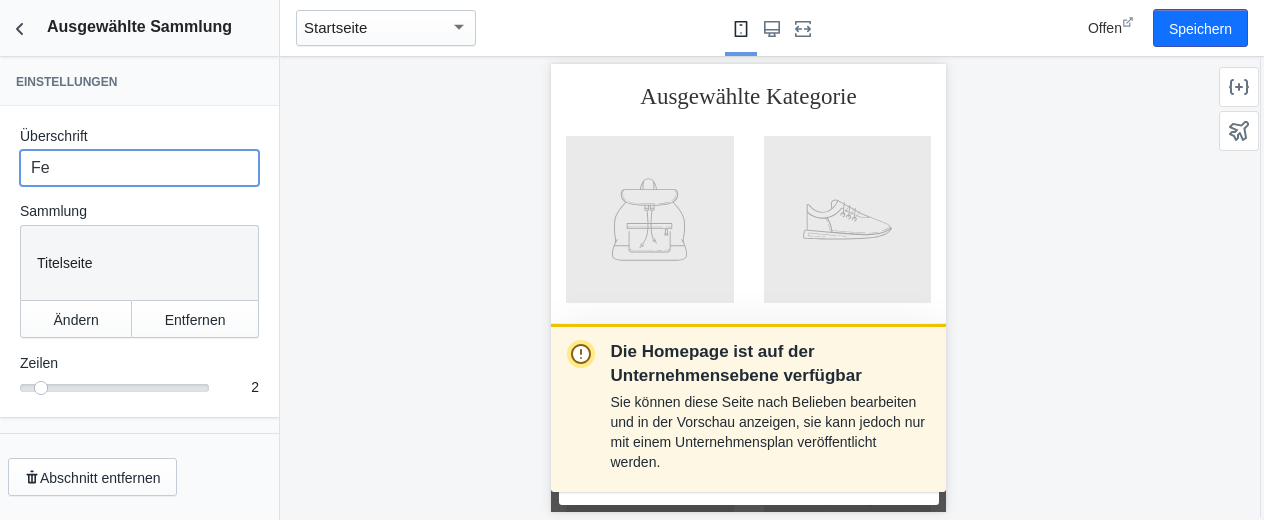 type on "F" 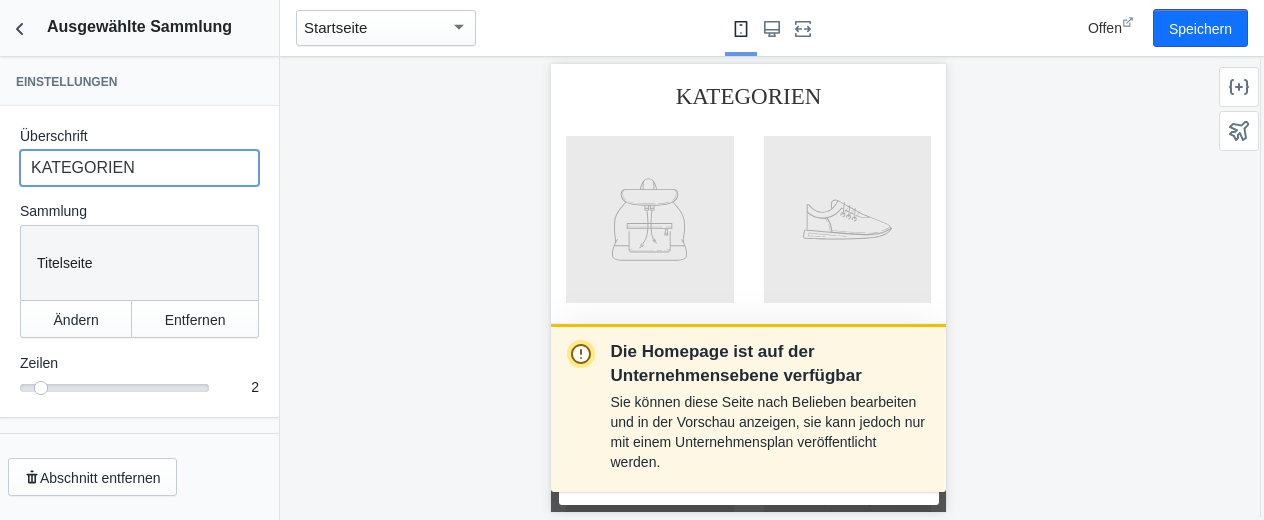 type on "KATEGORIEN" 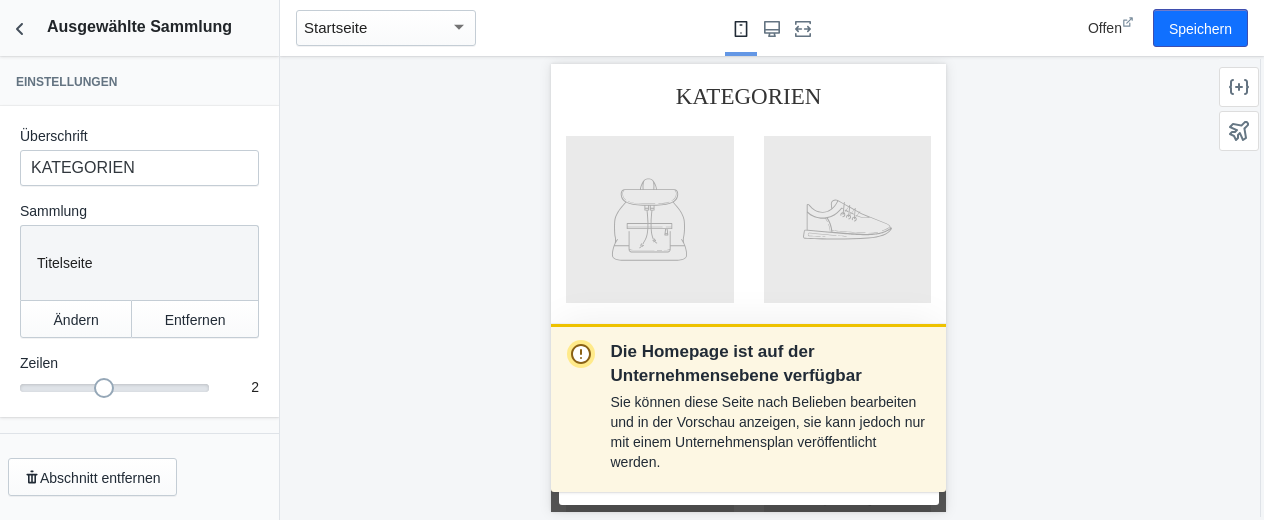 drag, startPoint x: 39, startPoint y: 393, endPoint x: 95, endPoint y: 395, distance: 56.0357 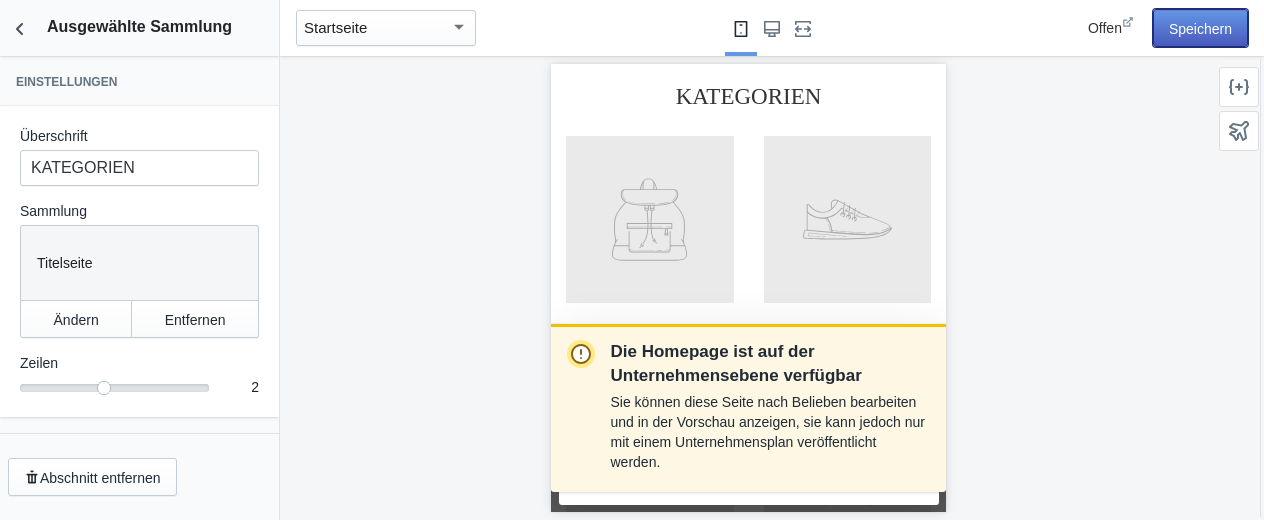 click on "Speichern" at bounding box center (1200, 29) 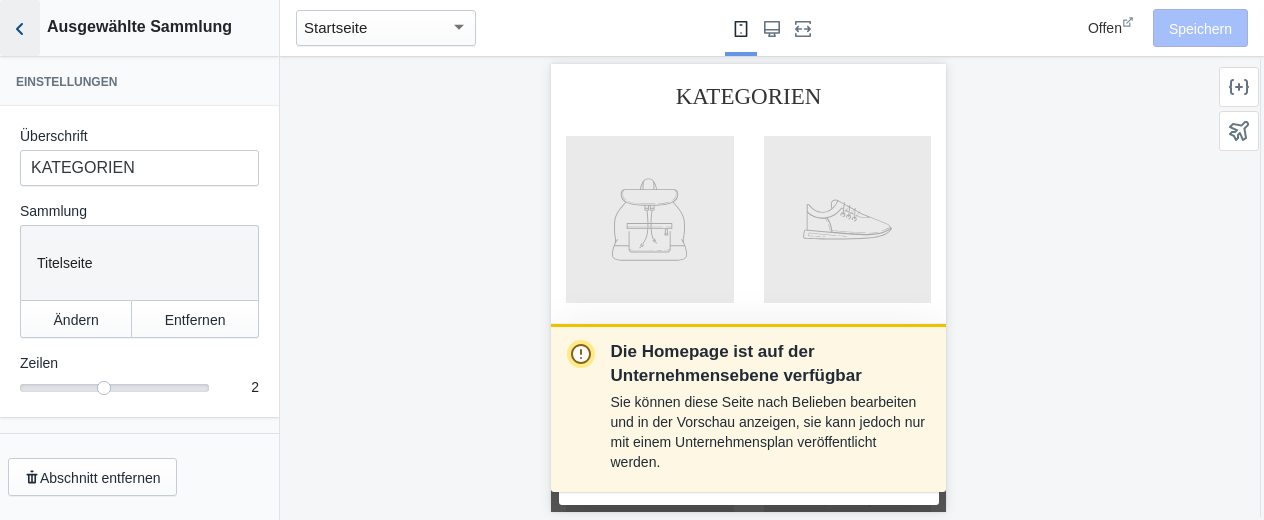 click 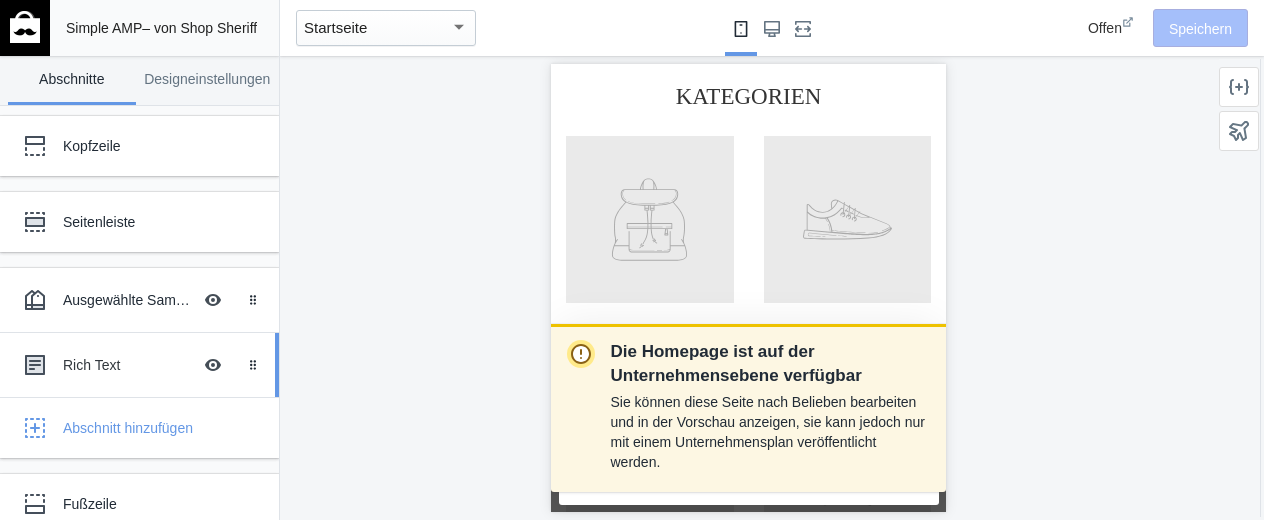click on "Rich Text" at bounding box center (91, 365) 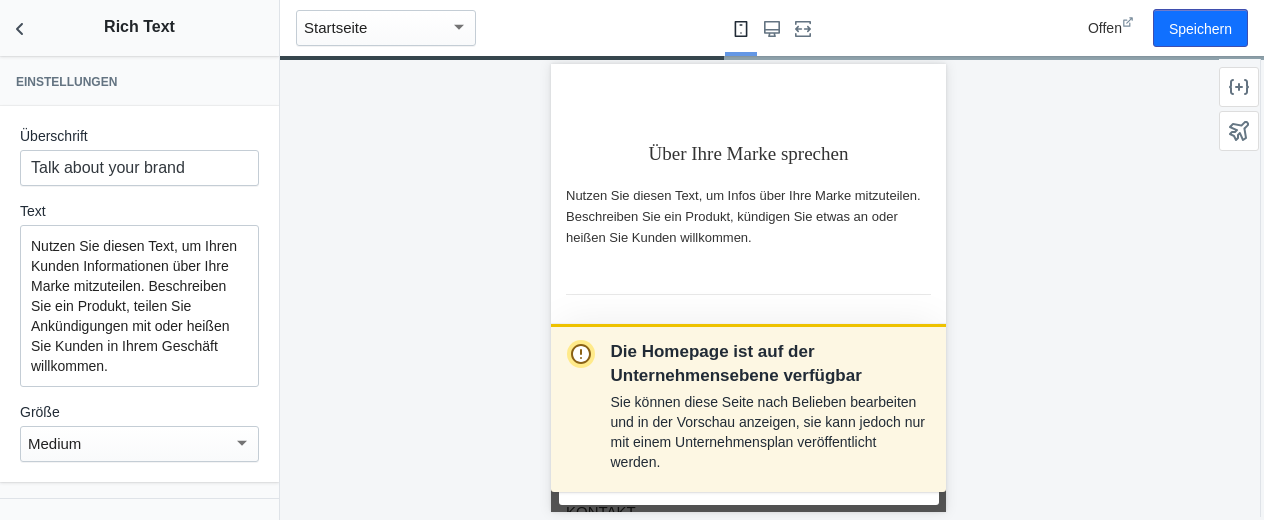 scroll, scrollTop: 2380, scrollLeft: 0, axis: vertical 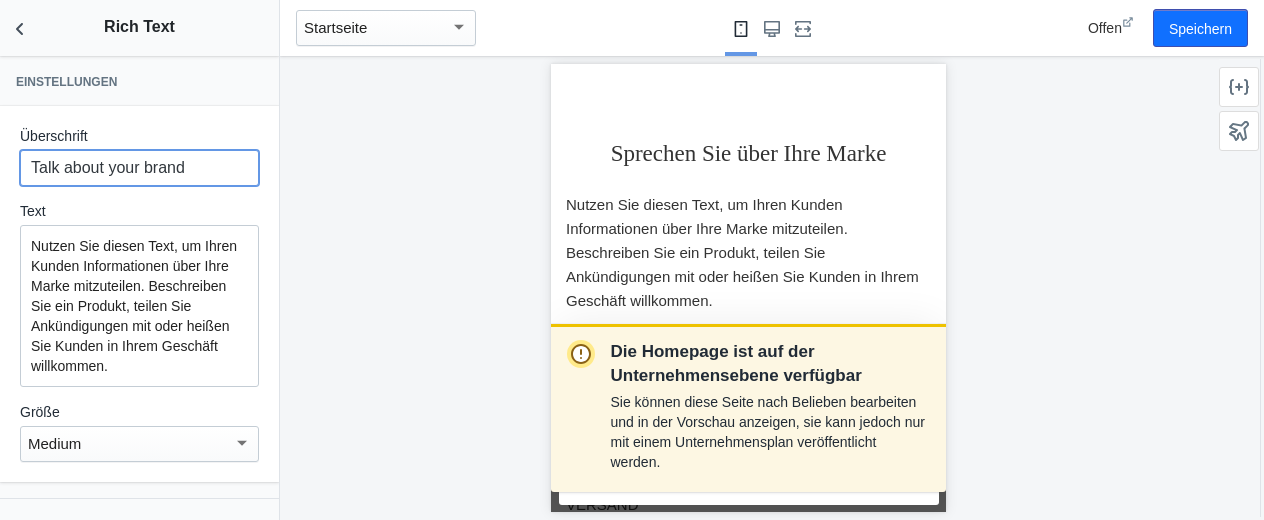 click on "Talk about your brand" at bounding box center [139, 168] 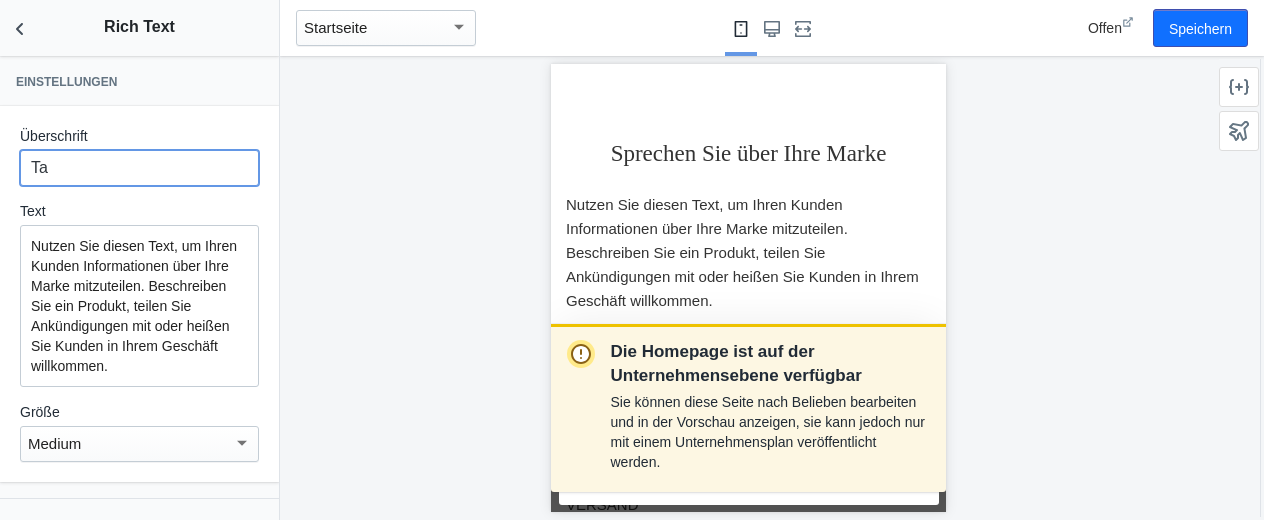 type on "T" 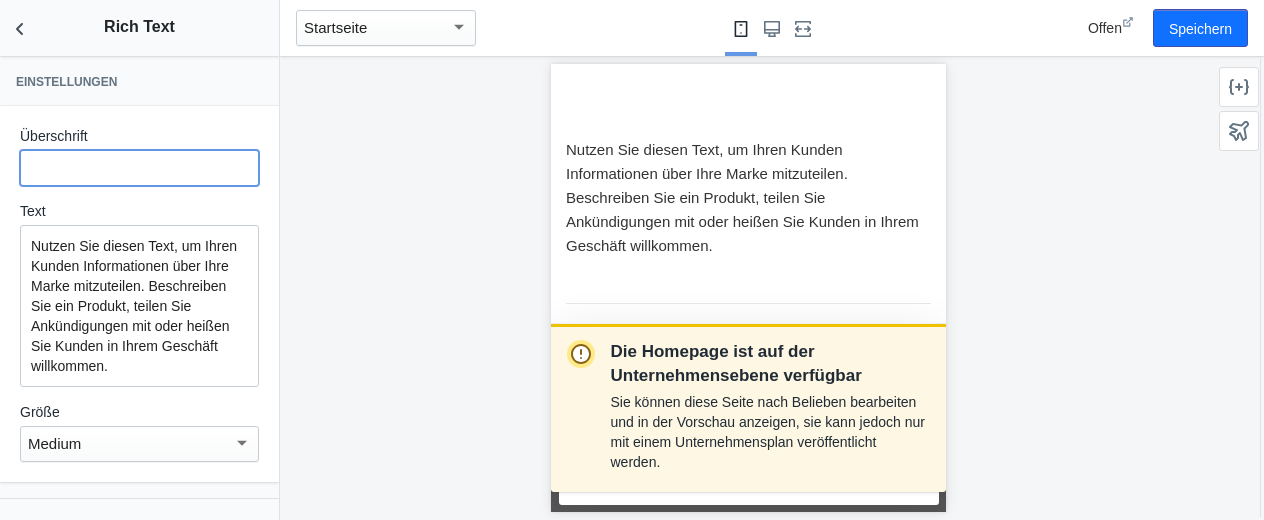 type 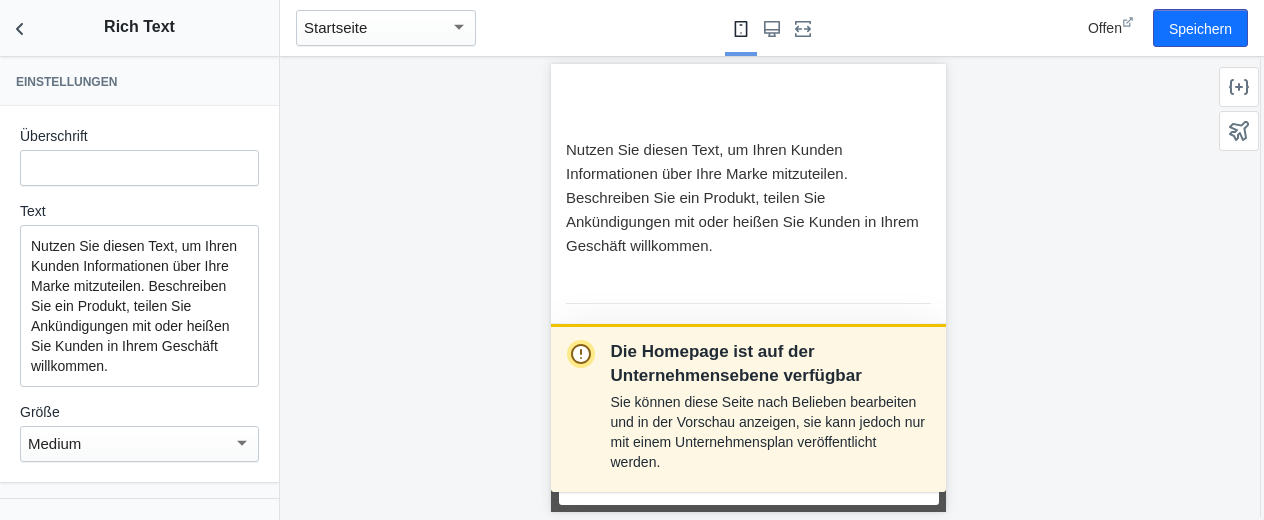 click on "Nutzen Sie diesen Text, um Ihren Kunden Informationen über Ihre Marke mitzuteilen. Beschreiben Sie ein Produkt, teilen Sie Ankündigungen mit oder heißen Sie Kunden in Ihrem Geschäft willkommen." at bounding box center (139, 306) 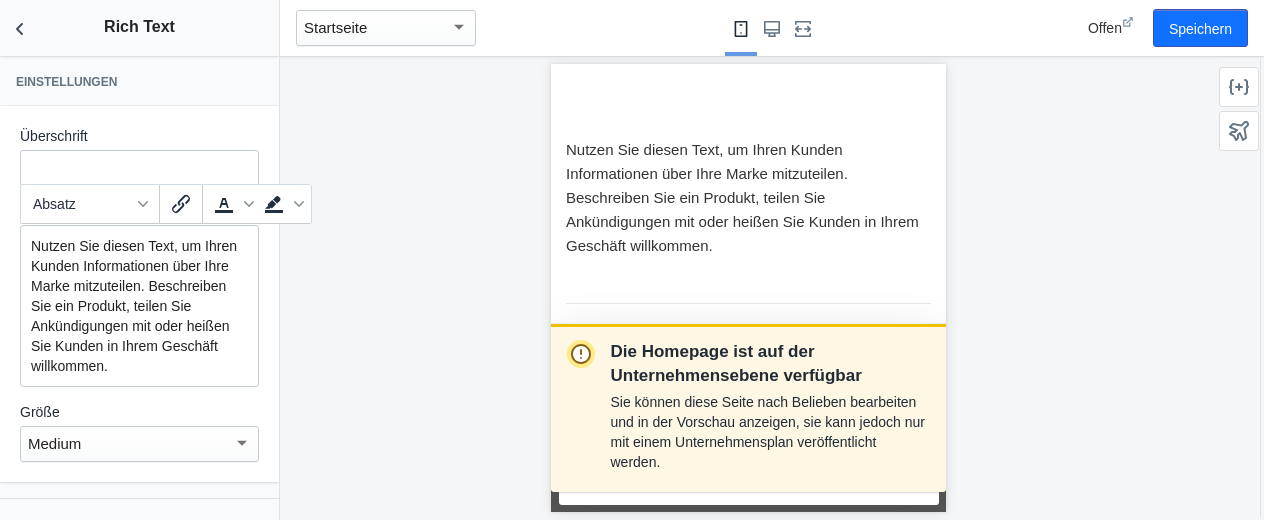 type 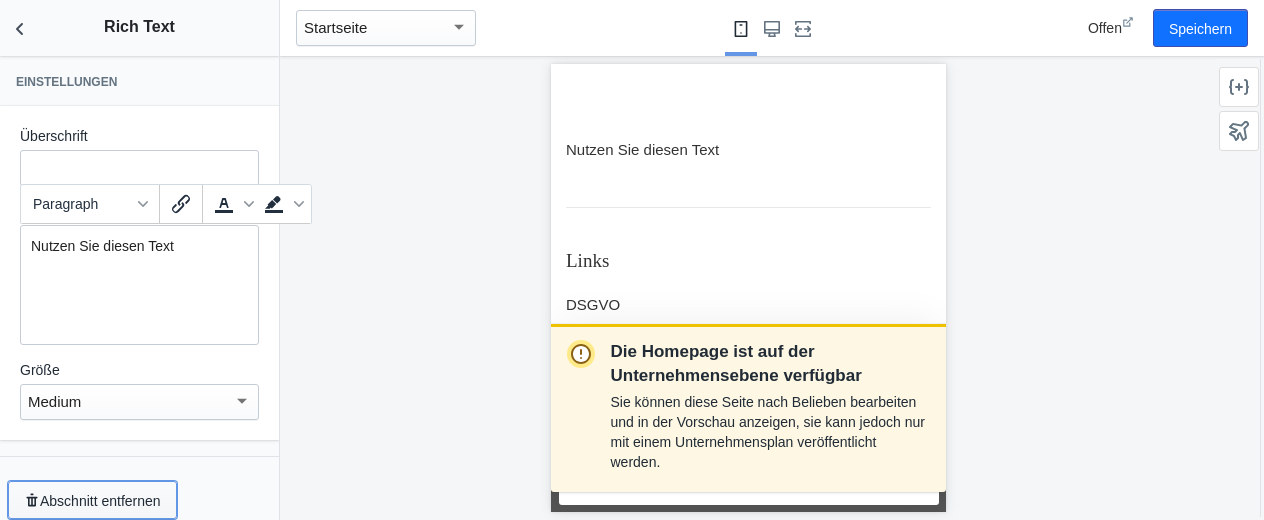 click on "Abschnitt entfernen" at bounding box center (100, 501) 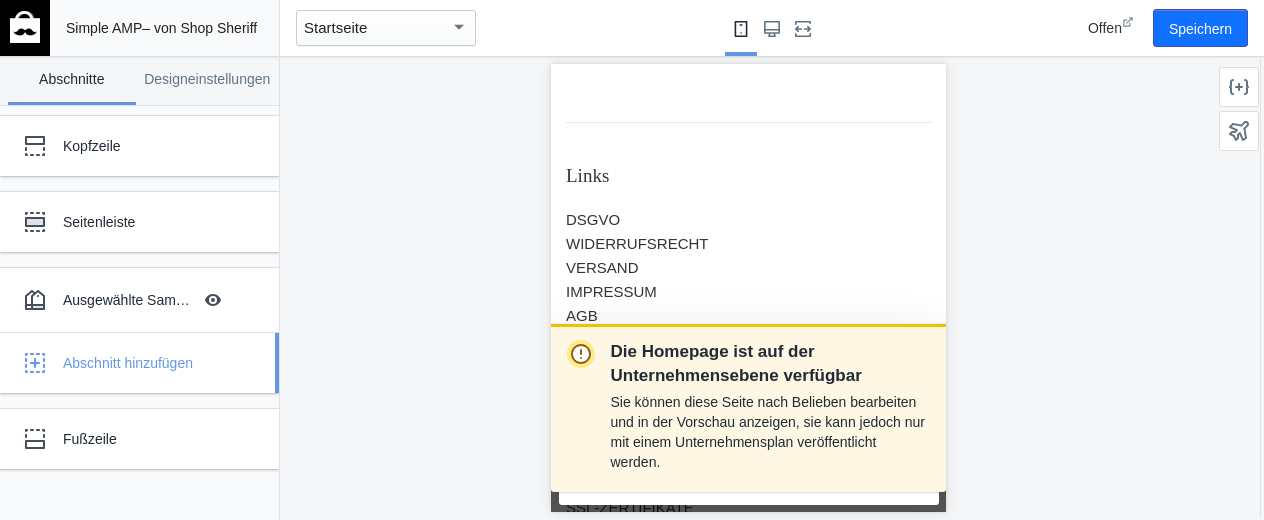 click on "Abschnitt hinzufügen" at bounding box center [128, 363] 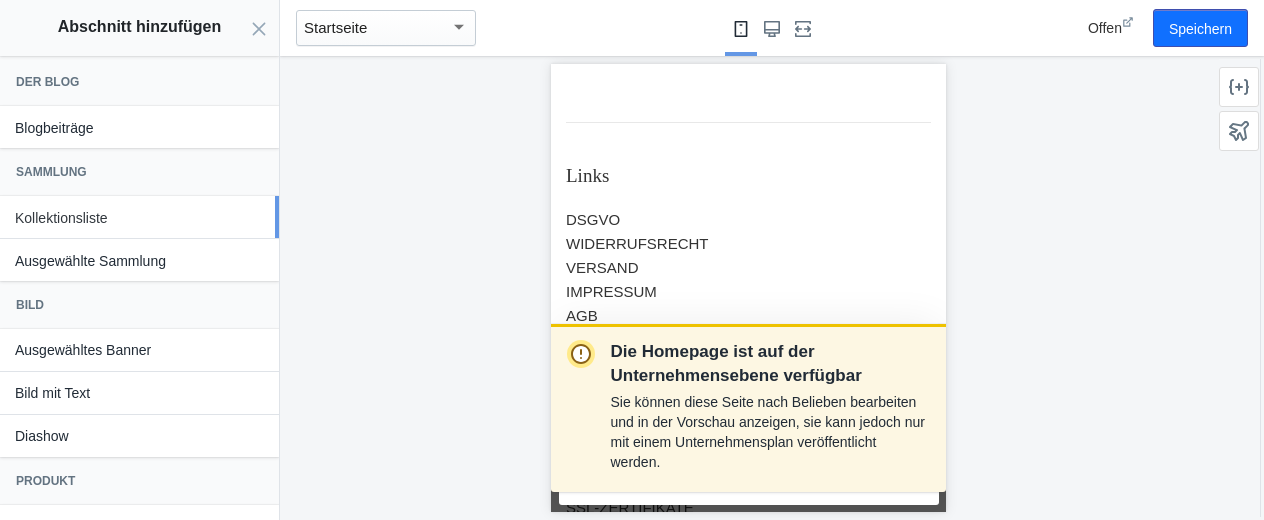 click on "Kollektionsliste" 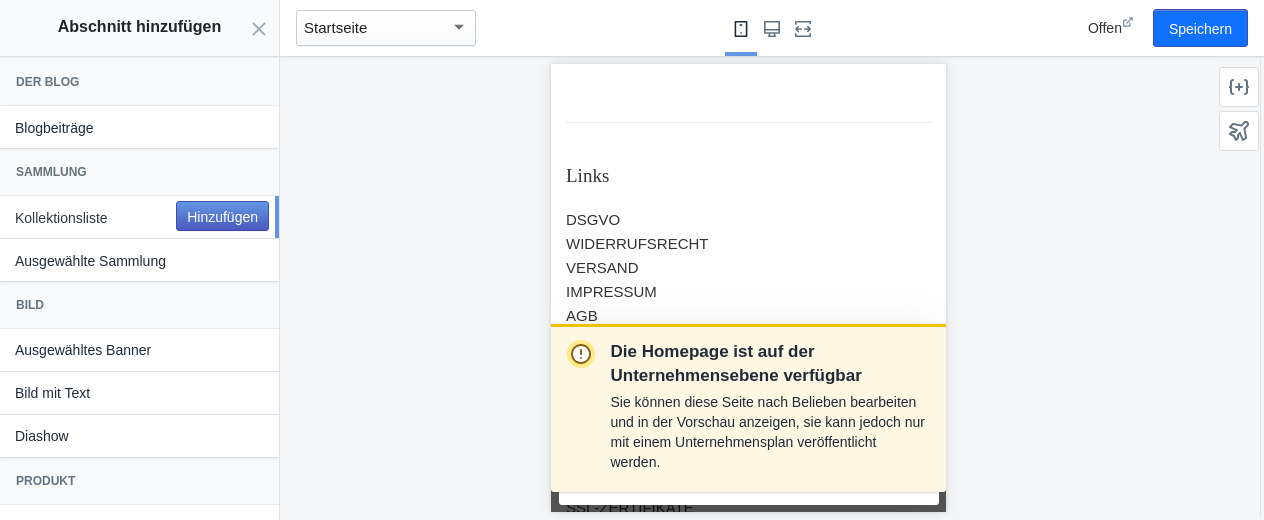 scroll, scrollTop: 2314, scrollLeft: 0, axis: vertical 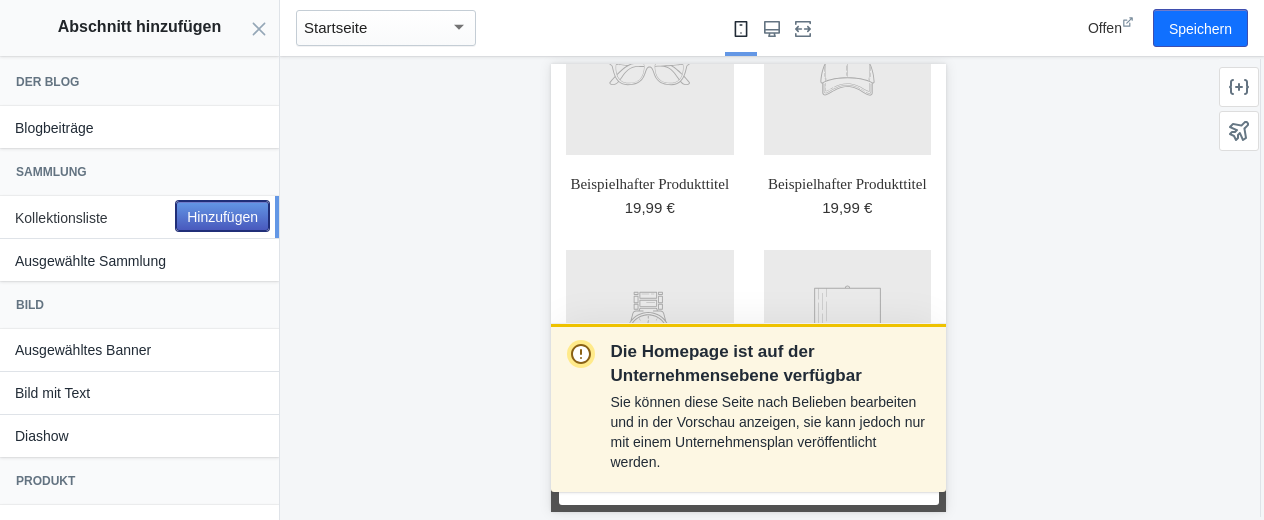 click on "Hinzufügen" 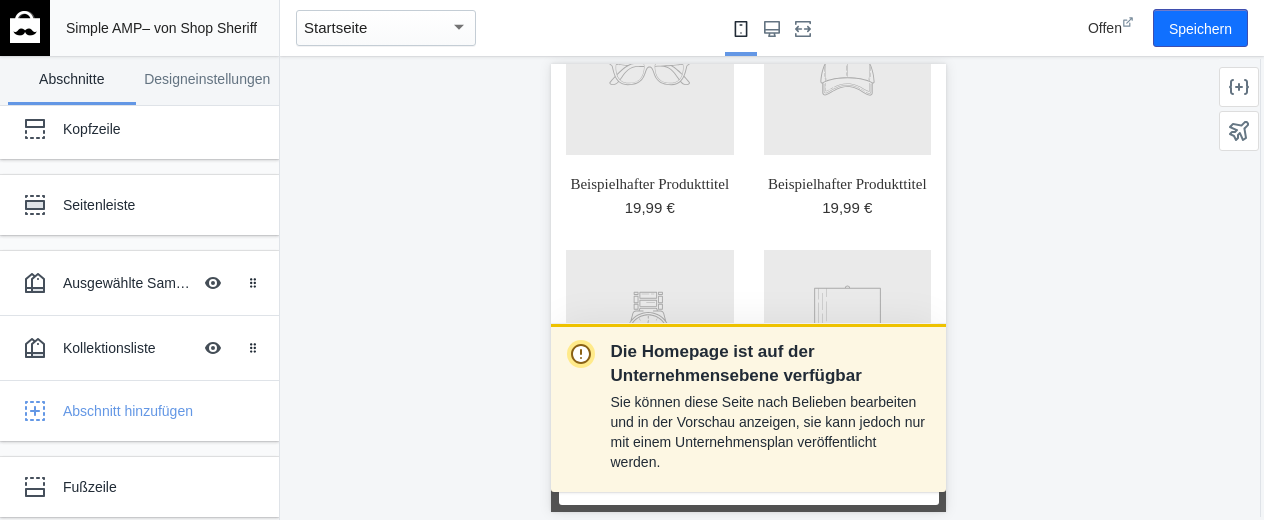 scroll, scrollTop: 22, scrollLeft: 0, axis: vertical 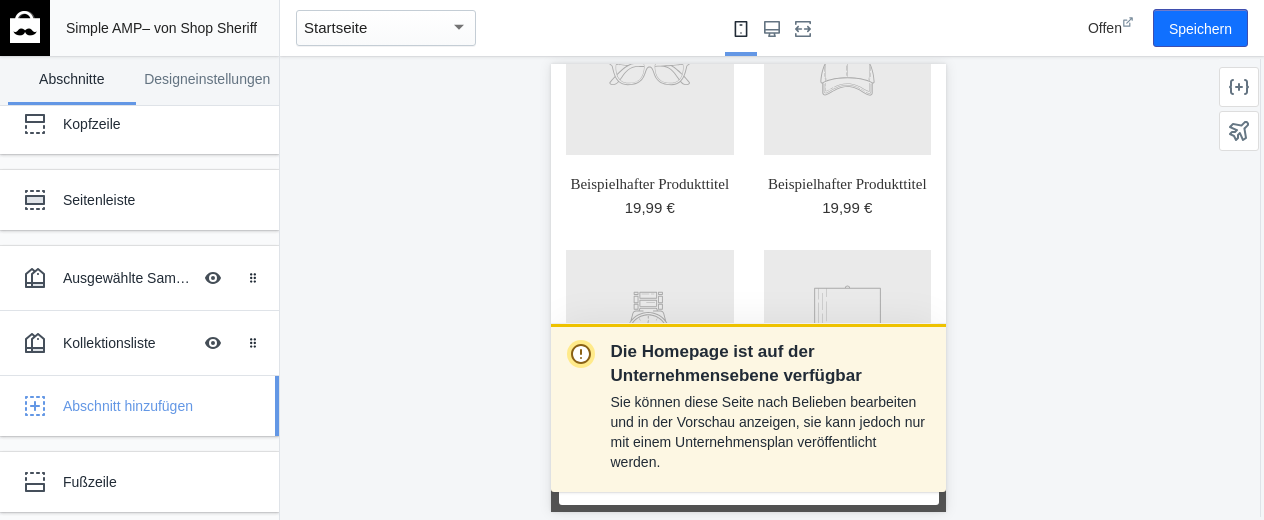 click on "Abschnitt hinzufügen" at bounding box center [128, 406] 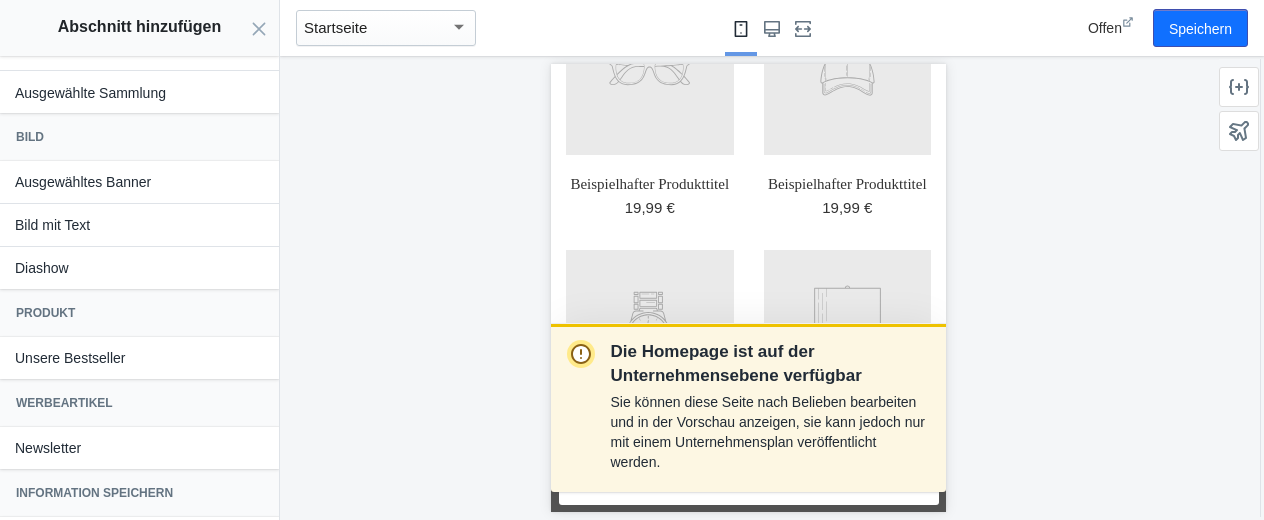 scroll, scrollTop: 200, scrollLeft: 0, axis: vertical 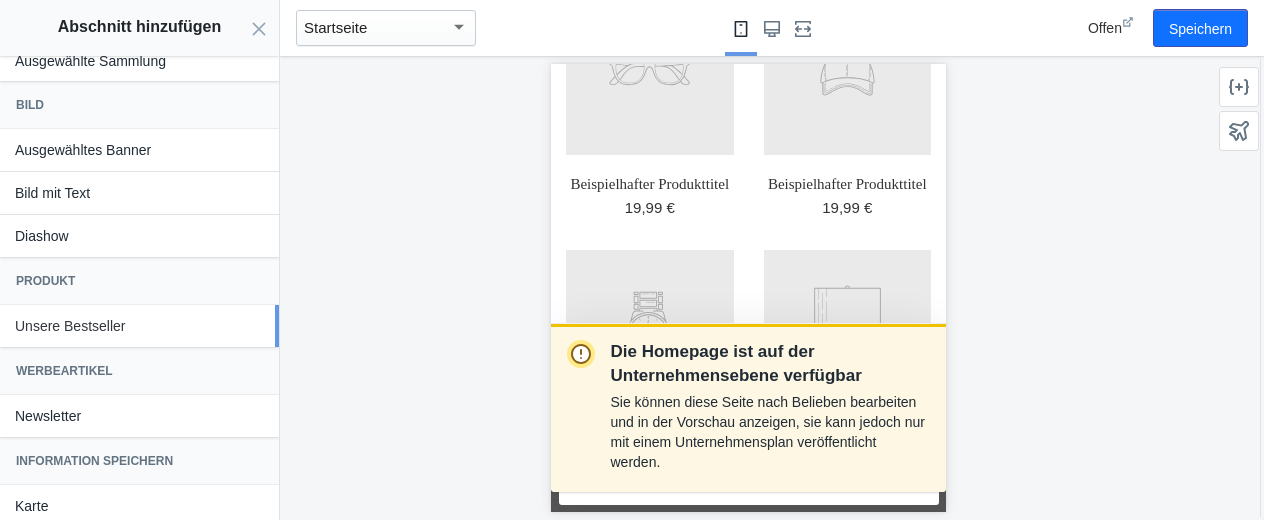 click on "Unsere Bestseller" 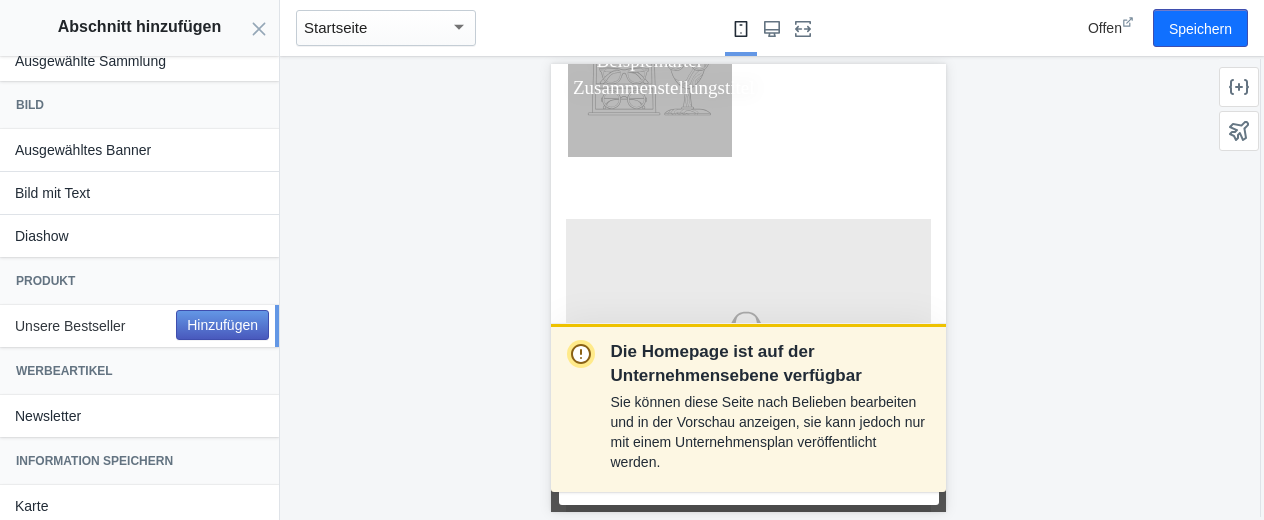 scroll, scrollTop: 2844, scrollLeft: 0, axis: vertical 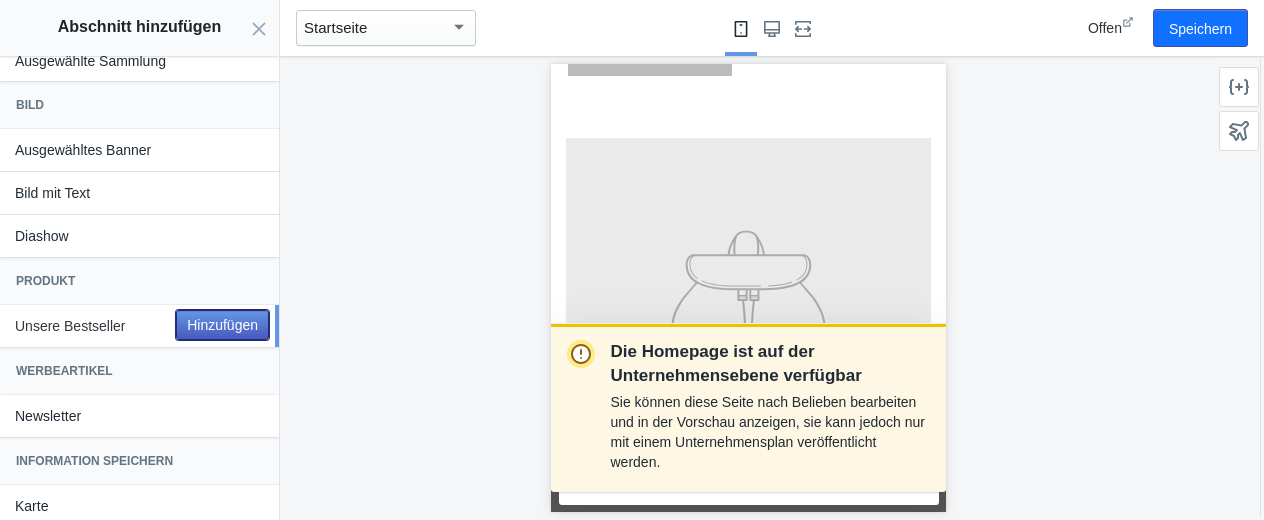 click on "Hinzufügen" 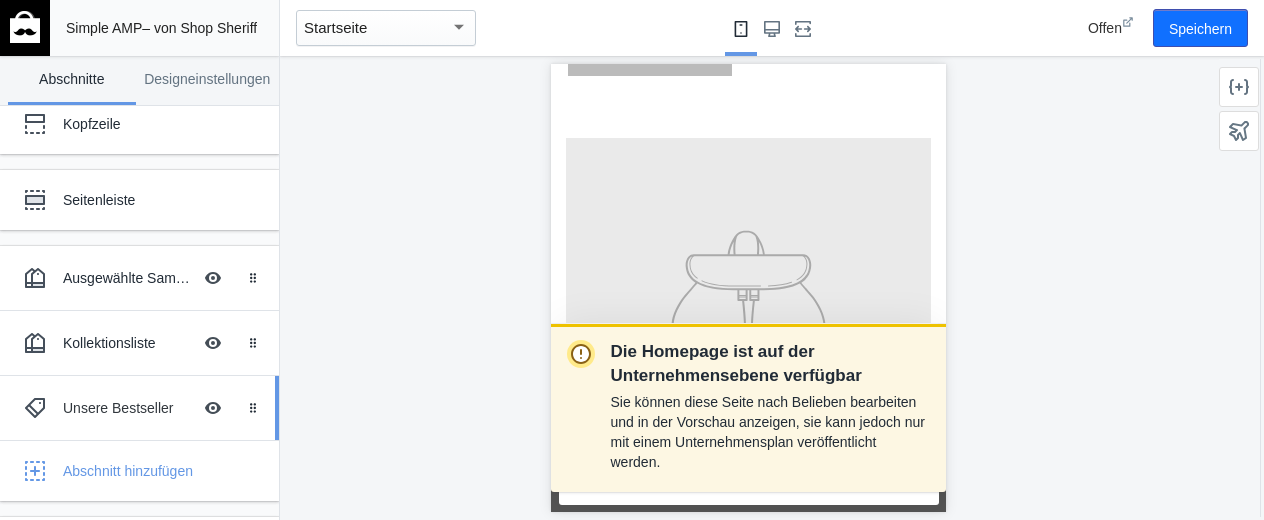 scroll, scrollTop: 87, scrollLeft: 0, axis: vertical 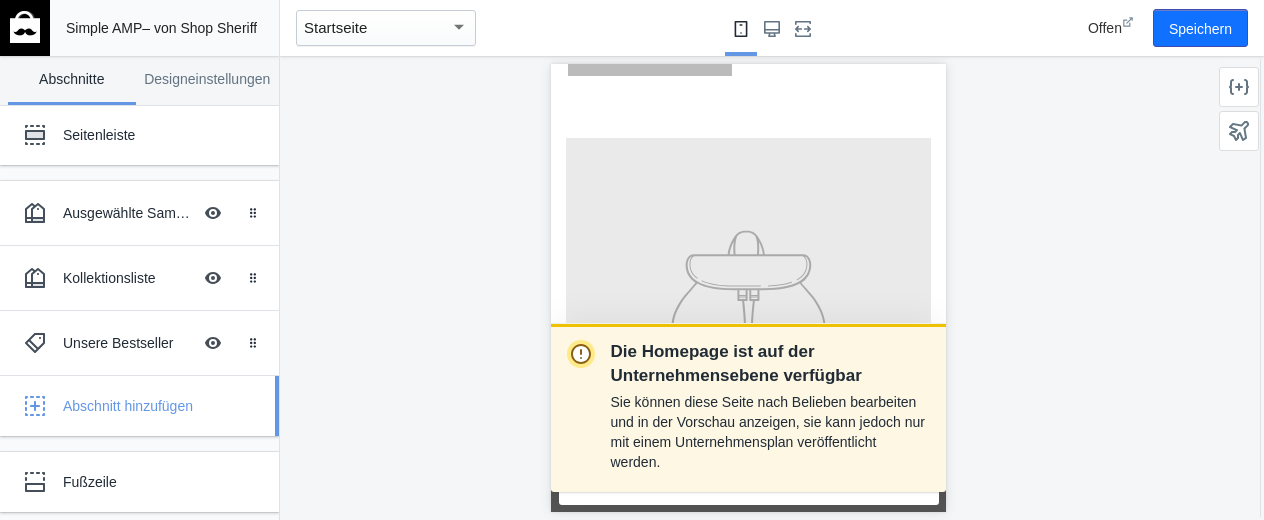 click on "Abschnitt hinzufügen" at bounding box center (128, 406) 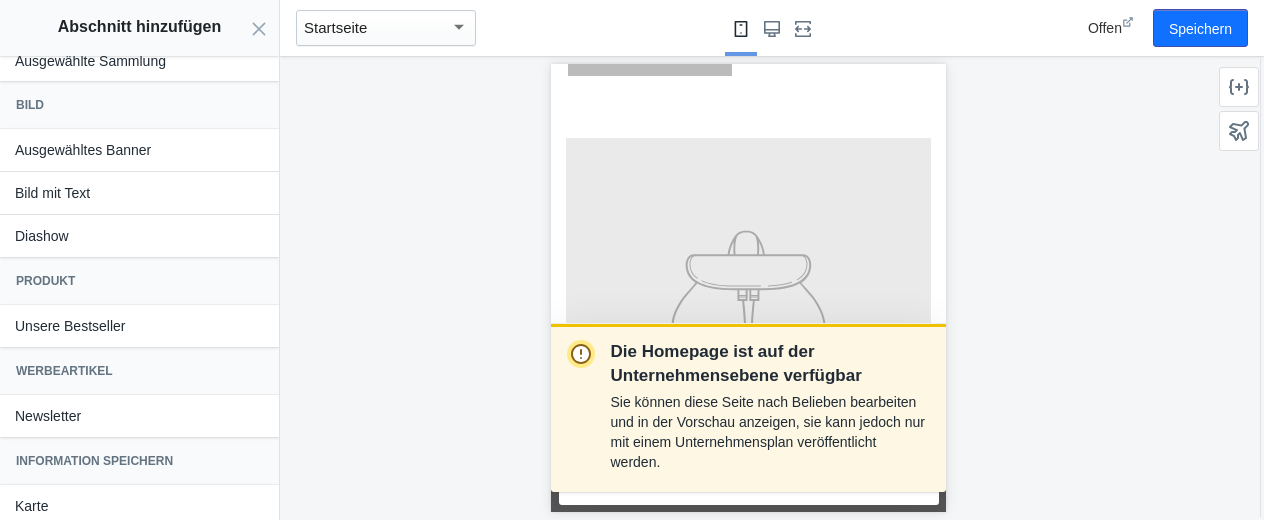 scroll, scrollTop: 300, scrollLeft: 0, axis: vertical 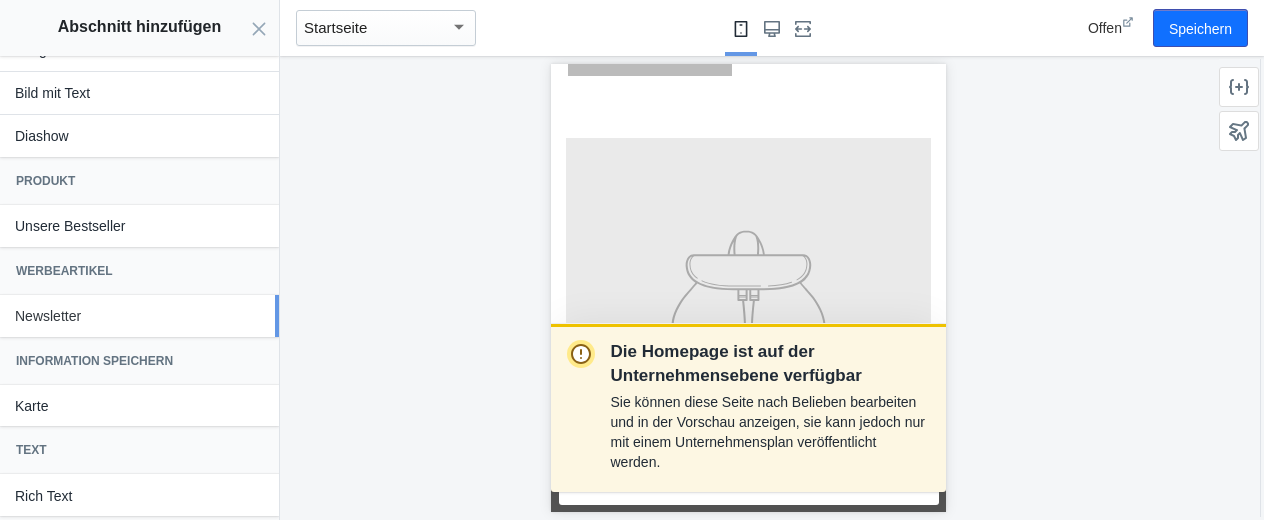 click on "Newsletter" 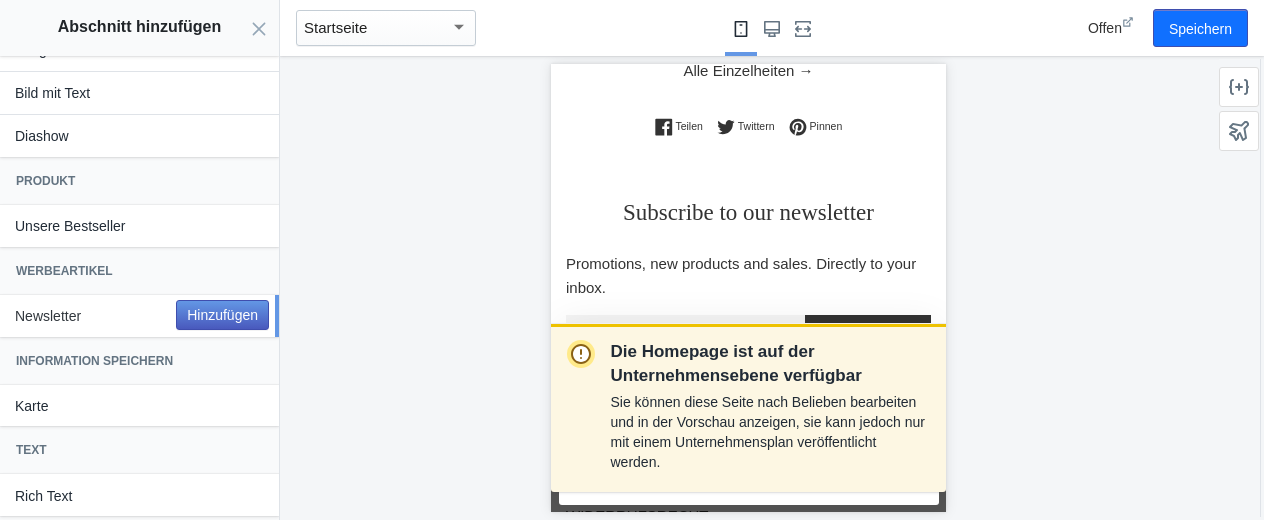 scroll, scrollTop: 3559, scrollLeft: 0, axis: vertical 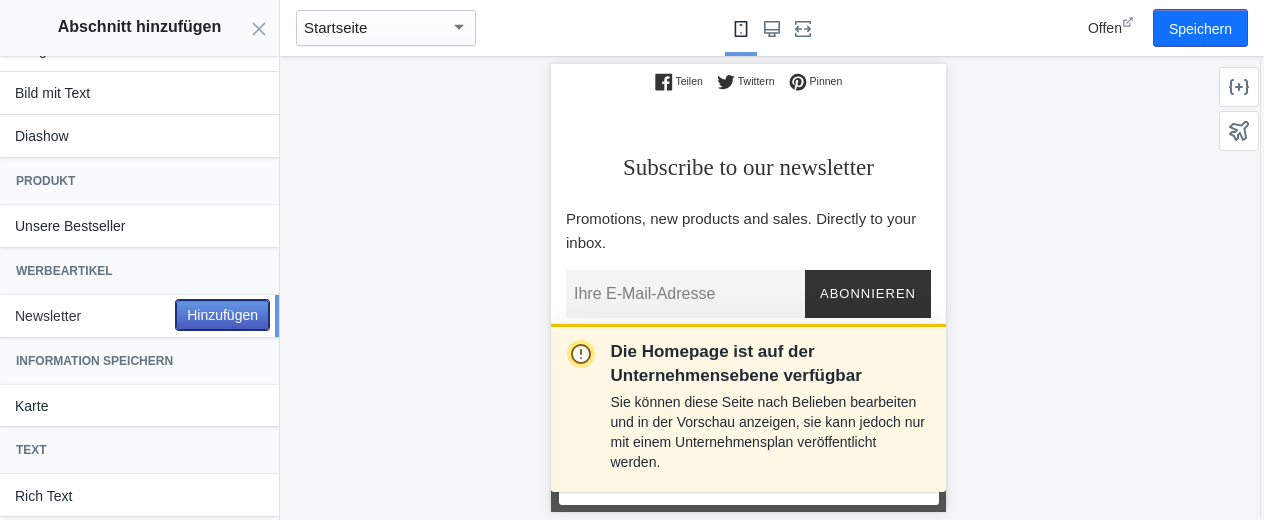 click on "Hinzufügen" 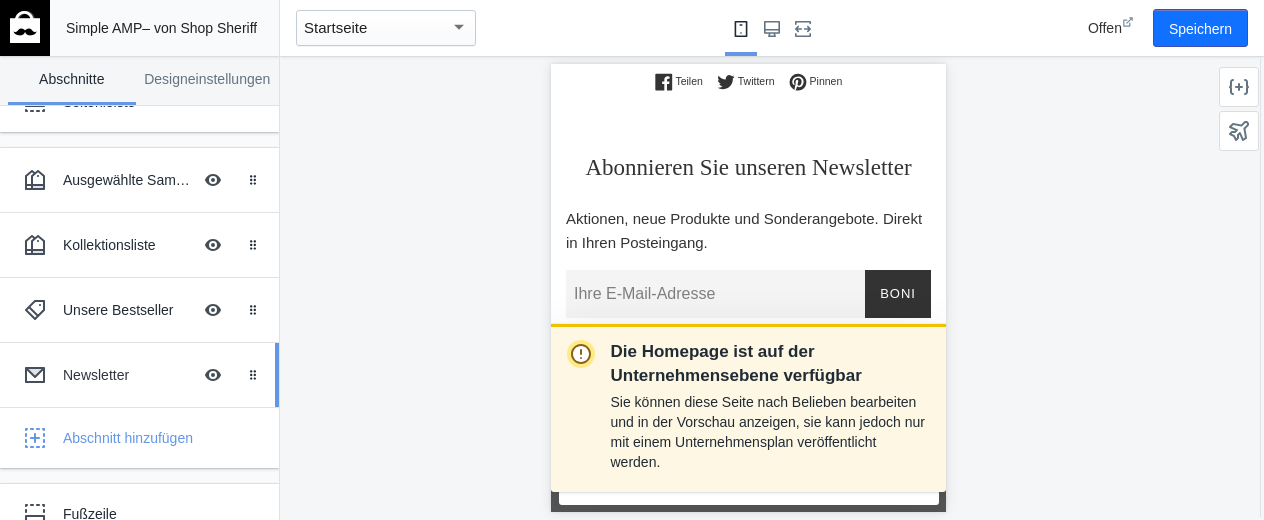 scroll, scrollTop: 152, scrollLeft: 0, axis: vertical 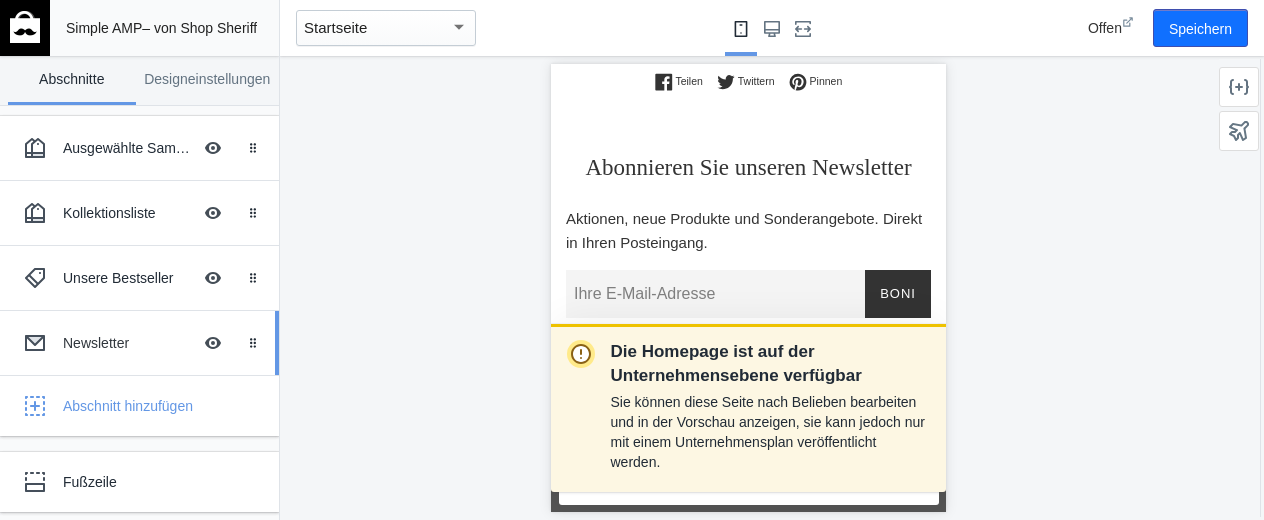 click on "Newsletter" at bounding box center [96, 343] 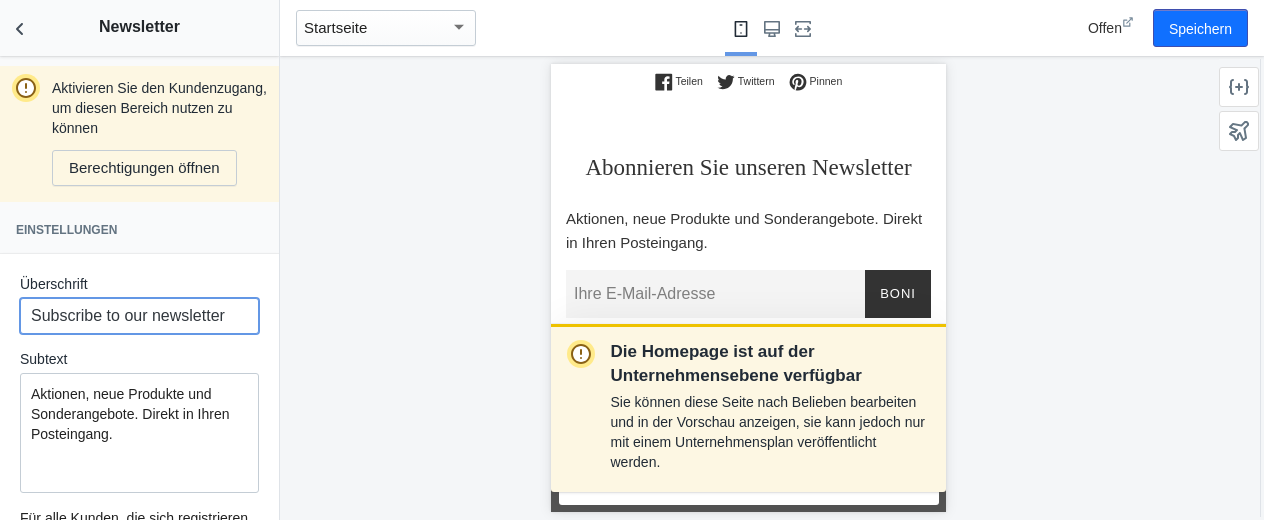 click on "Subscribe to our newsletter" at bounding box center (139, 316) 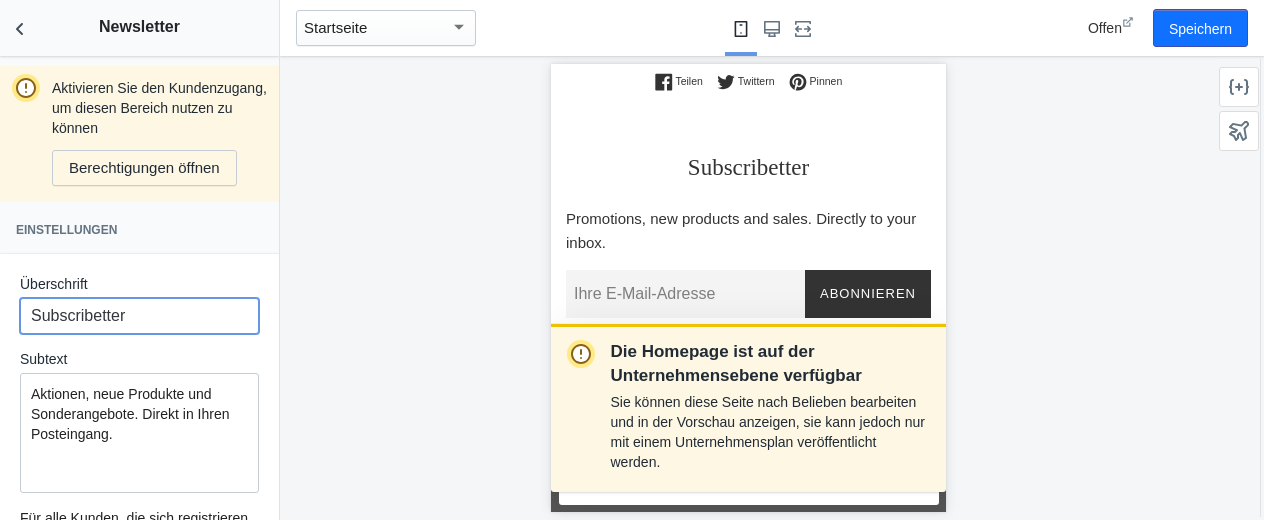 click on "Subscribetter" at bounding box center (139, 316) 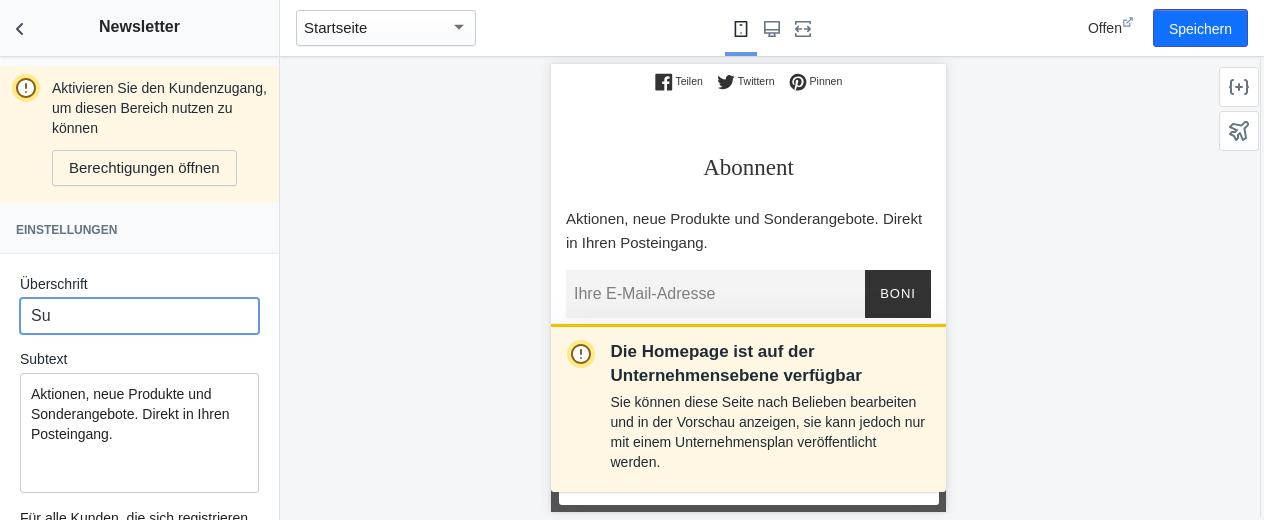 type on "S" 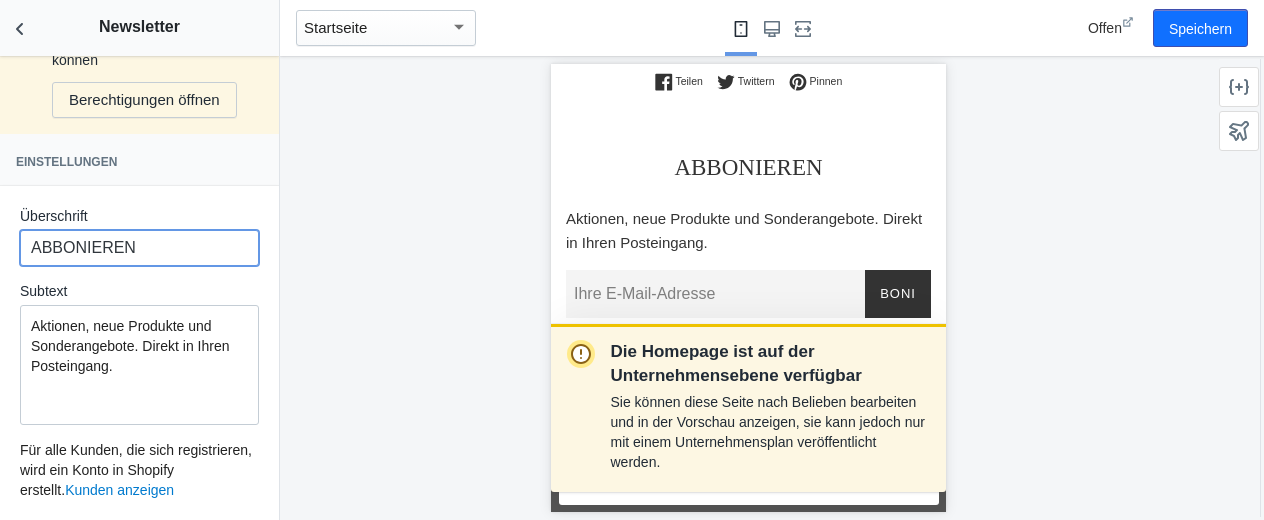 scroll, scrollTop: 100, scrollLeft: 0, axis: vertical 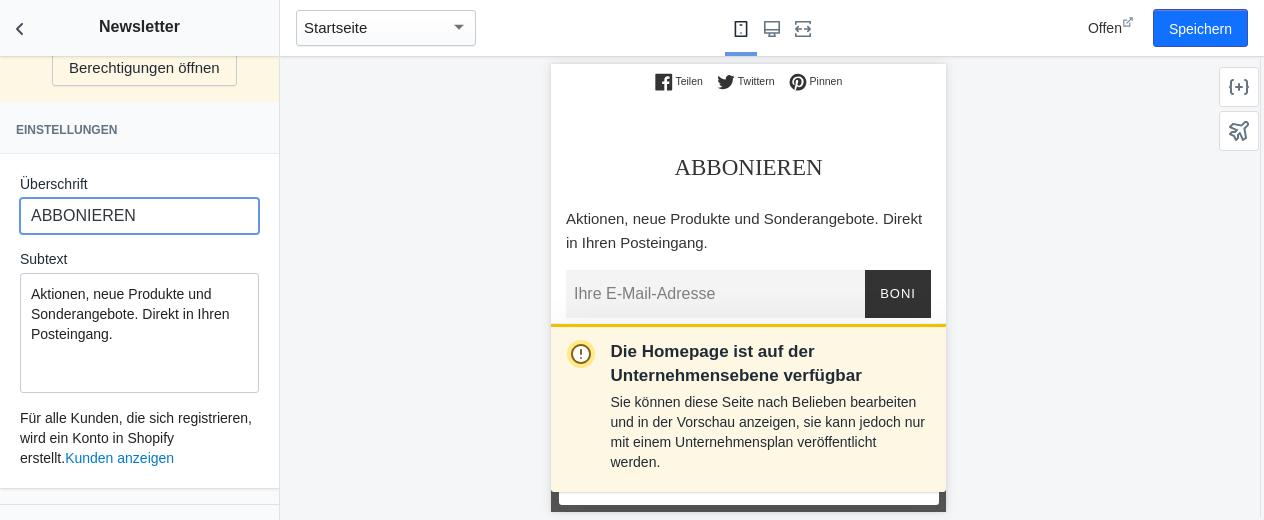 type on "ABBONIEREN" 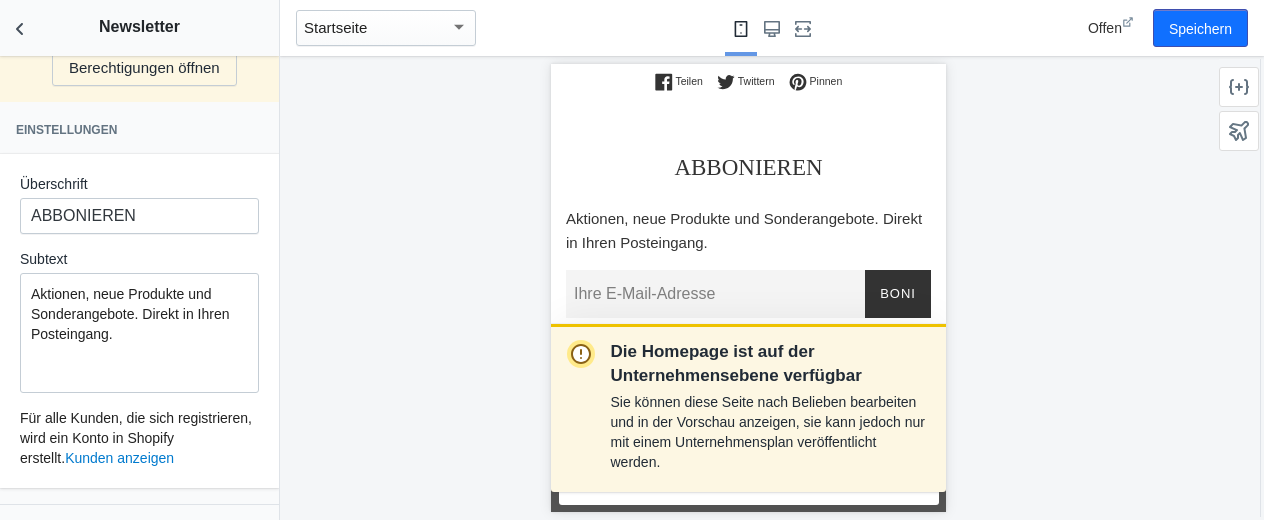 click on "Aktionen, neue Produkte und Sonderangebote. Direkt in Ihren Posteingang." at bounding box center [139, 314] 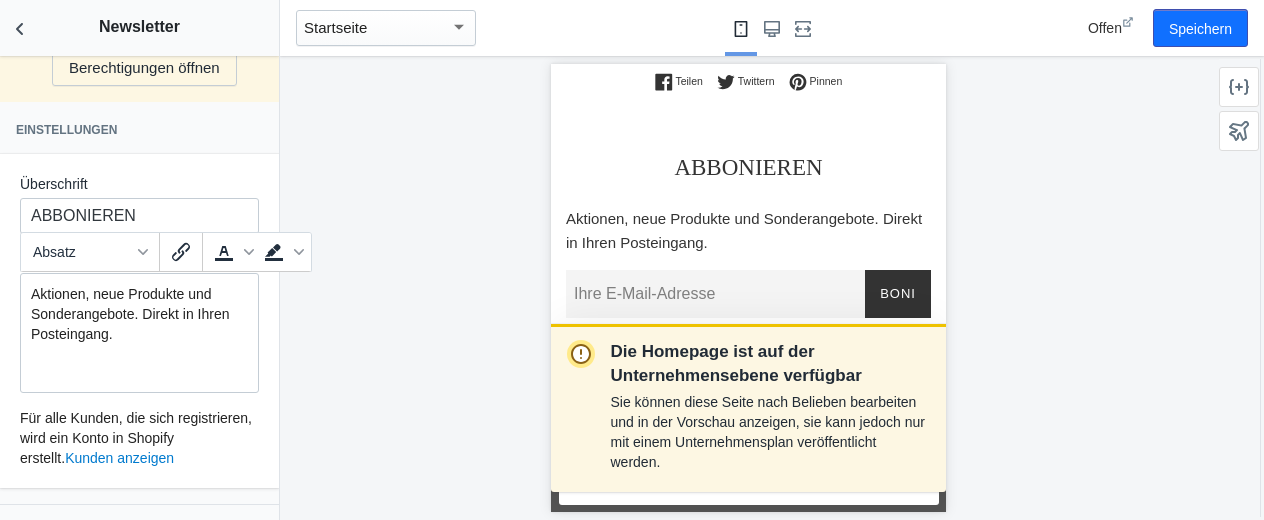 type 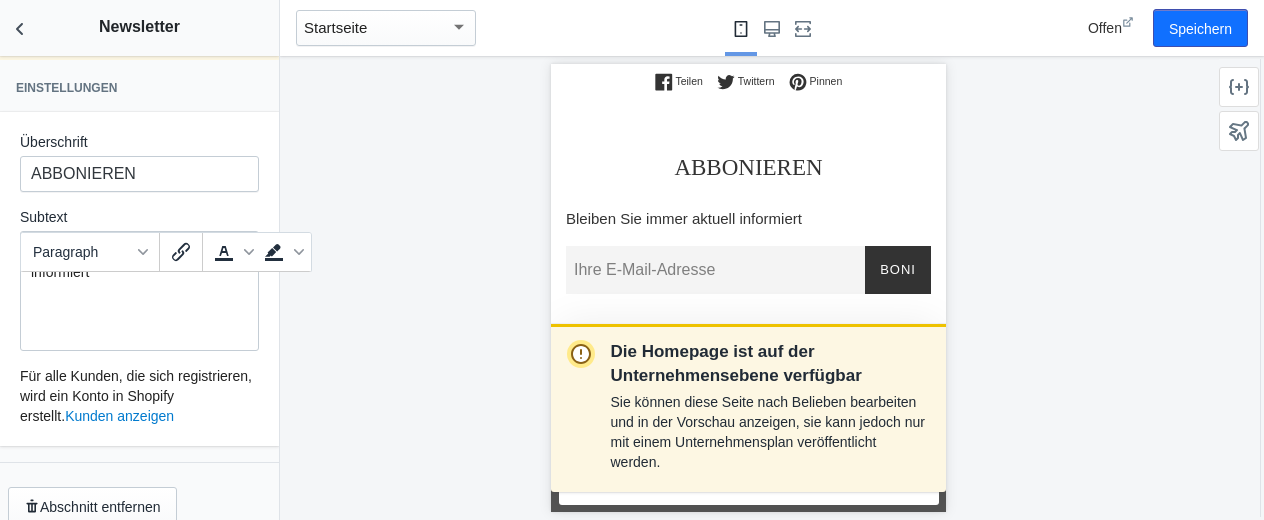 scroll, scrollTop: 165, scrollLeft: 0, axis: vertical 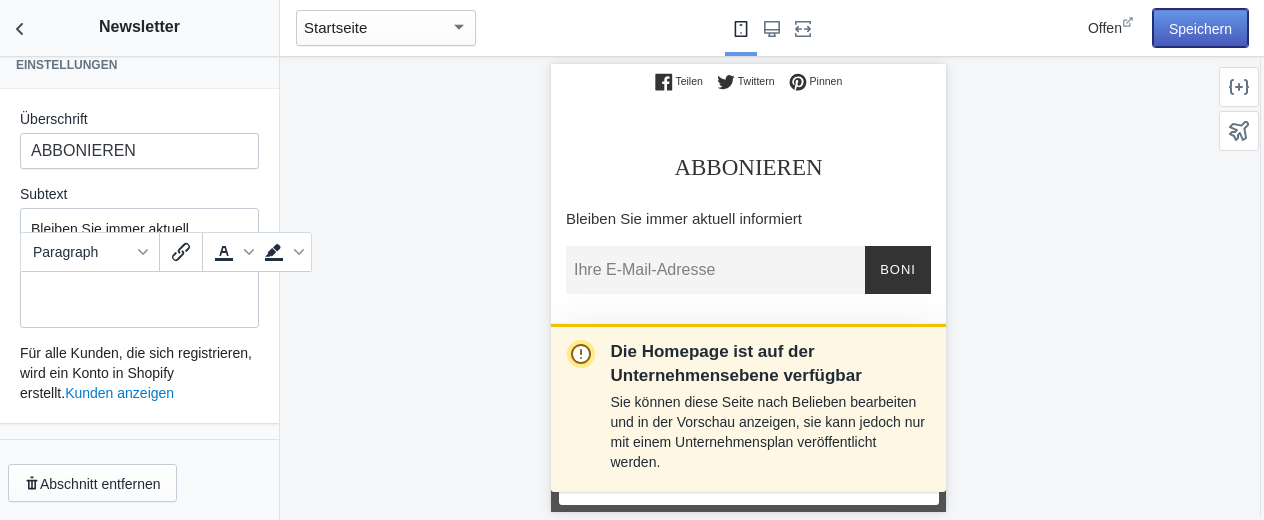 click on "Speichern" at bounding box center (1200, 29) 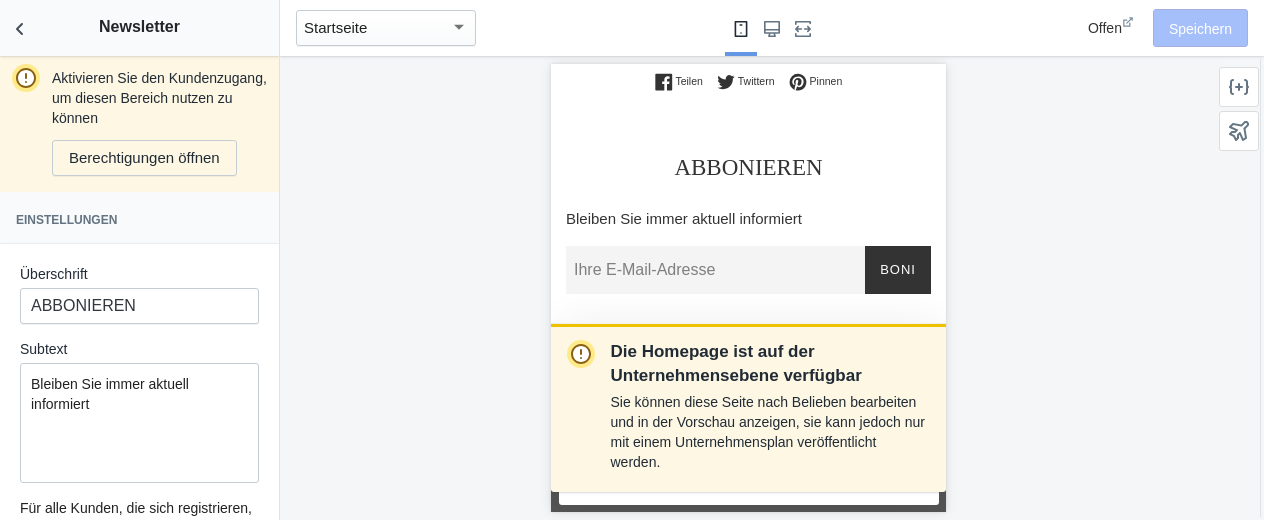 scroll, scrollTop: 0, scrollLeft: 0, axis: both 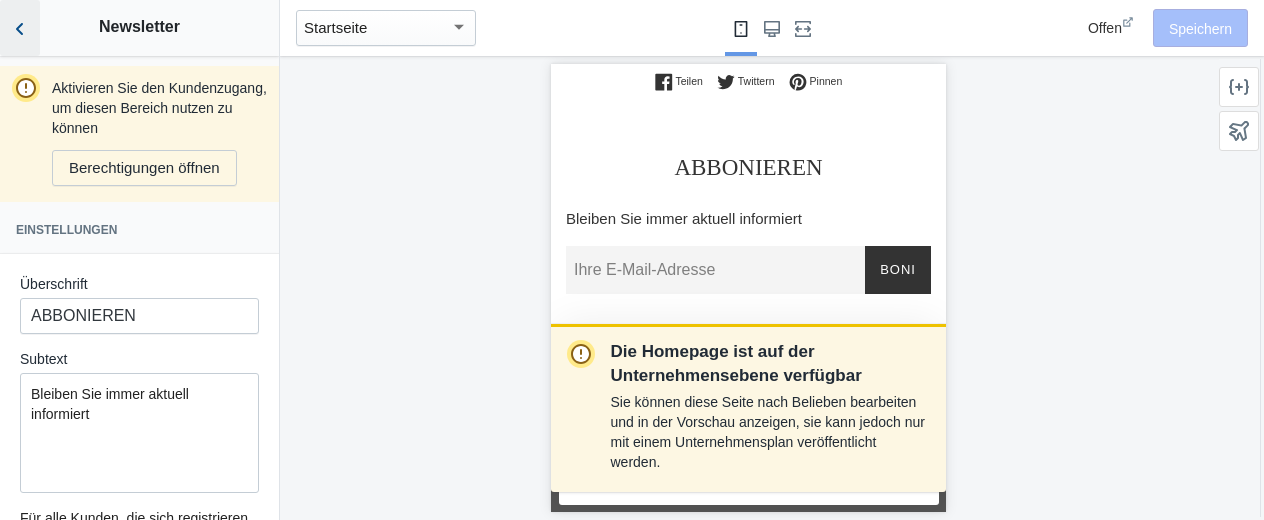 click 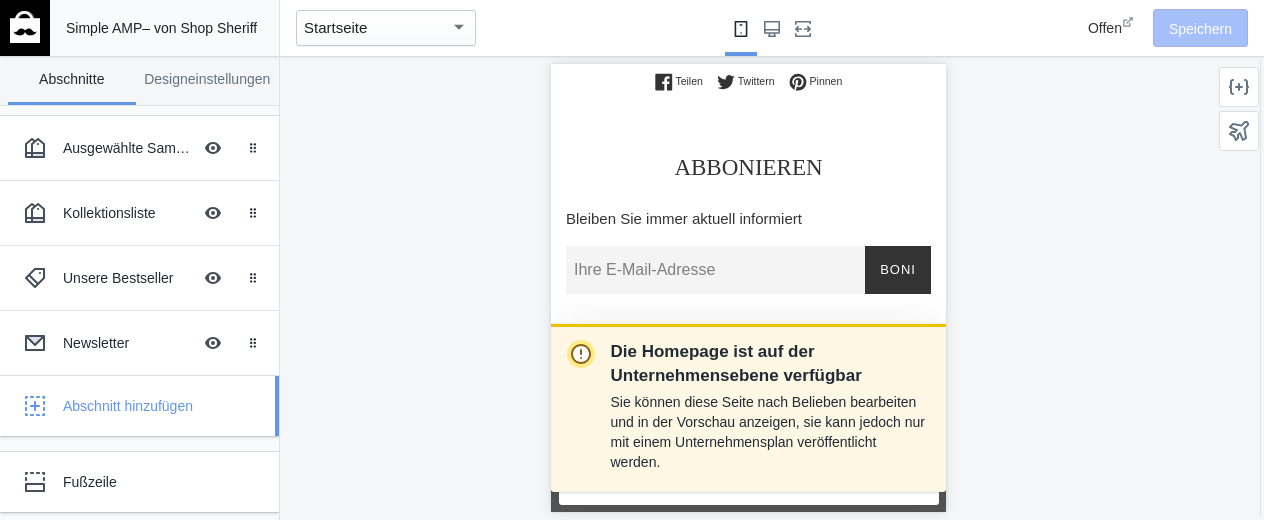 click on "Abschnitt hinzufügen" at bounding box center (128, 406) 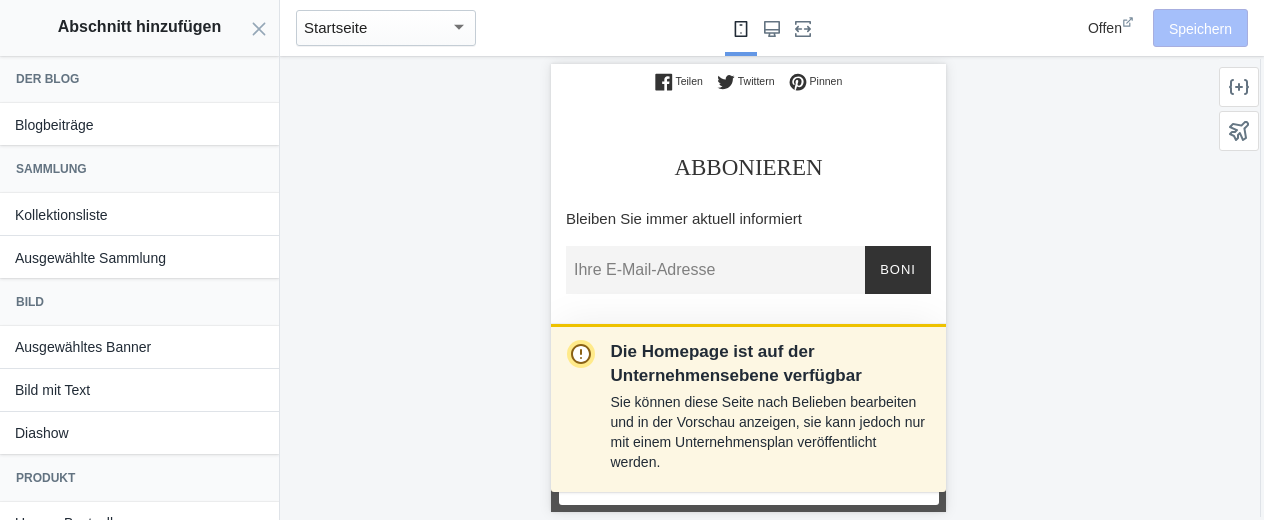 scroll, scrollTop: 0, scrollLeft: 0, axis: both 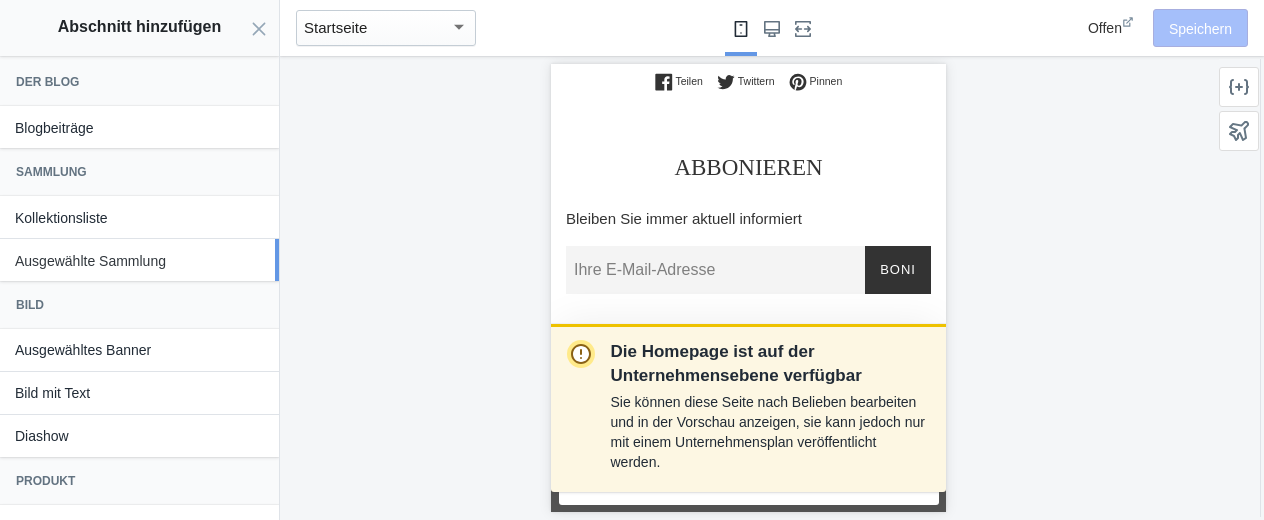 click on "Ausgewählte Sammlung" 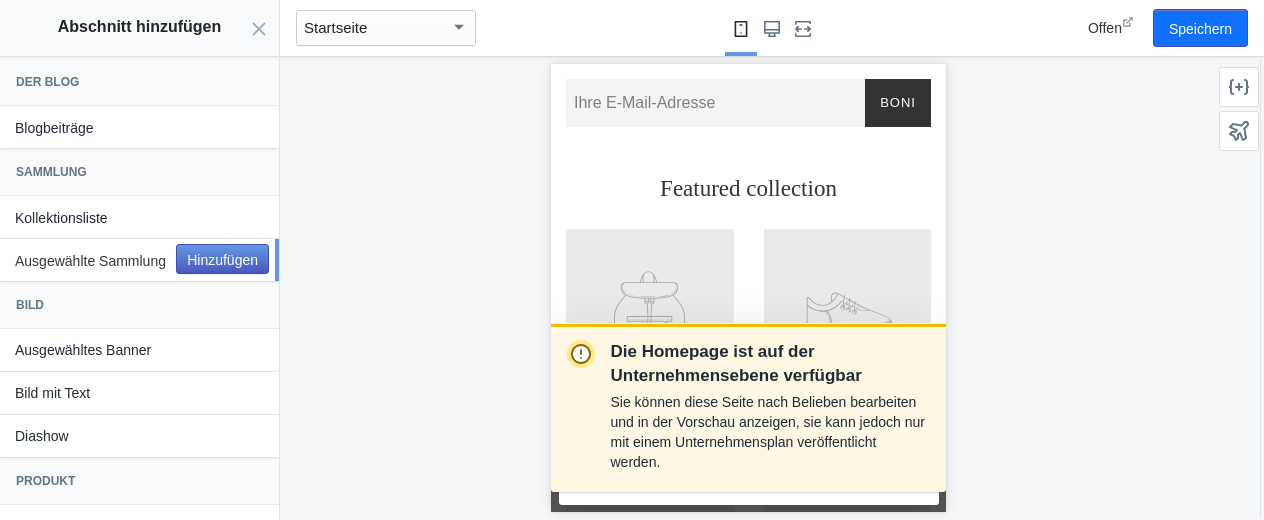 scroll, scrollTop: 3731, scrollLeft: 0, axis: vertical 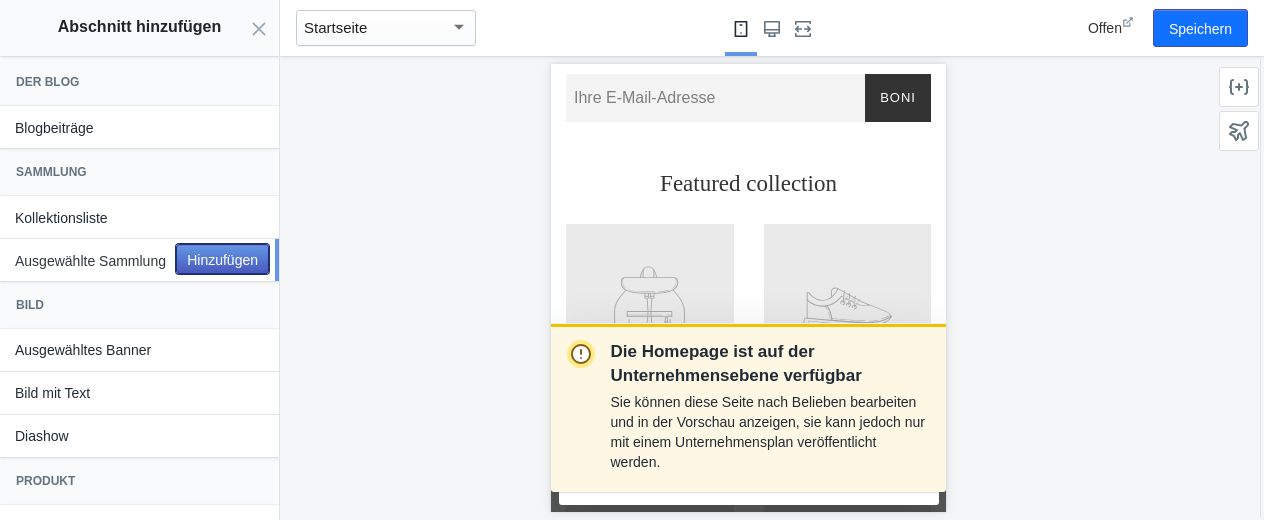 click on "Hinzufügen" 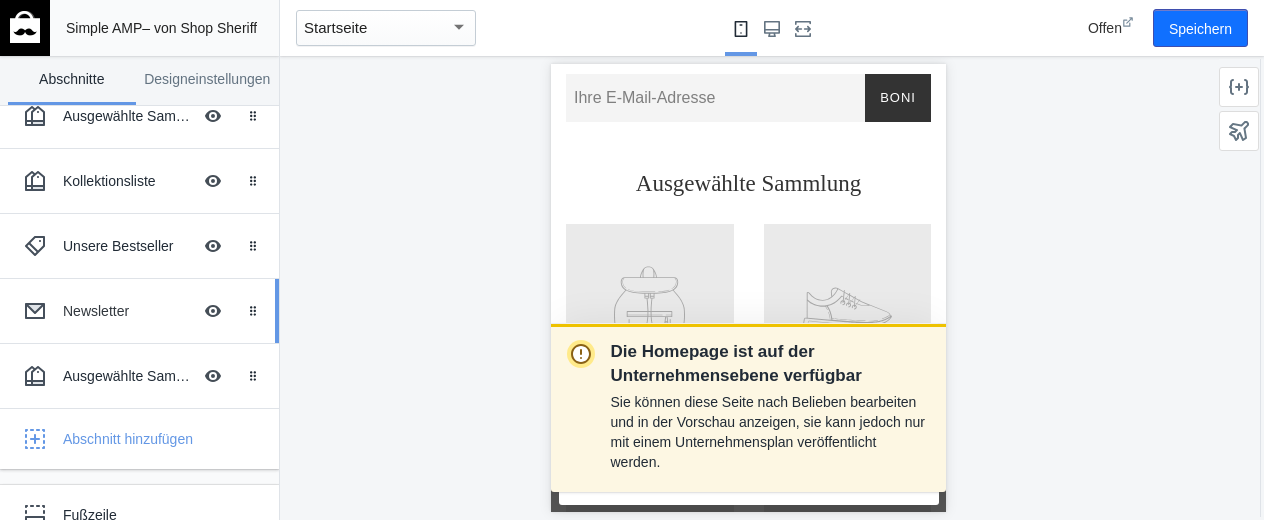 scroll, scrollTop: 216, scrollLeft: 0, axis: vertical 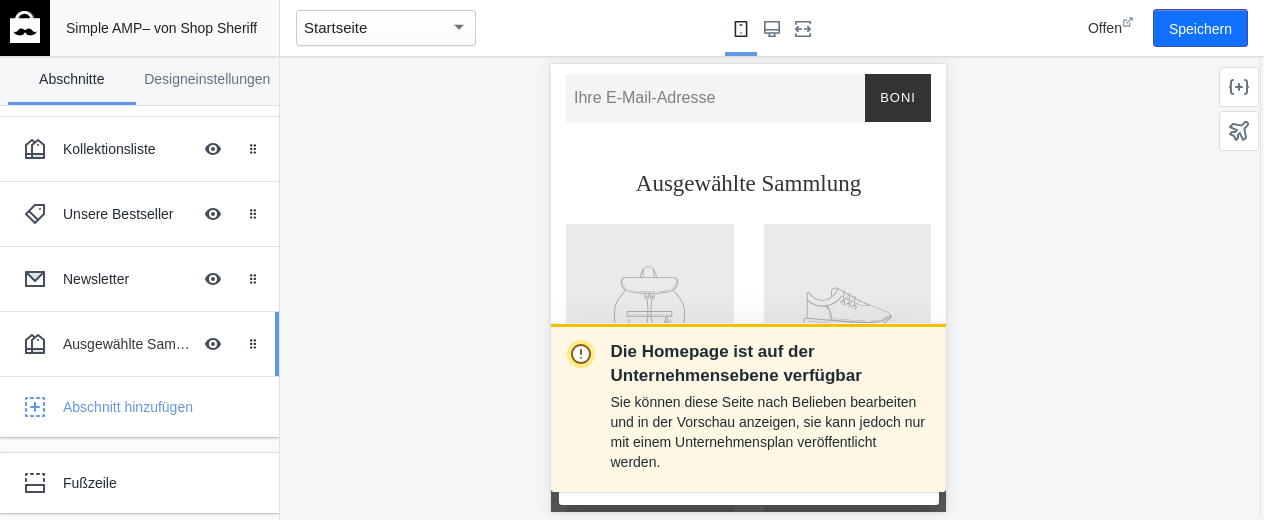 click on "Ausgewählte Sammlung" at bounding box center [138, 344] 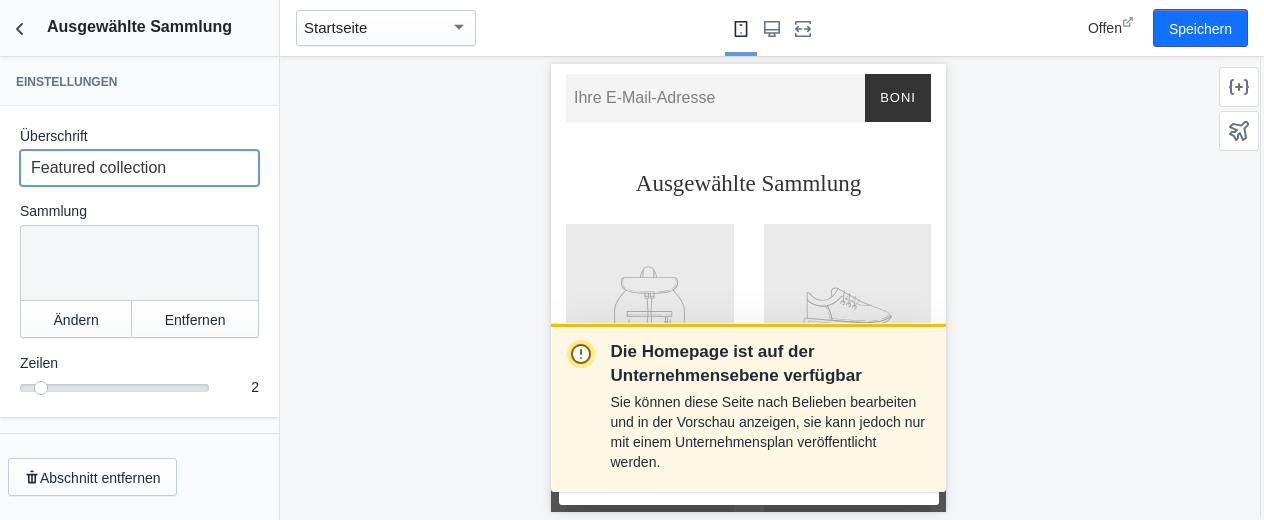 click on "Featured collection" at bounding box center (139, 168) 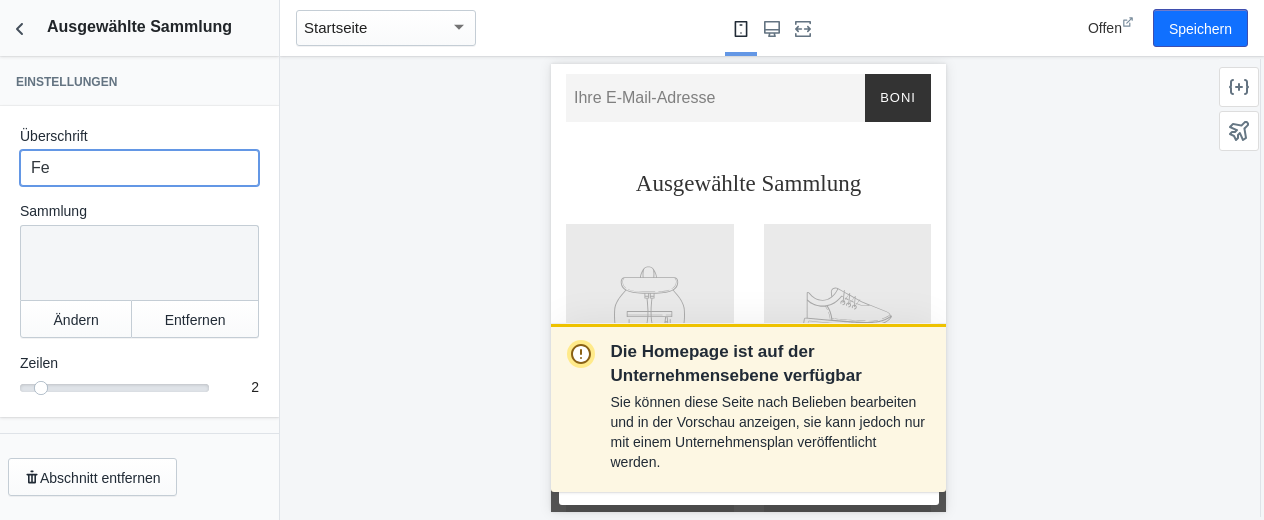 type on "F" 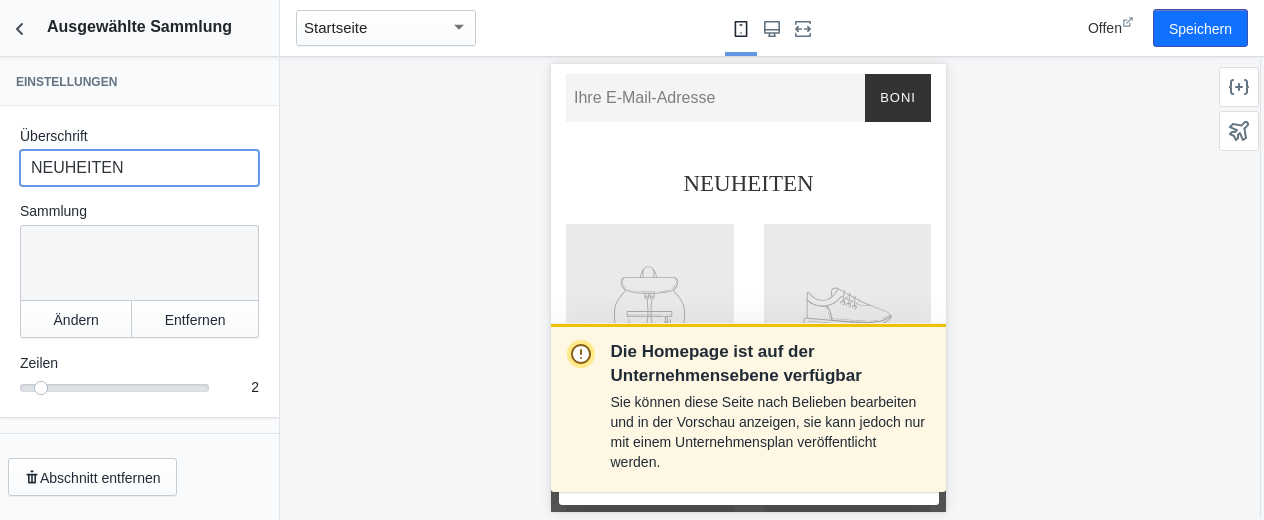 type on "NEUHEITEN" 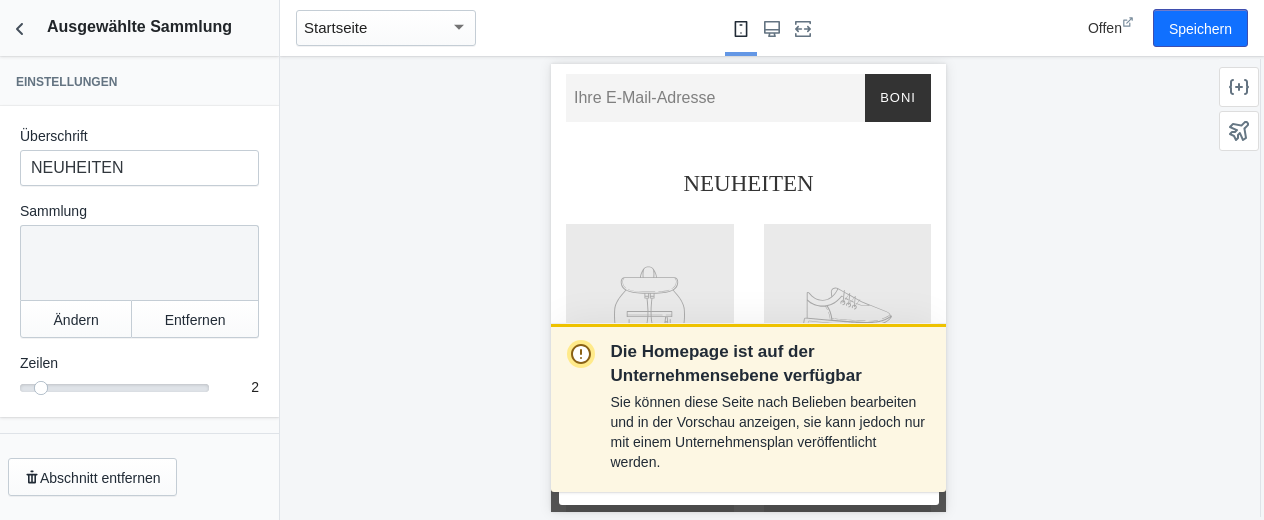 click at bounding box center (114, 388) 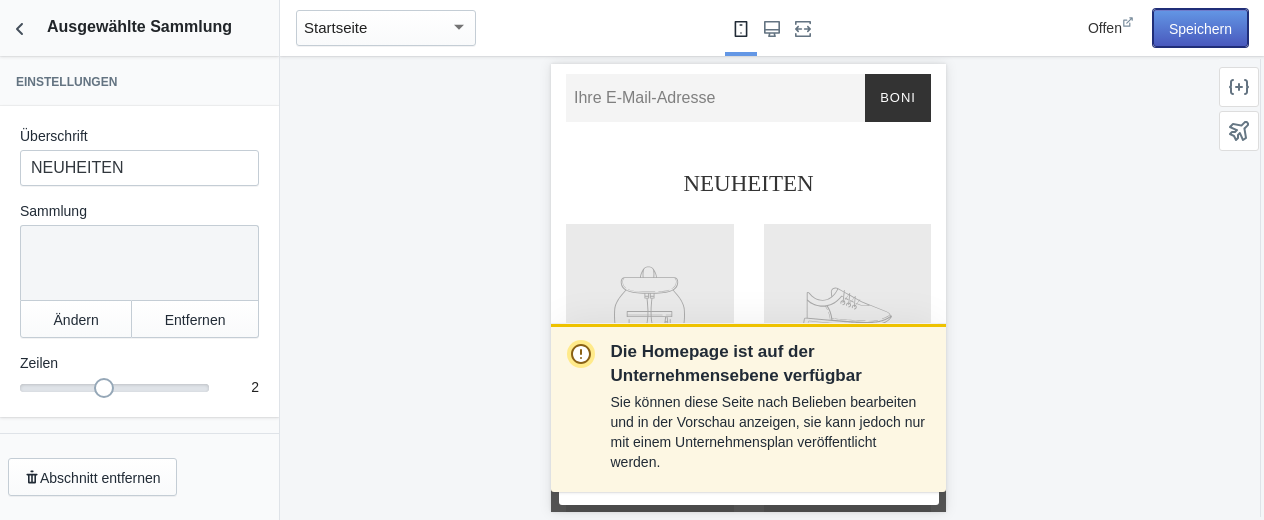 click on "Speichern" at bounding box center [1200, 29] 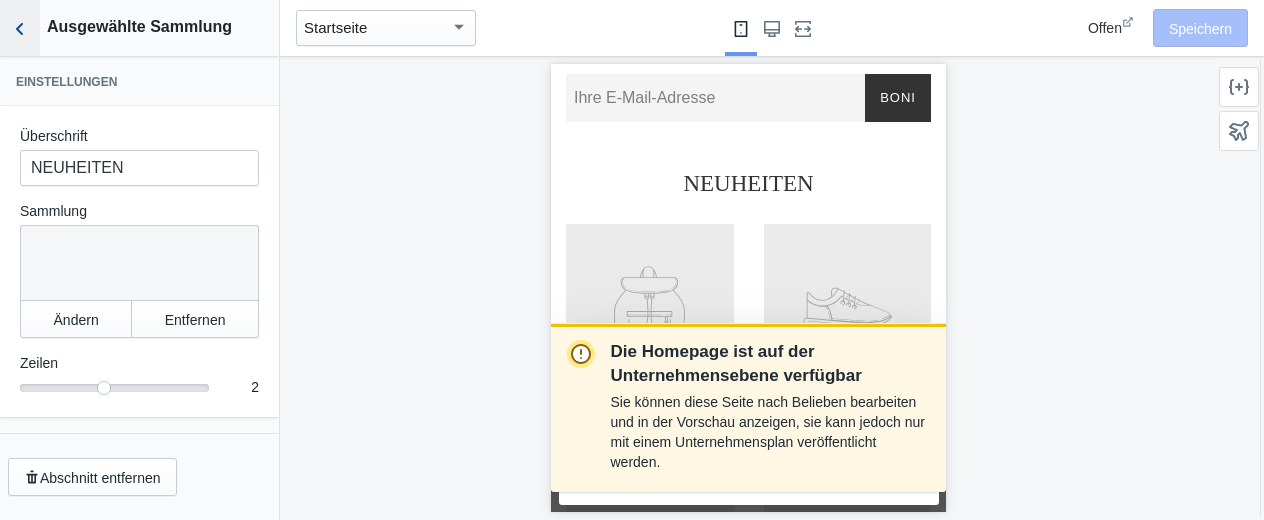click 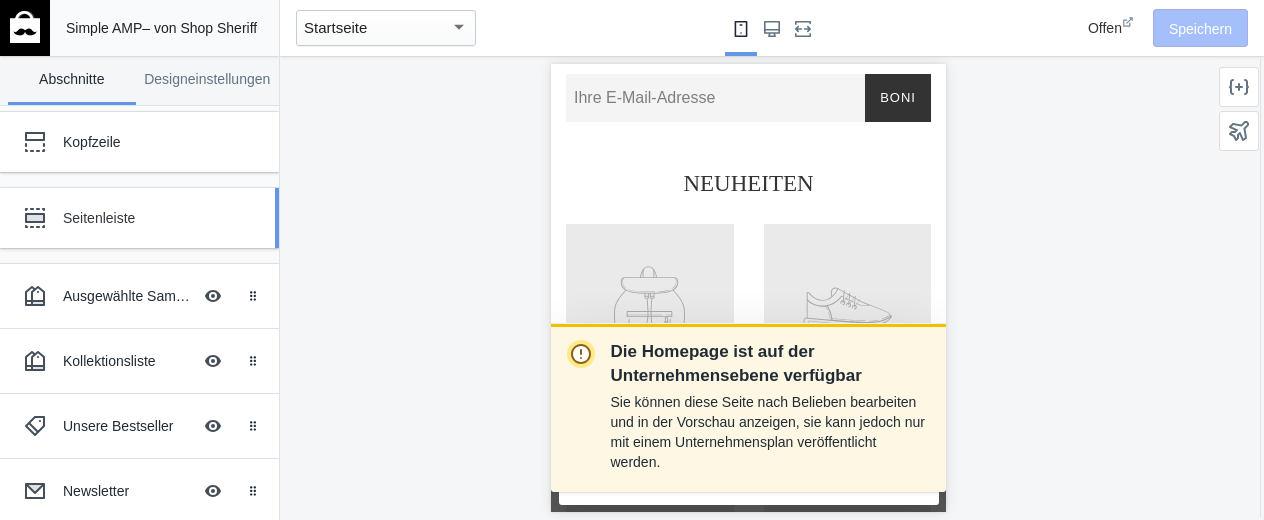 scroll, scrollTop: 0, scrollLeft: 0, axis: both 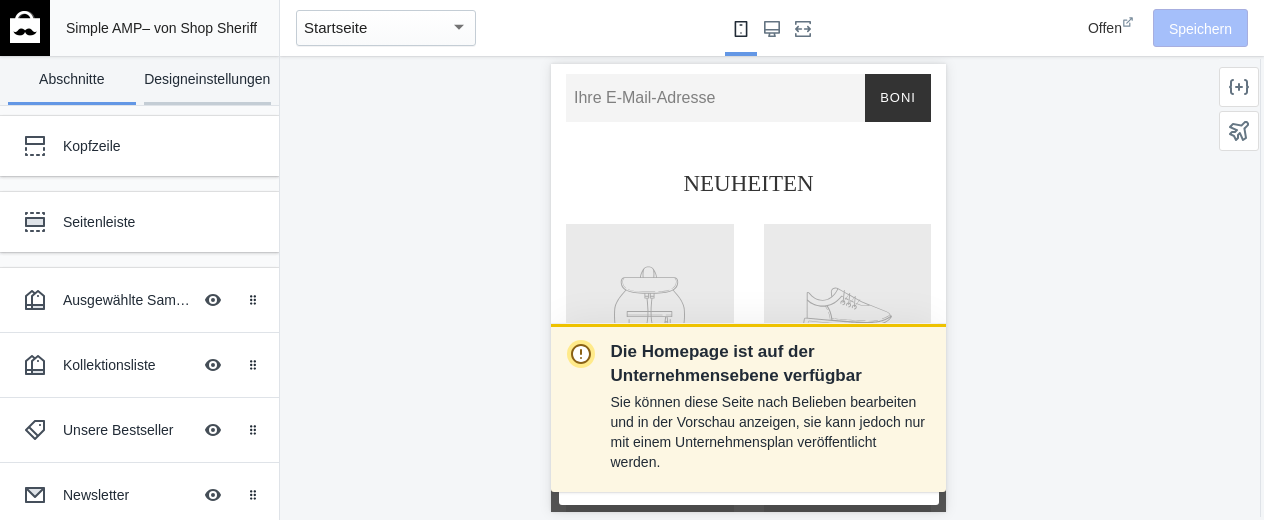 click on "Designeinstellungen" at bounding box center (207, 79) 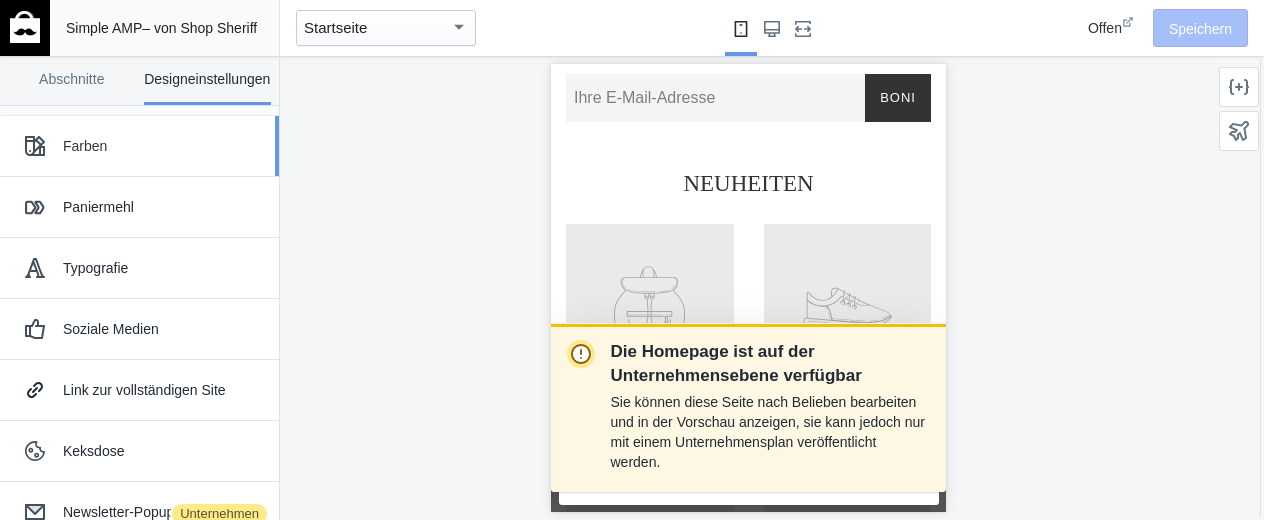 click on "Farben" at bounding box center (163, 146) 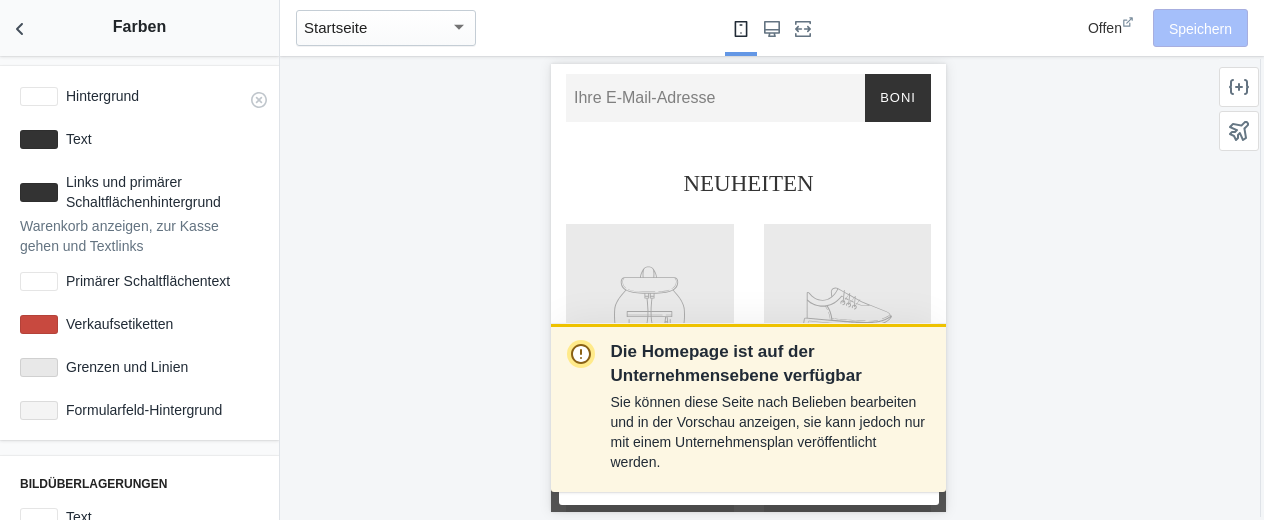click at bounding box center (39, 96) 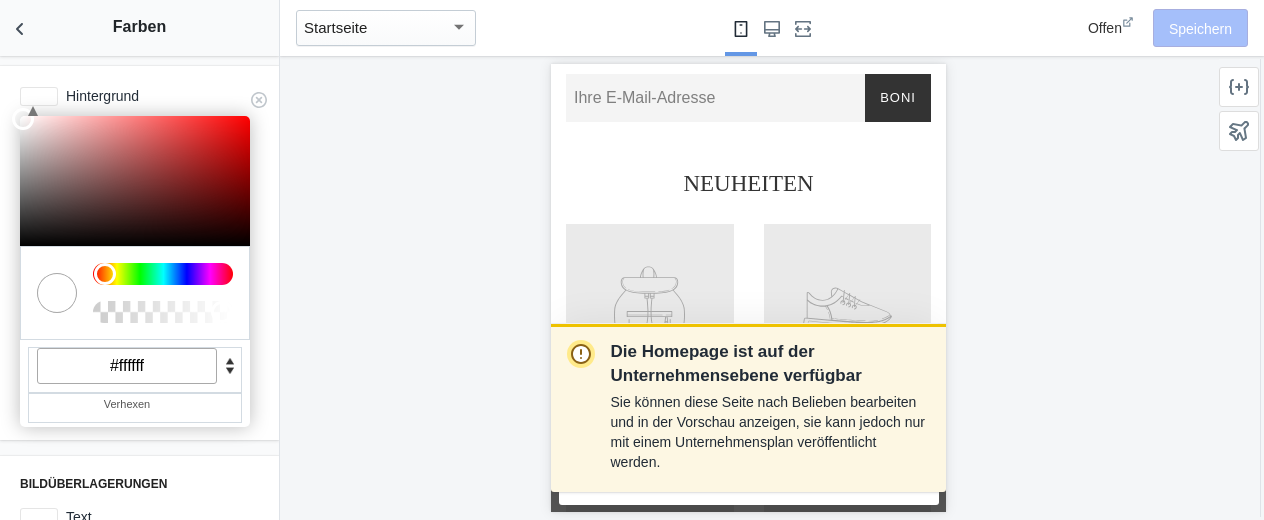 click on "#ffffff" at bounding box center (127, 366) 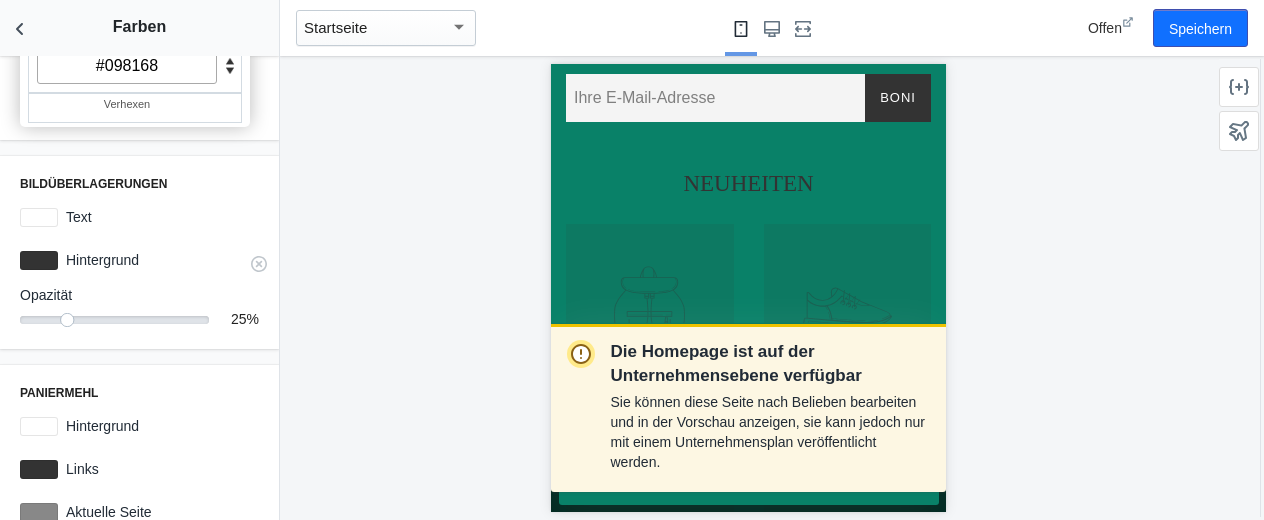 scroll, scrollTop: 375, scrollLeft: 0, axis: vertical 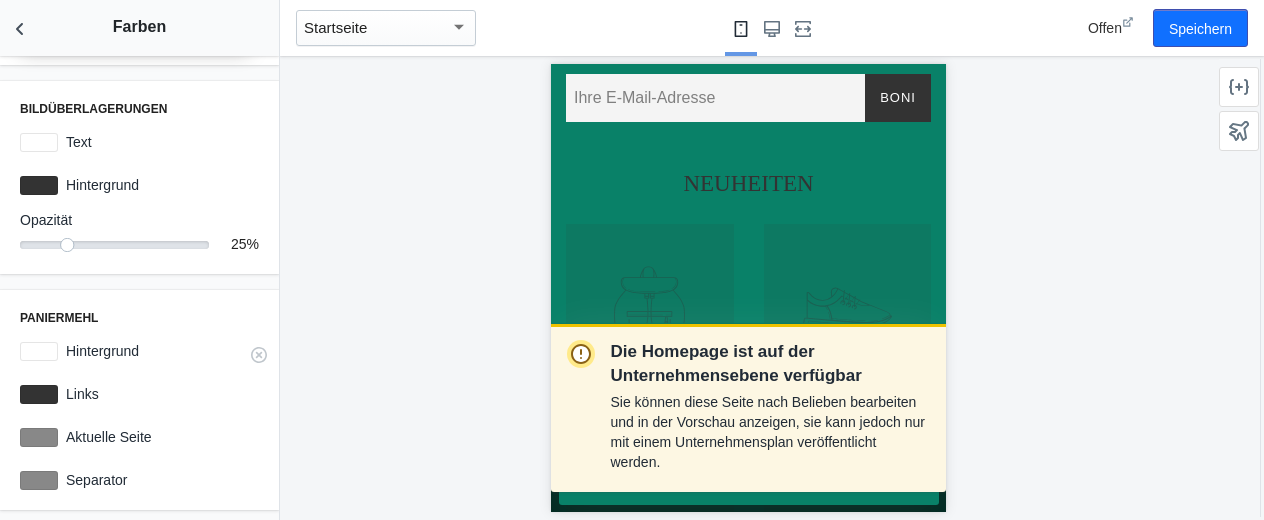 type on "#098168" 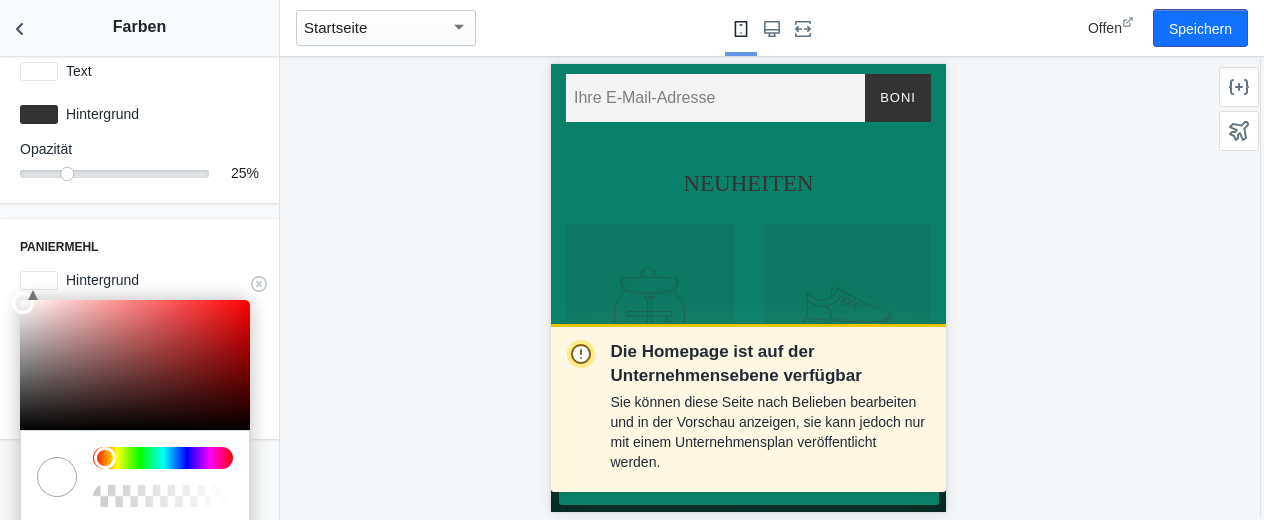 scroll, scrollTop: 534, scrollLeft: 0, axis: vertical 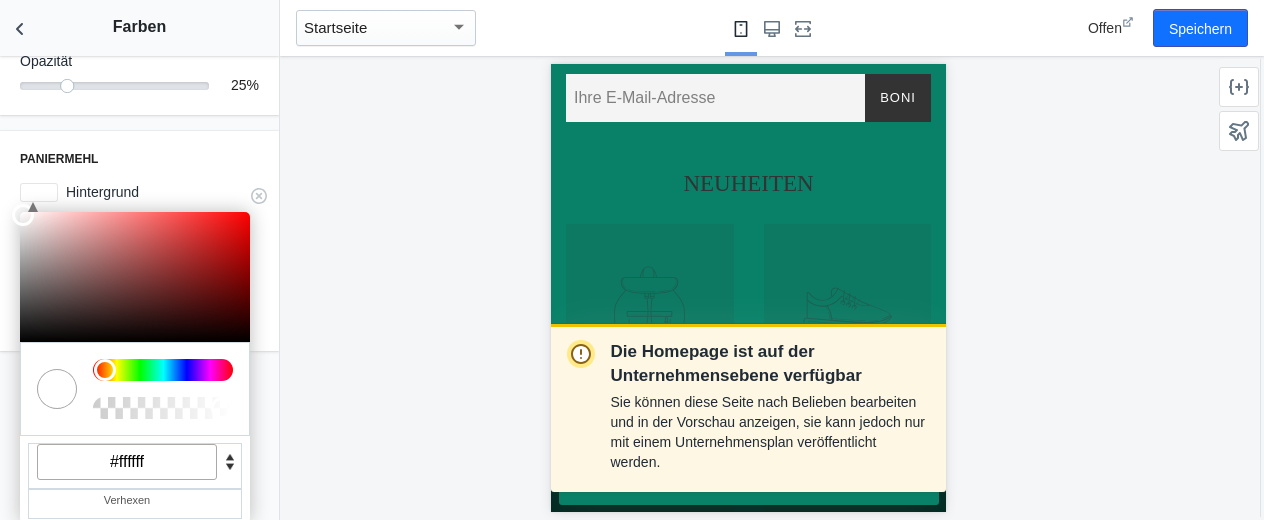 click on "#ffffff" at bounding box center (127, 462) 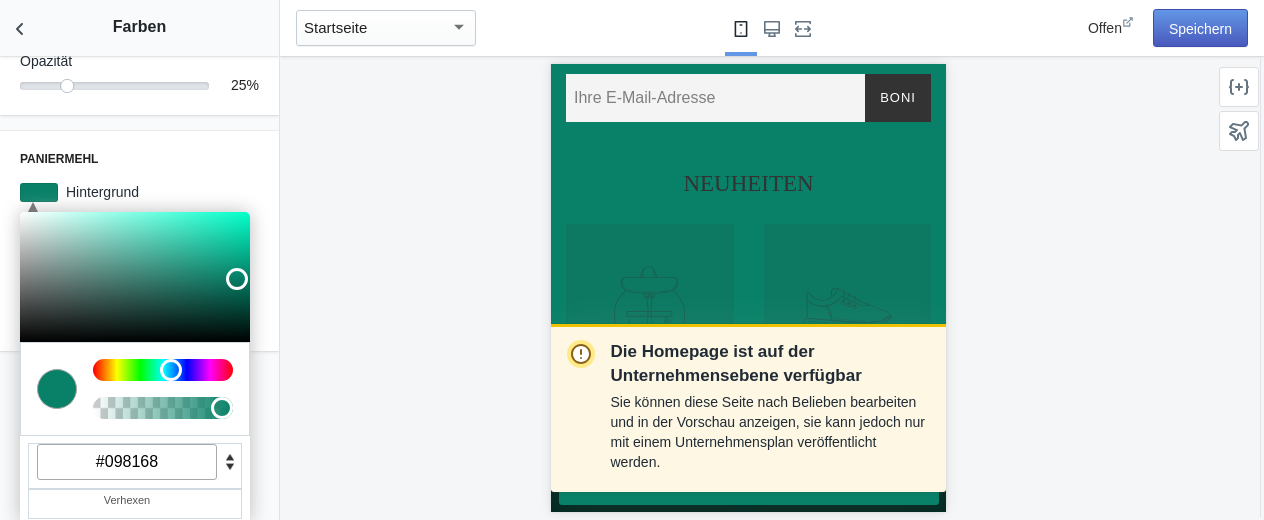 type on "#098168" 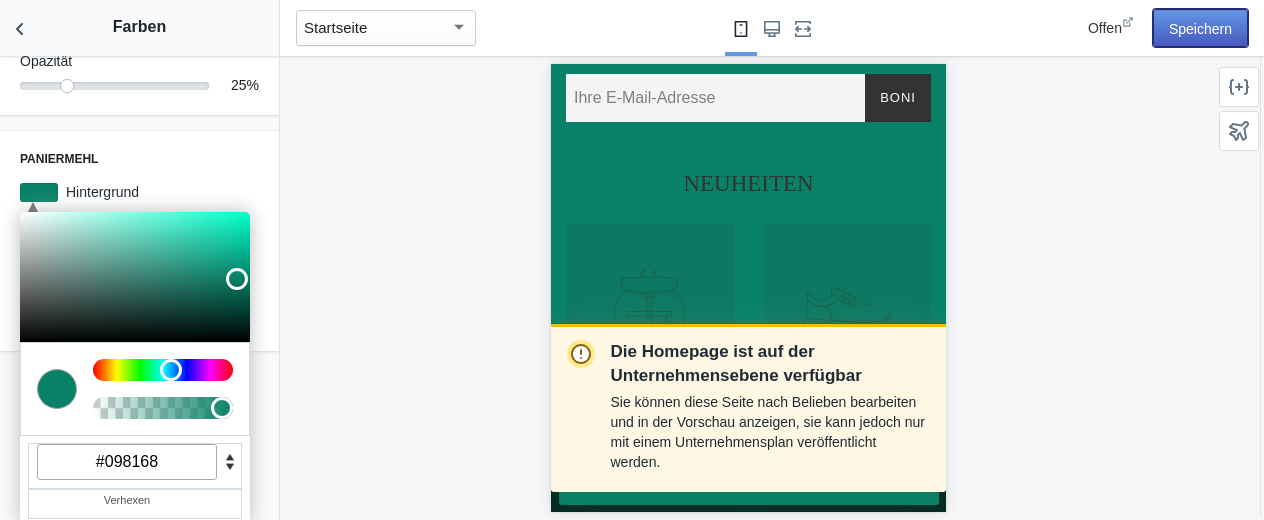 click on "Speichern" at bounding box center (1200, 29) 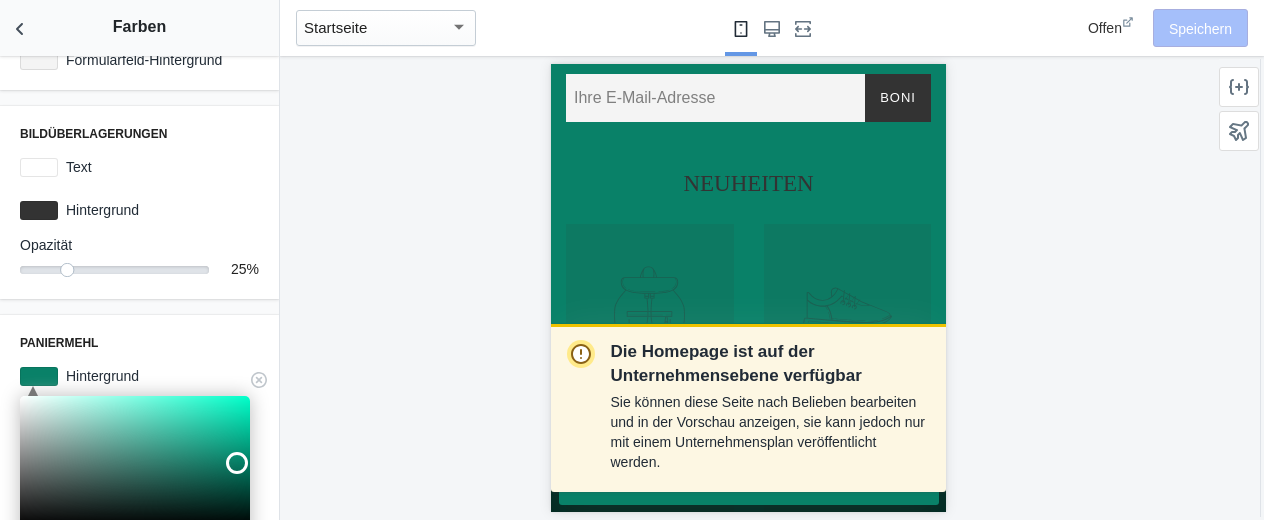 scroll, scrollTop: 334, scrollLeft: 0, axis: vertical 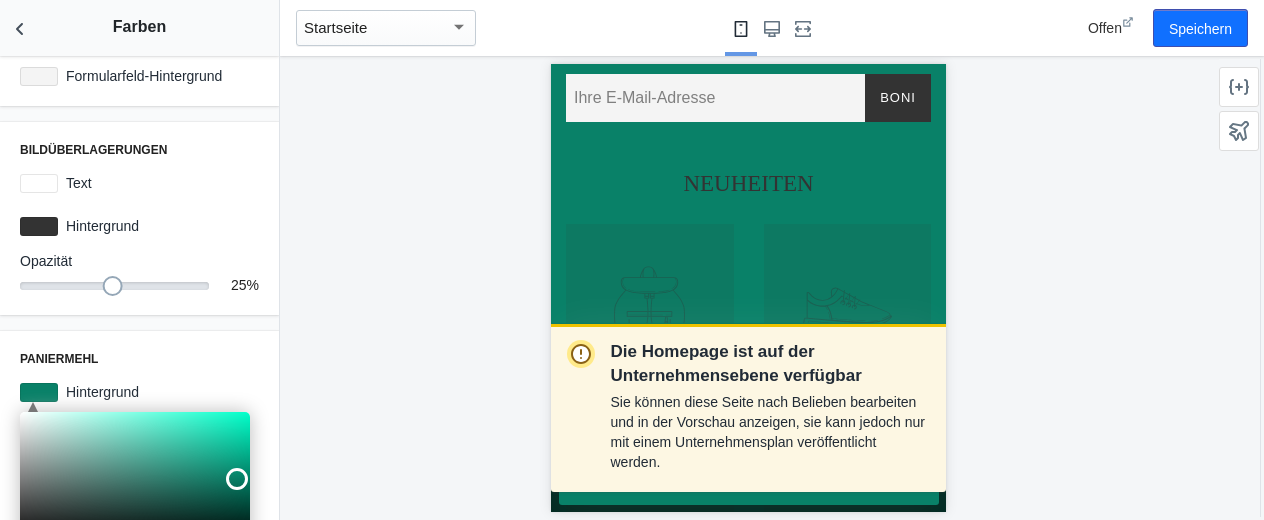 click at bounding box center (114, 286) 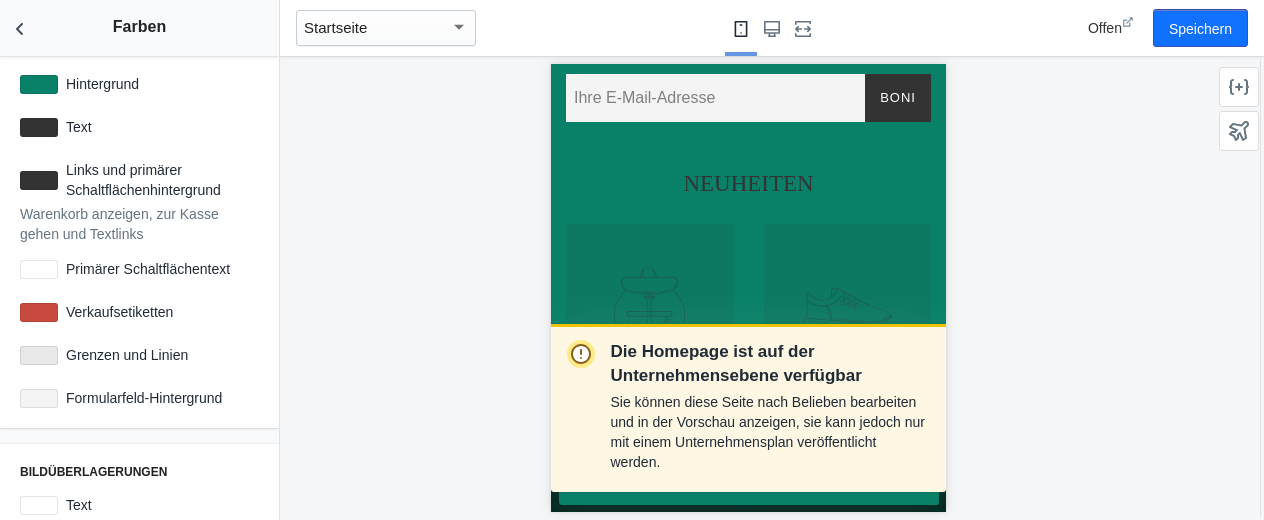 scroll, scrollTop: 0, scrollLeft: 0, axis: both 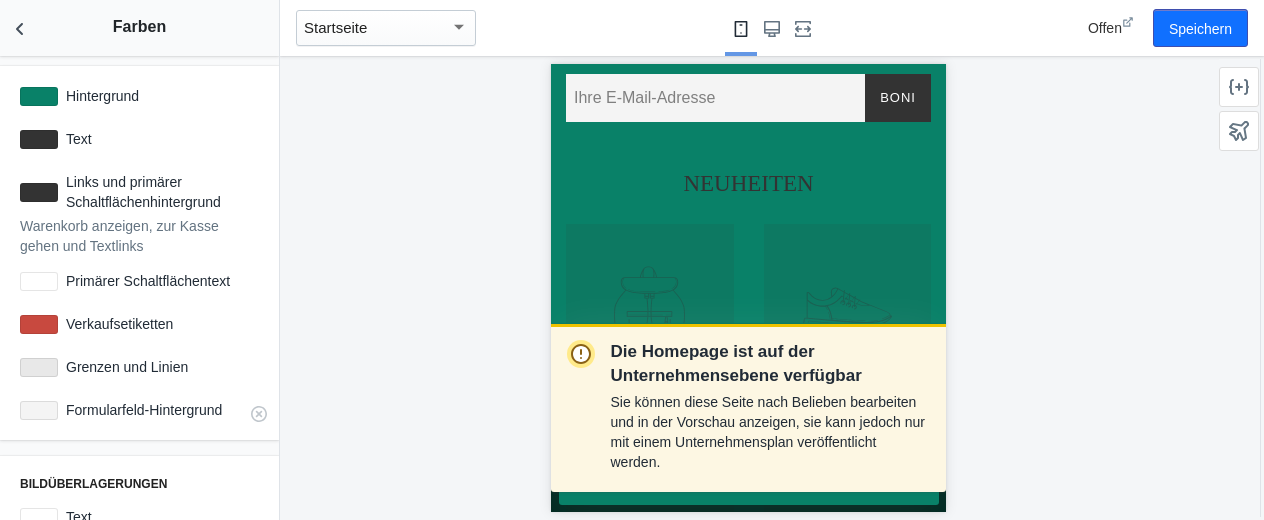 click at bounding box center [39, 410] 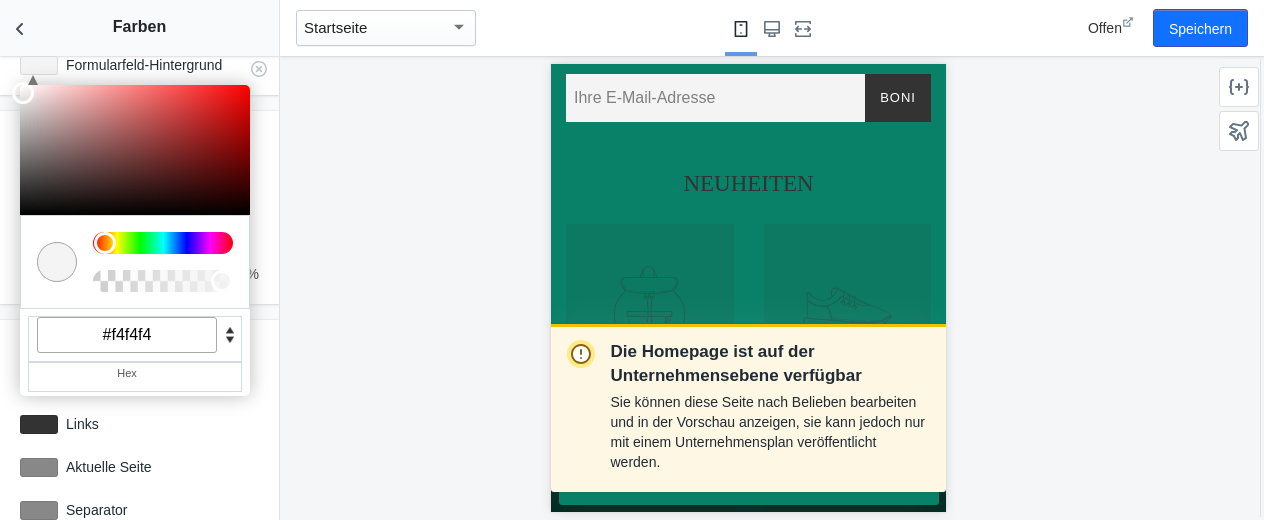 scroll, scrollTop: 375, scrollLeft: 0, axis: vertical 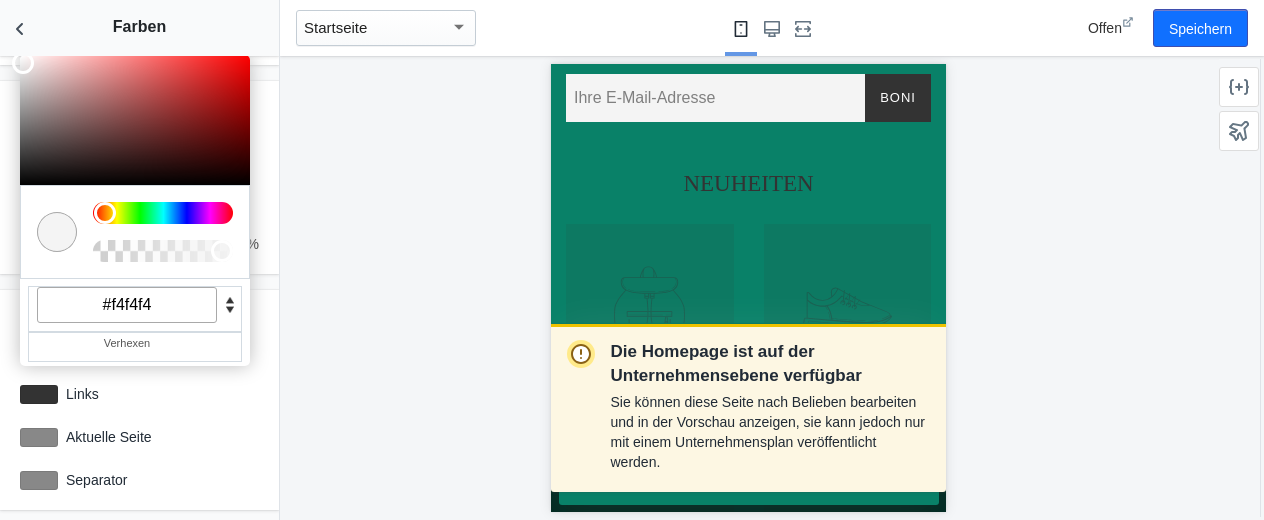 click on "#f4f4f4" at bounding box center [127, 305] 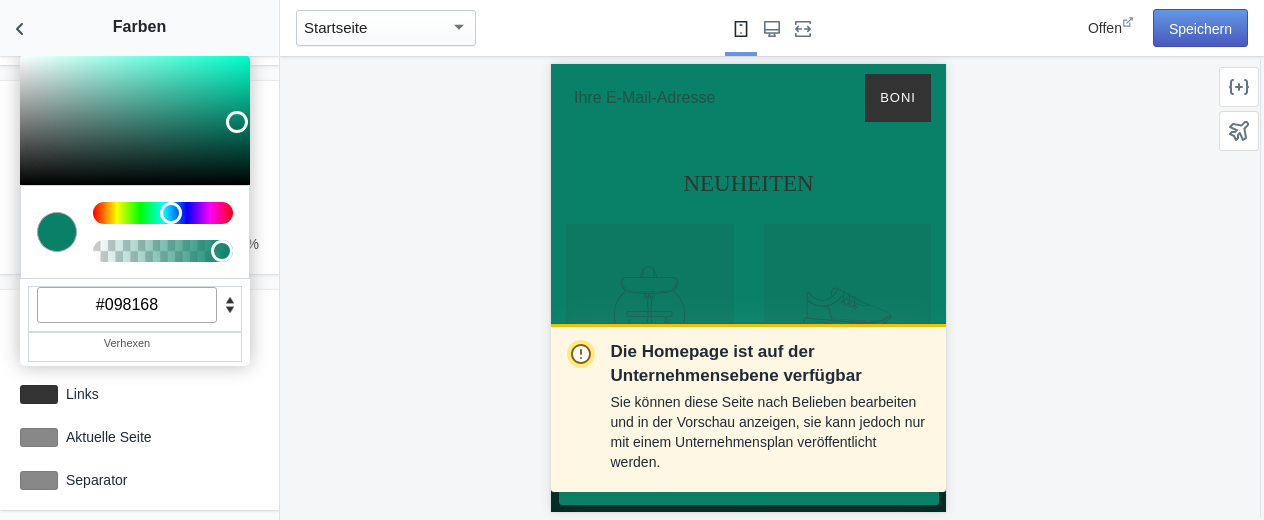 type on "#098168" 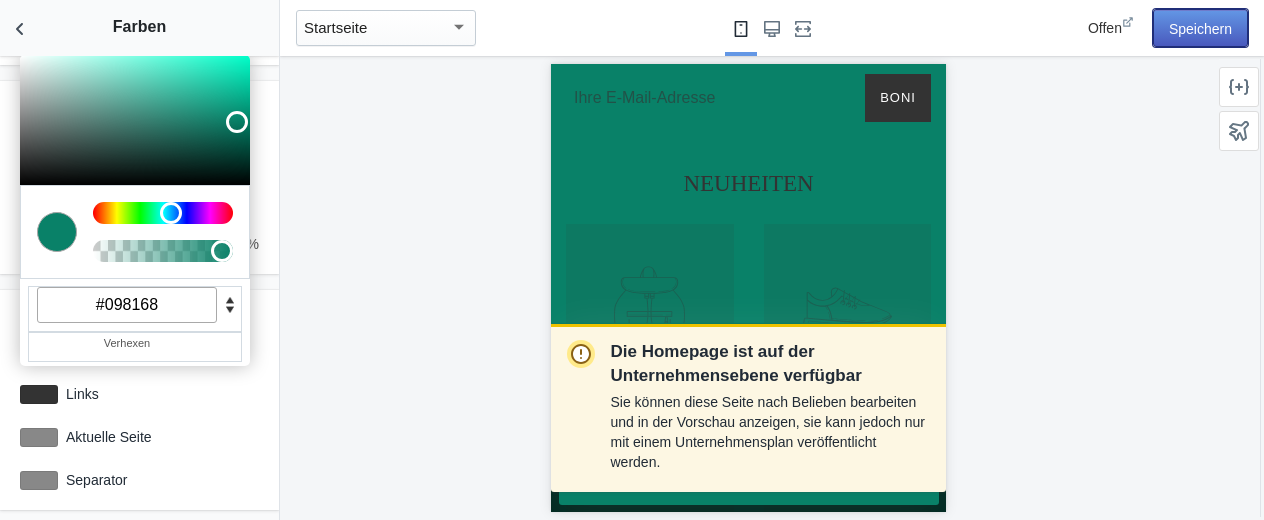 click on "Speichern" at bounding box center (1200, 29) 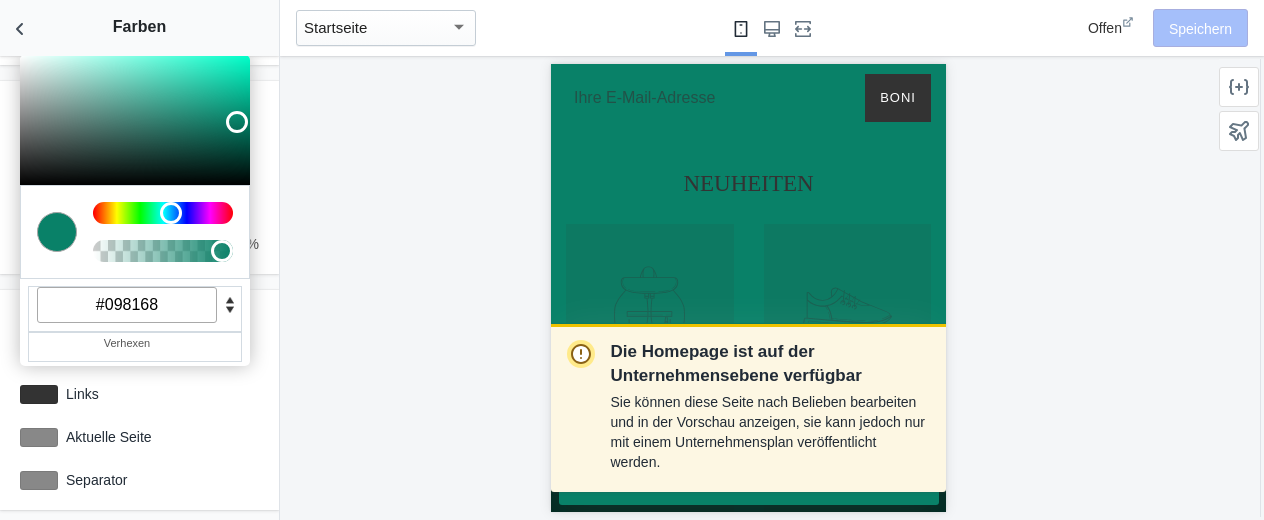 scroll, scrollTop: 0, scrollLeft: 0, axis: both 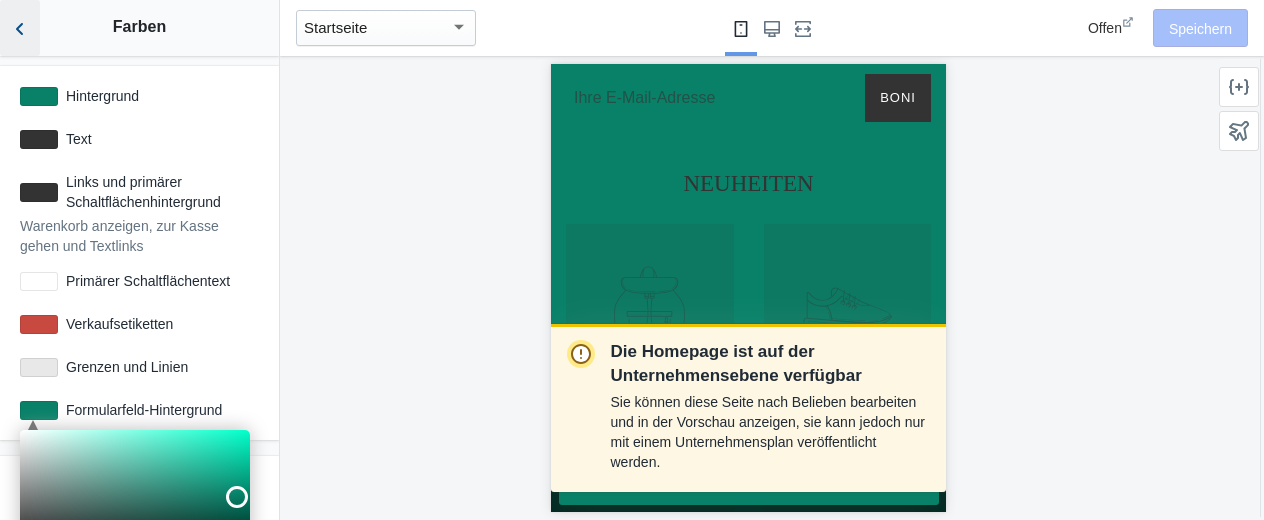 click 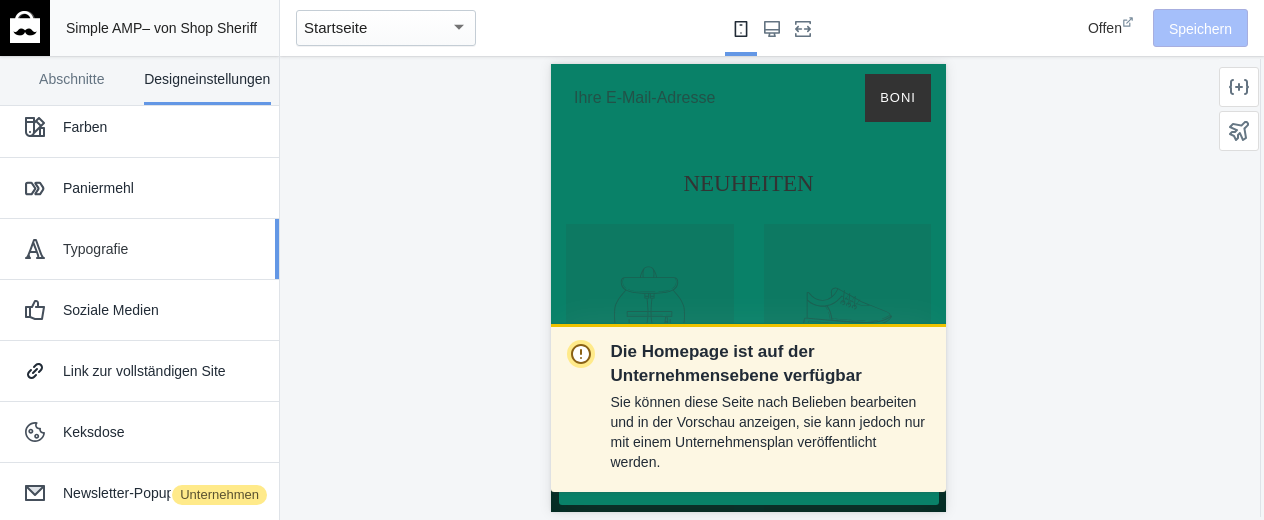 scroll, scrollTop: 29, scrollLeft: 0, axis: vertical 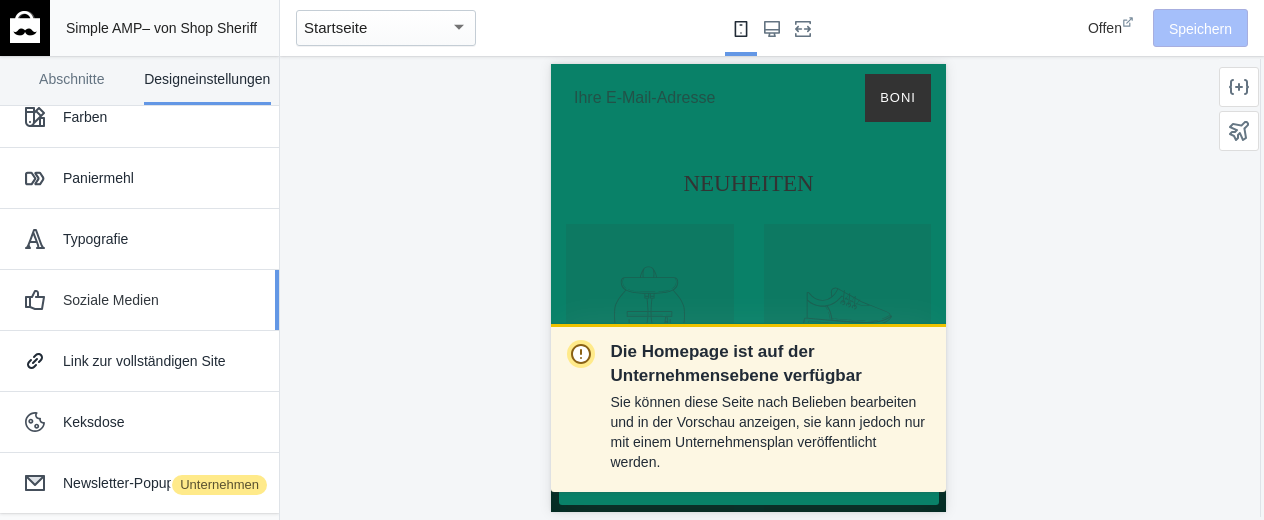 click on "Soziale Medien" at bounding box center (111, 300) 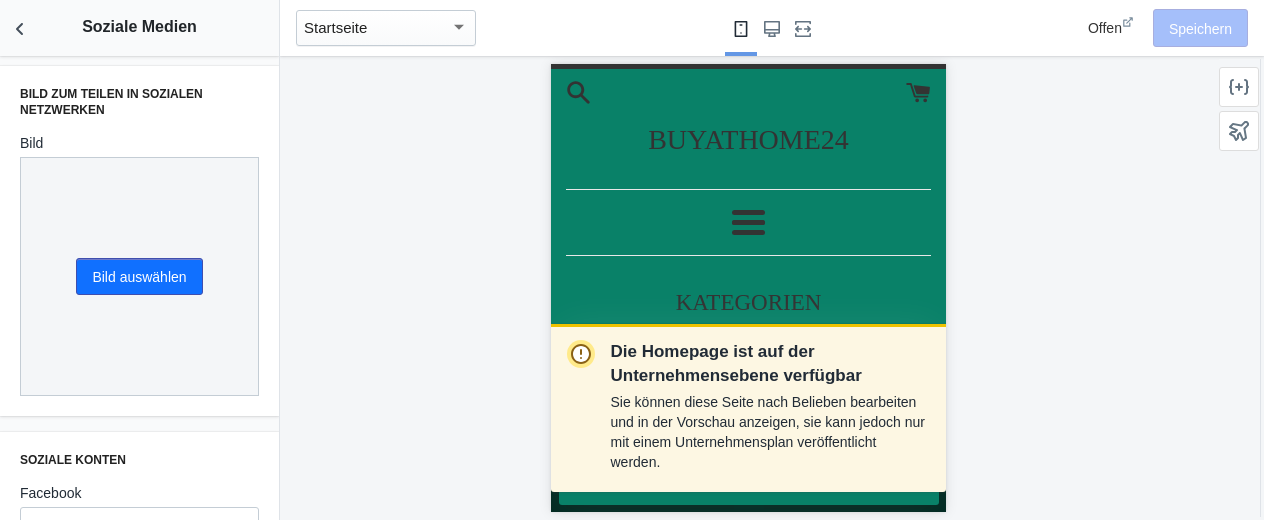 scroll, scrollTop: 0, scrollLeft: 0, axis: both 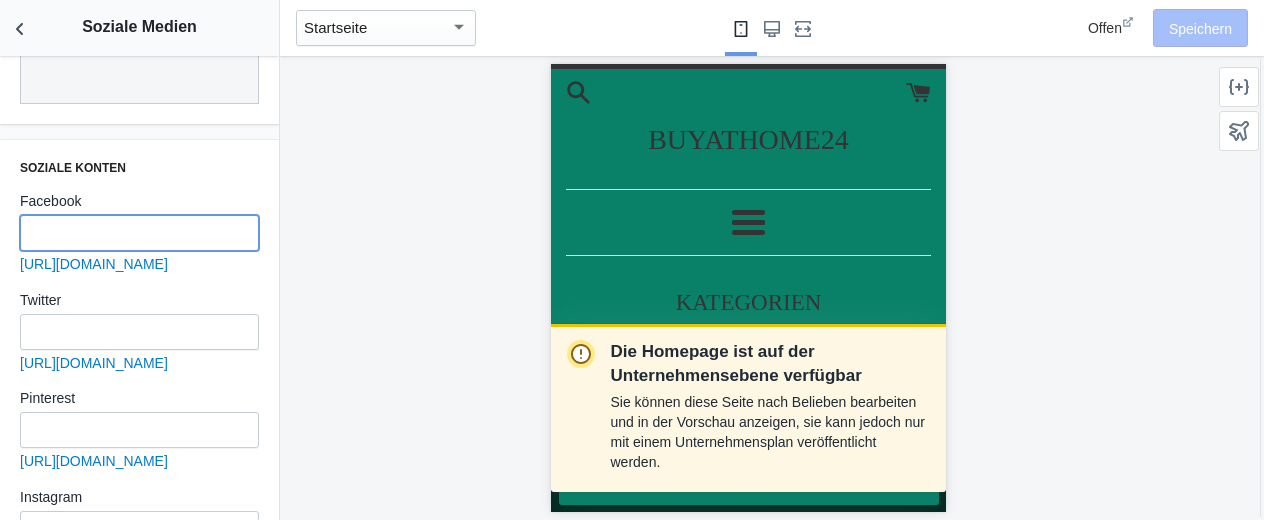 click at bounding box center [139, 233] 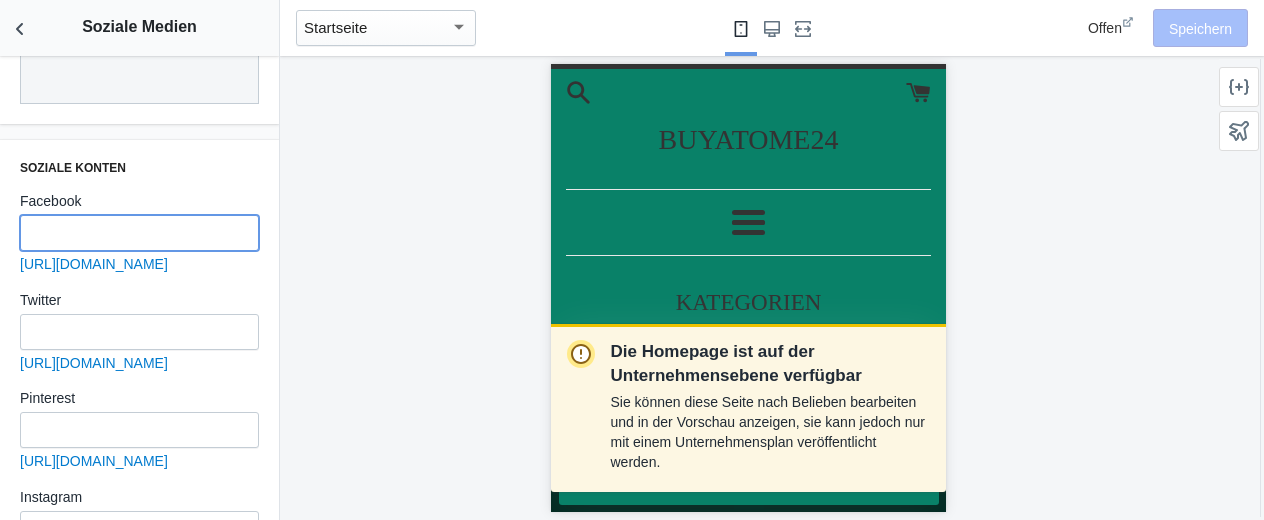 paste on "[URL][DOMAIN_NAME]" 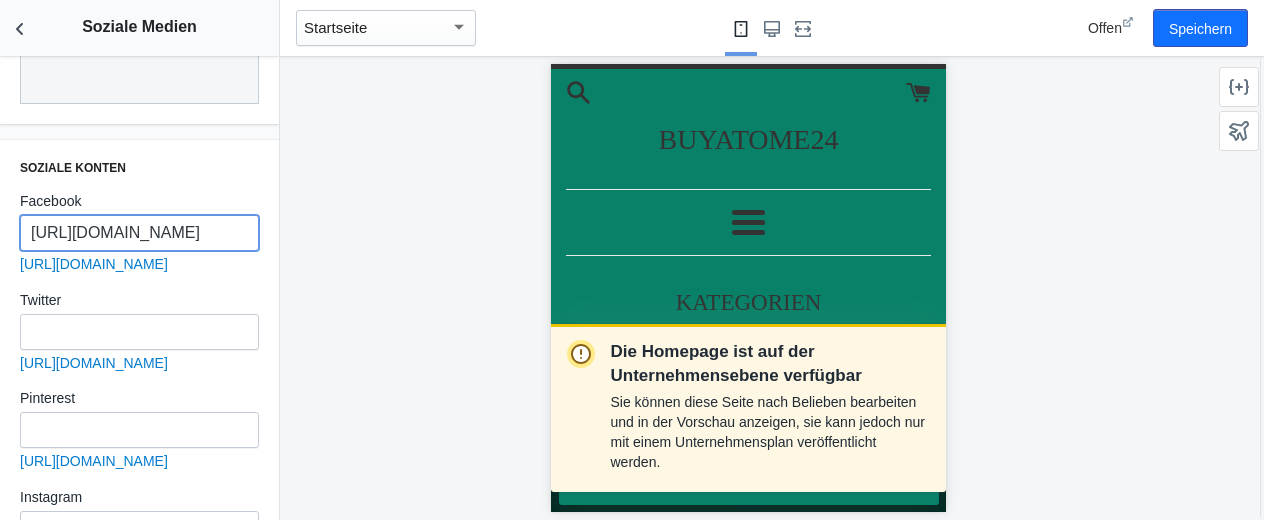 scroll, scrollTop: 0, scrollLeft: 137, axis: horizontal 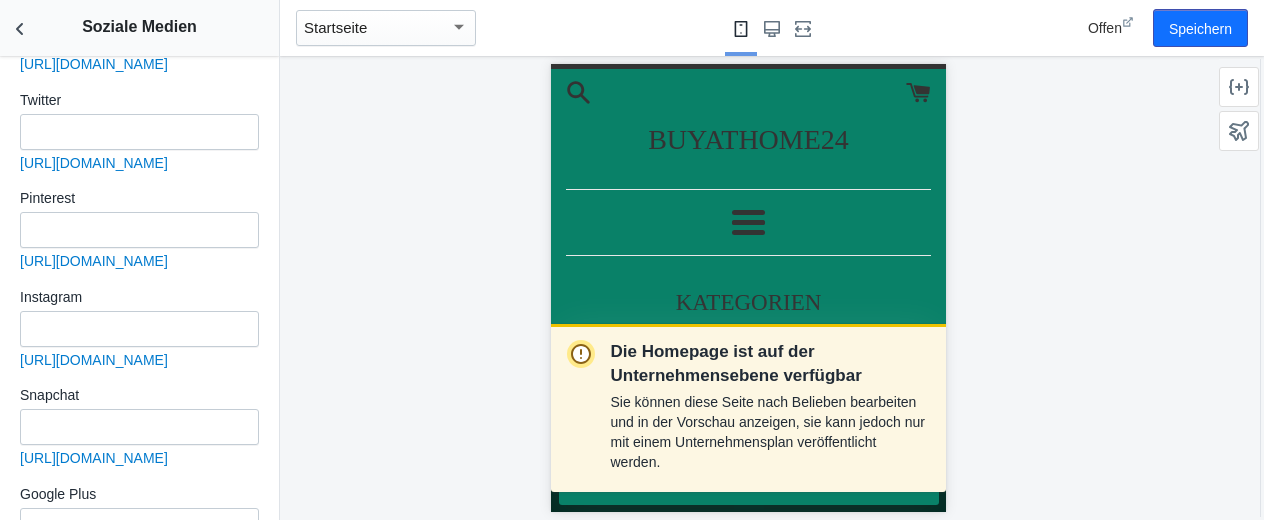 type on "[URL][DOMAIN_NAME]" 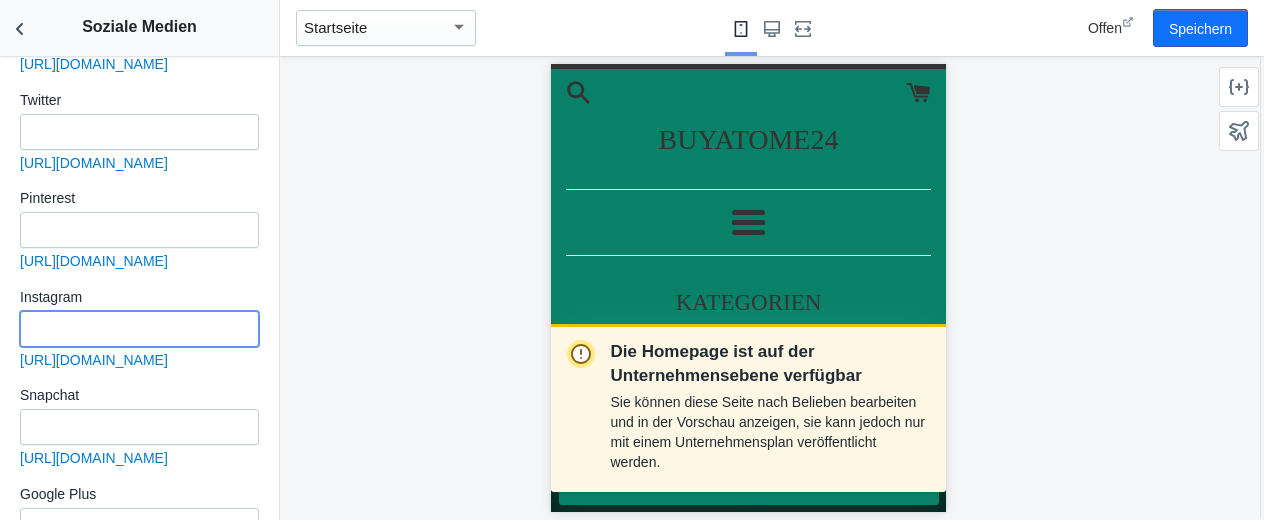 click at bounding box center (139, 329) 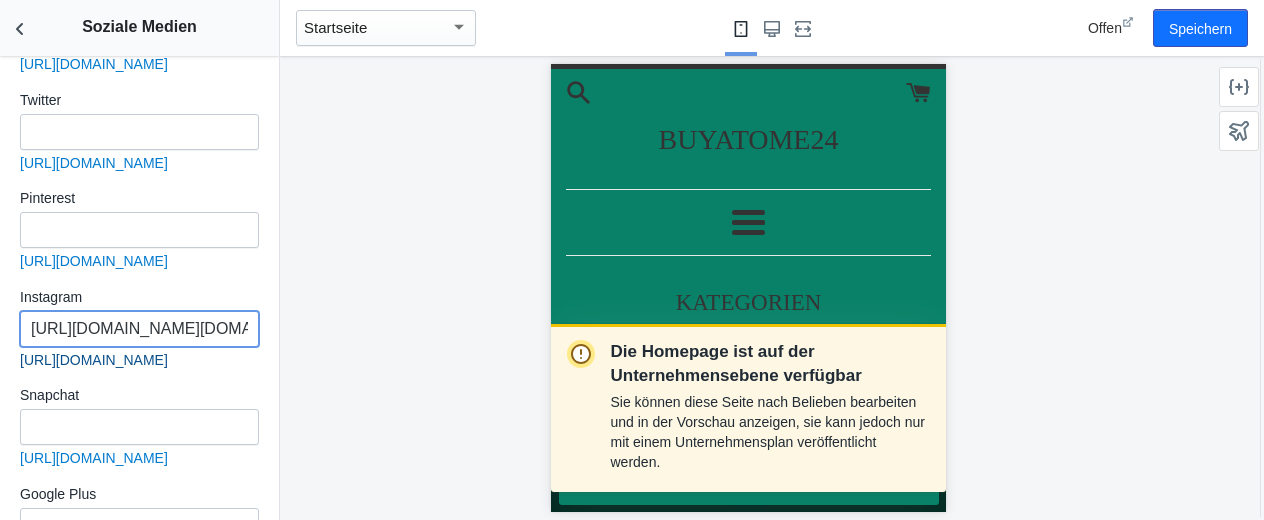 scroll, scrollTop: 0, scrollLeft: 167, axis: horizontal 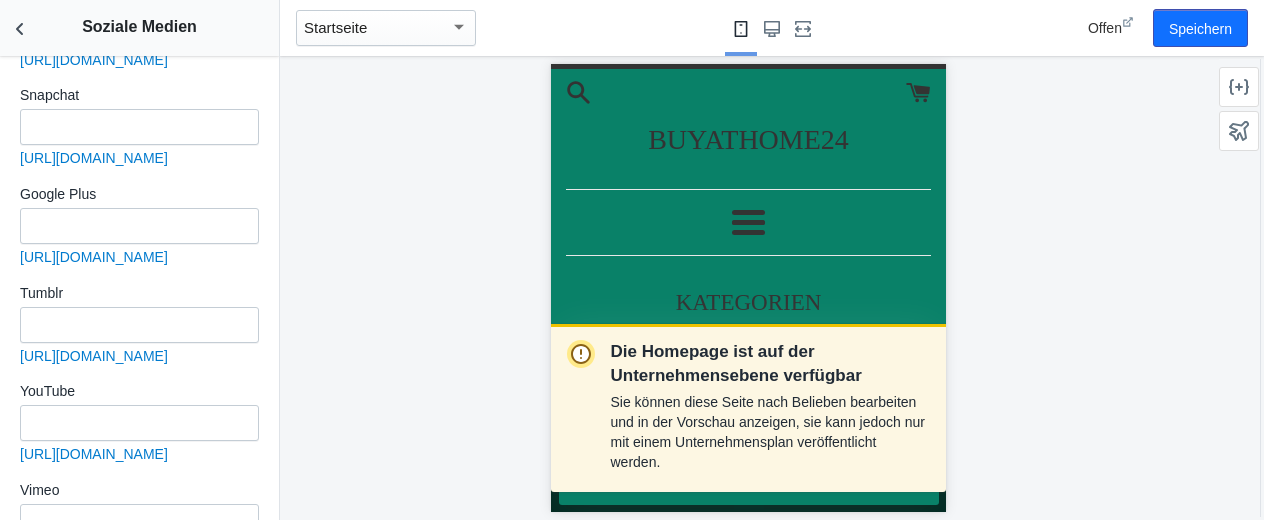 type on "[URL][DOMAIN_NAME][DOMAIN_NAME]" 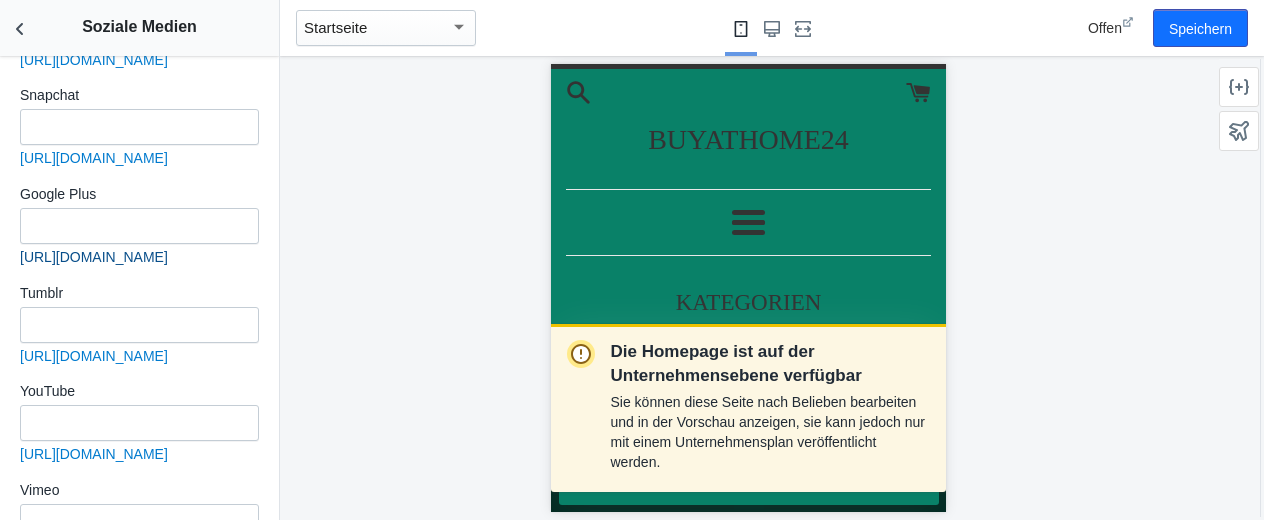 scroll, scrollTop: 0, scrollLeft: 0, axis: both 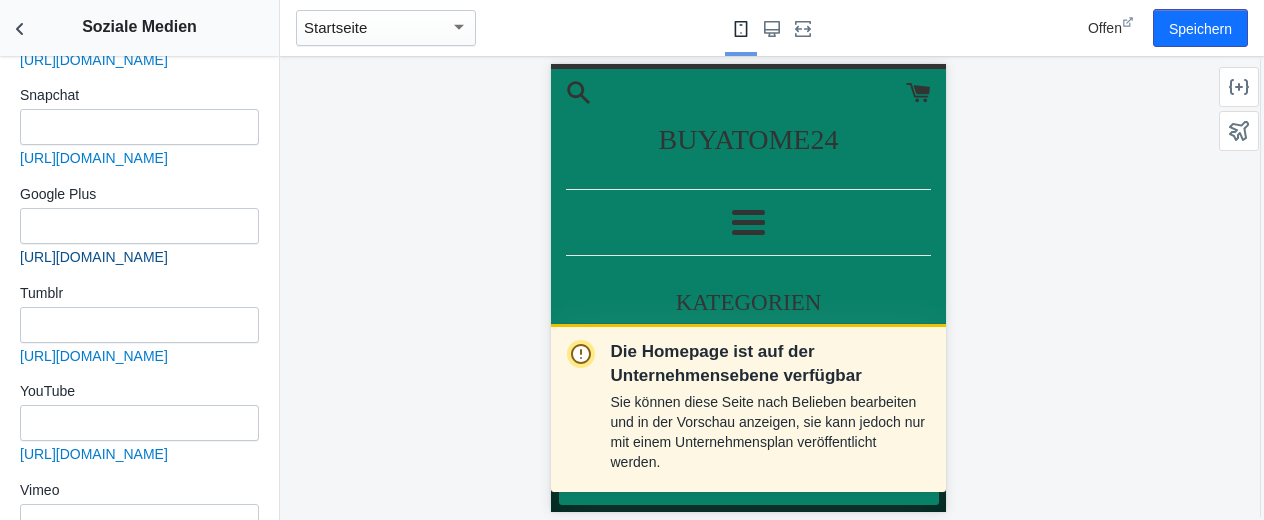 drag, startPoint x: 230, startPoint y: 239, endPoint x: 20, endPoint y: 242, distance: 210.02142 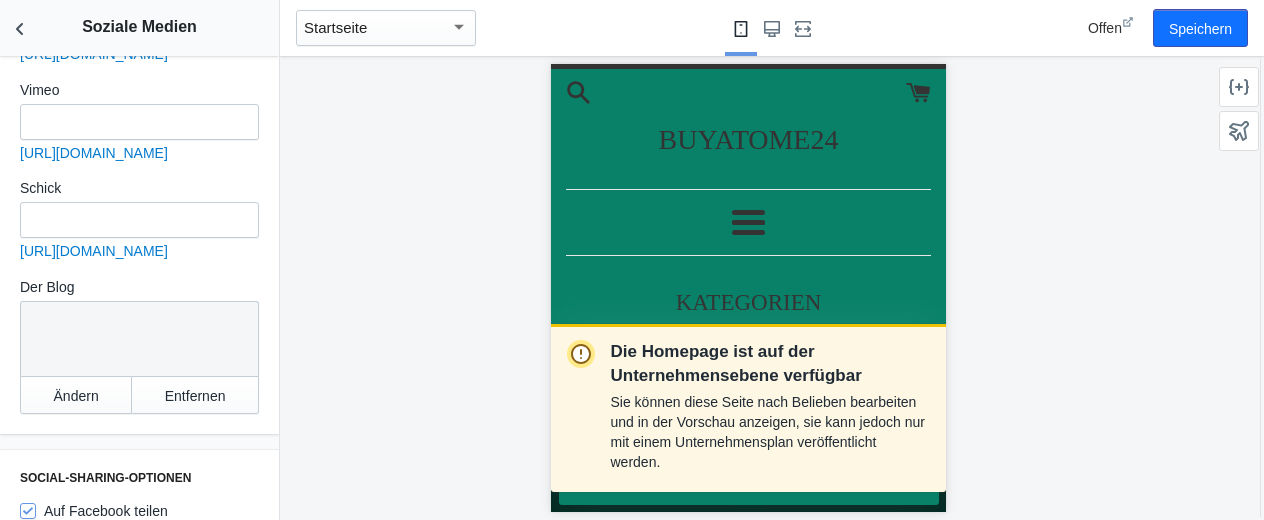 scroll, scrollTop: 1292, scrollLeft: 0, axis: vertical 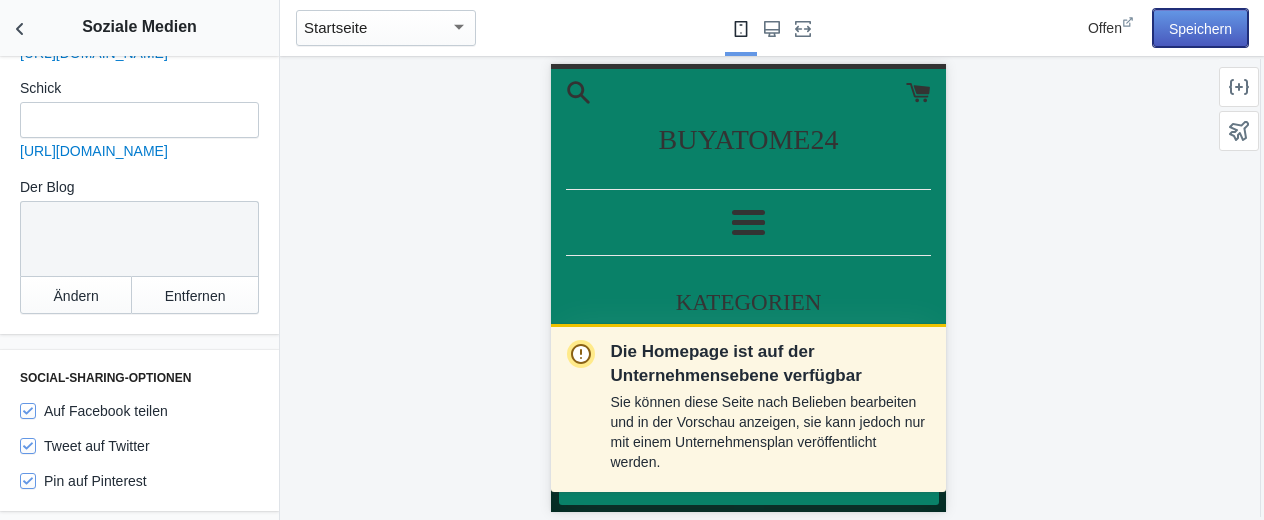 click on "Speichern" at bounding box center (1200, 29) 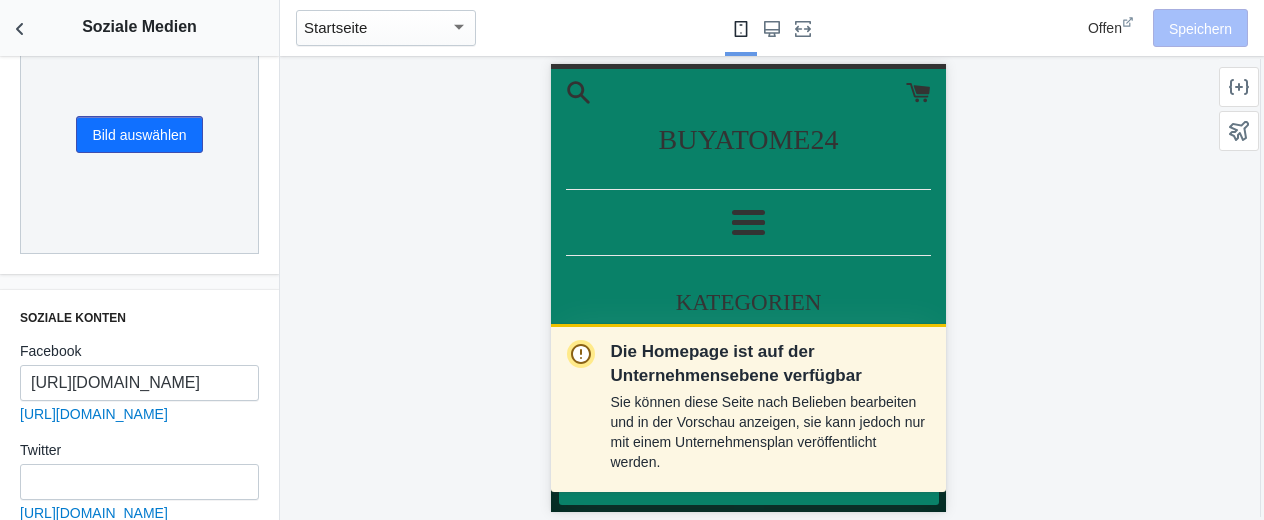 scroll, scrollTop: 0, scrollLeft: 0, axis: both 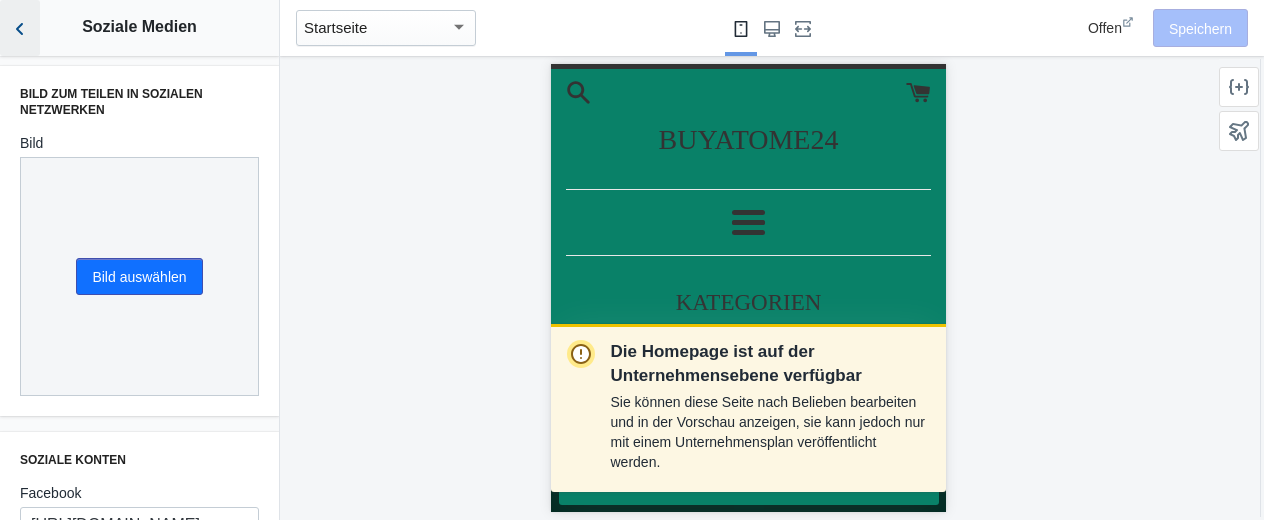 click 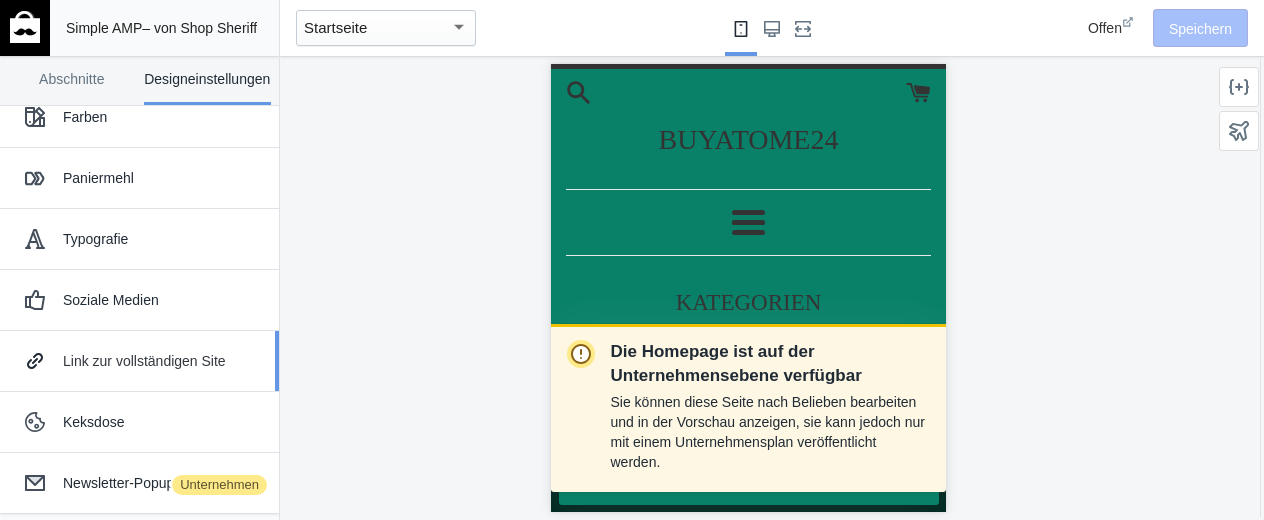 click on "Link zur vollständigen Site" at bounding box center (144, 361) 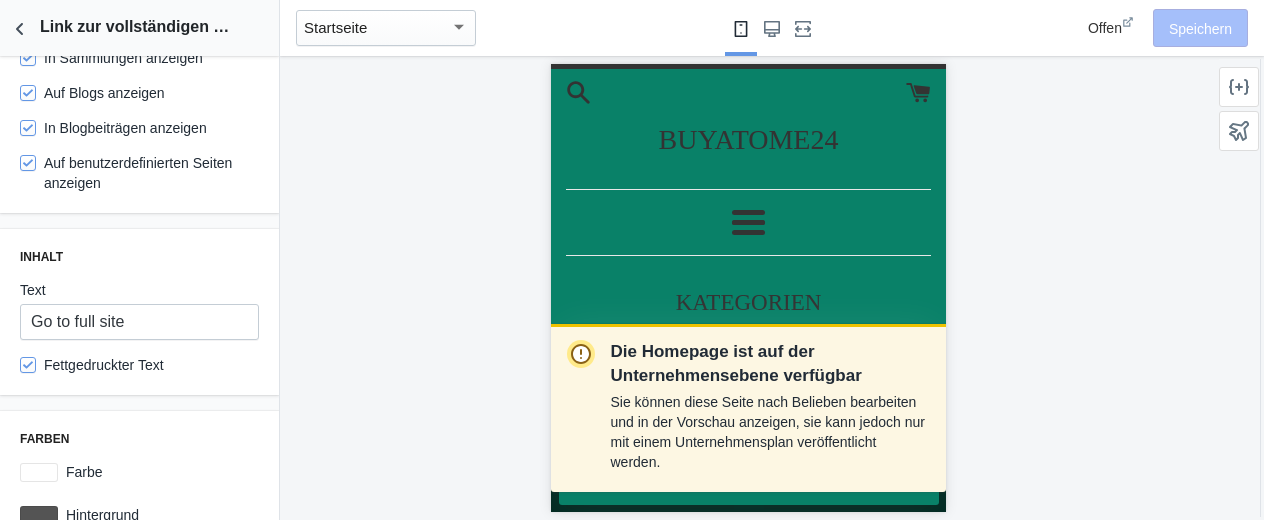 scroll, scrollTop: 173, scrollLeft: 0, axis: vertical 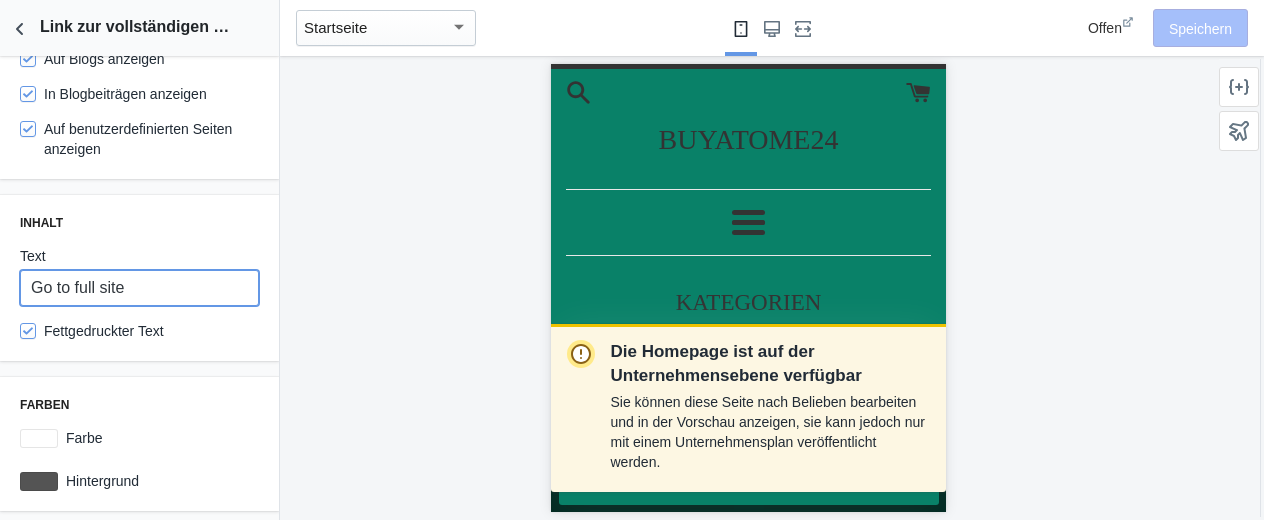 click on "Go to full site" at bounding box center [139, 288] 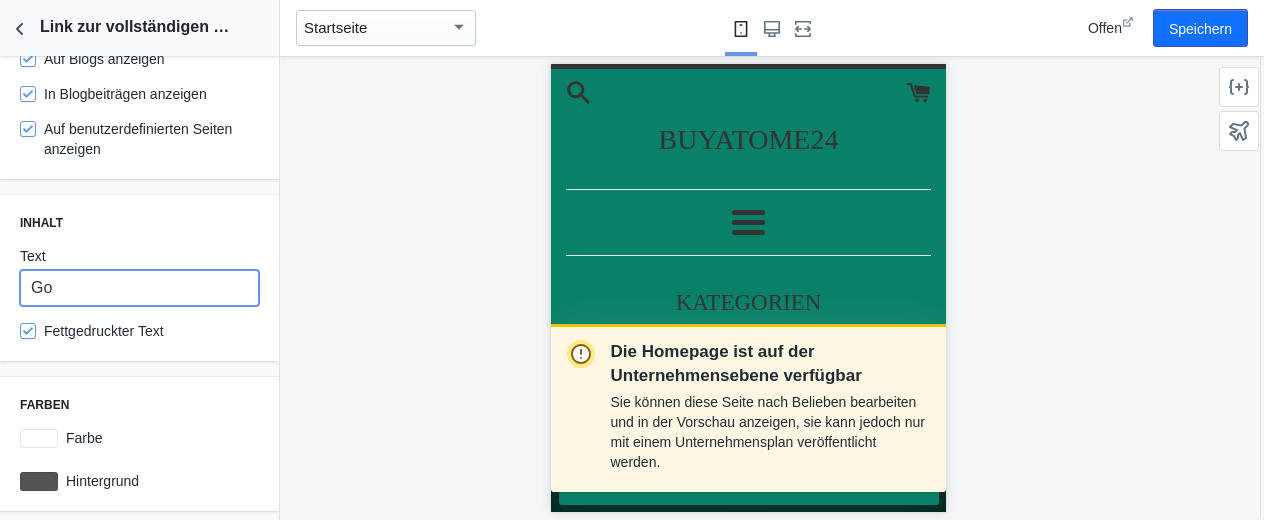 type on "G" 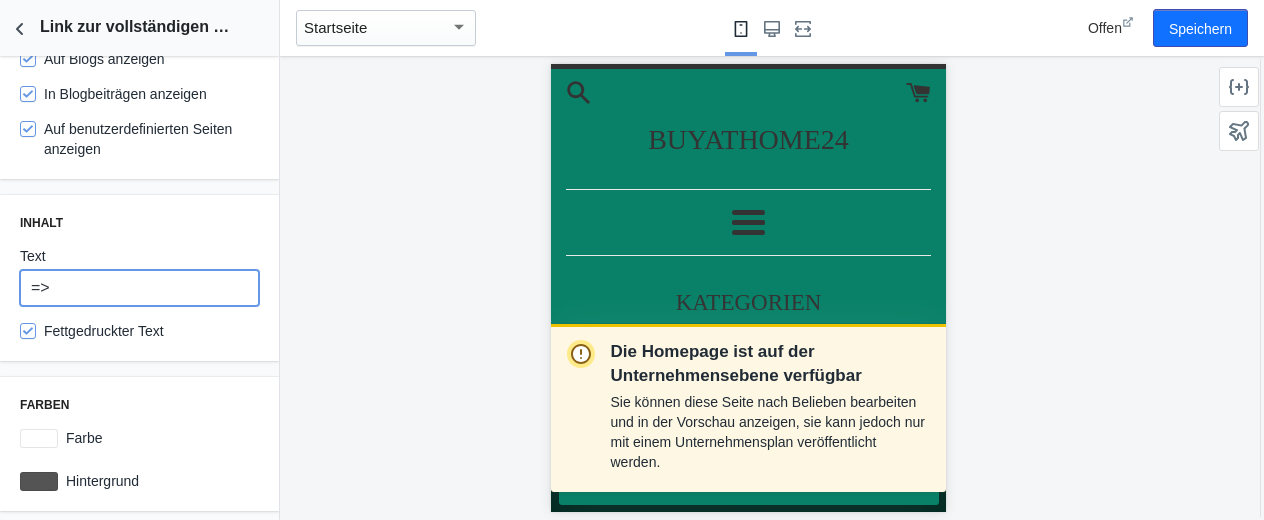 scroll, scrollTop: 0, scrollLeft: 0, axis: both 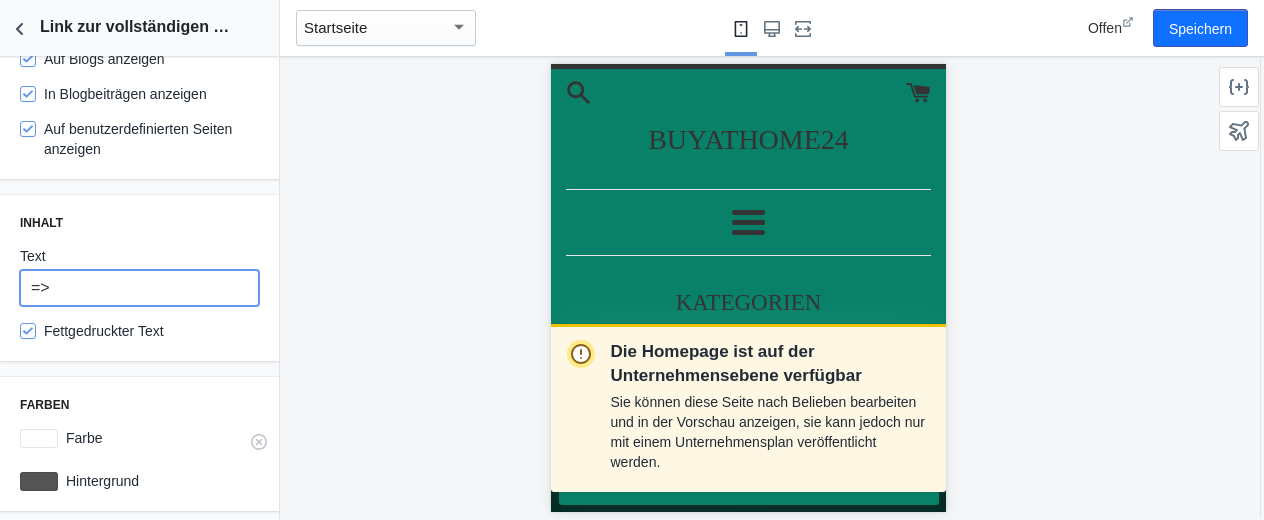 type on "=>" 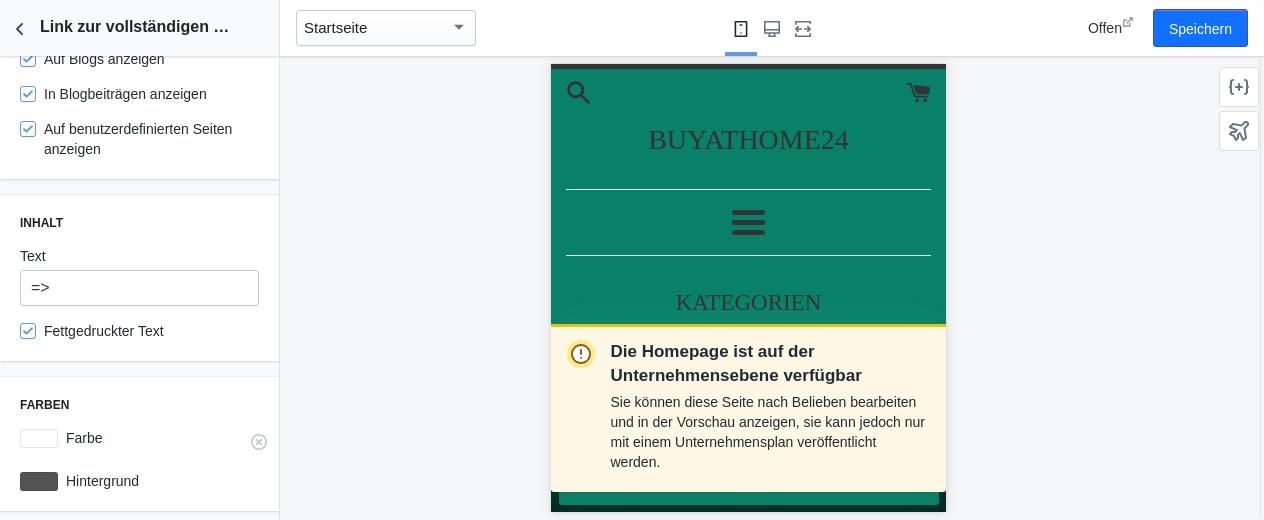 click at bounding box center (39, 438) 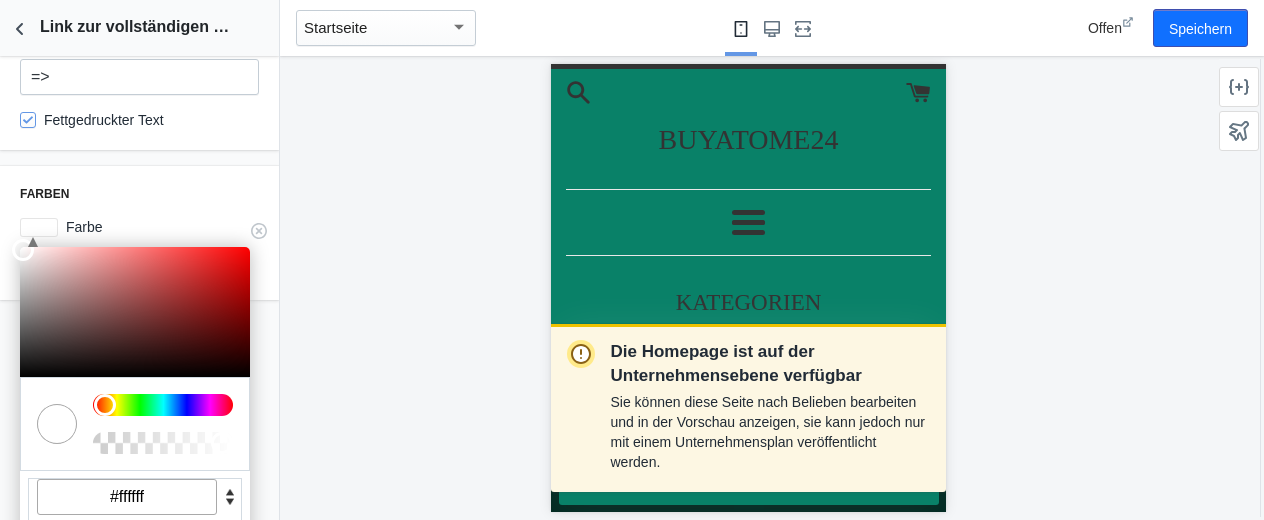 scroll, scrollTop: 418, scrollLeft: 0, axis: vertical 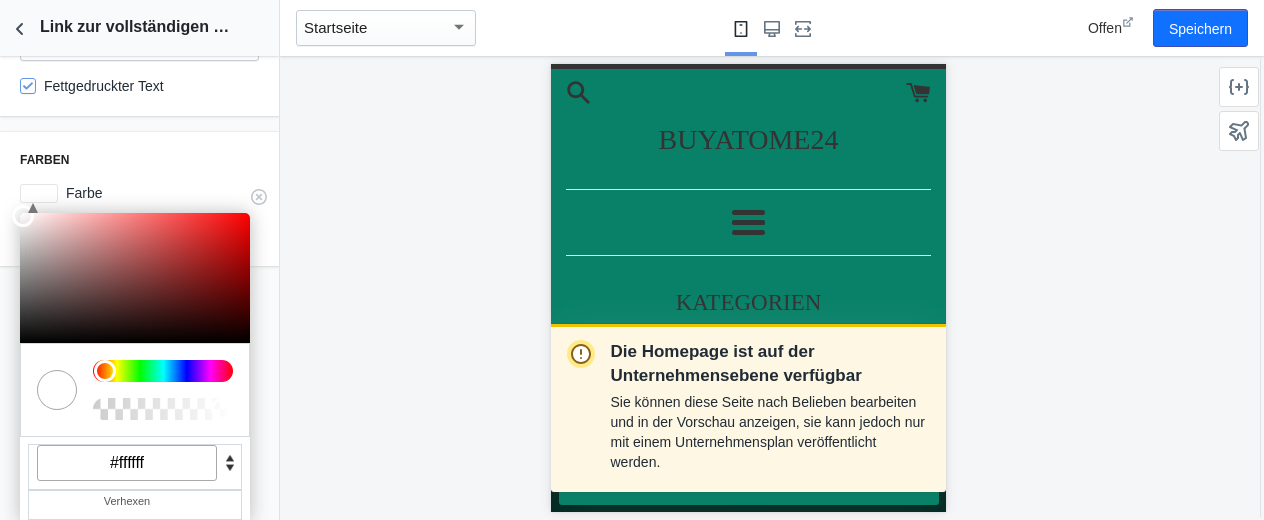 click on "#ffffff" at bounding box center [127, 463] 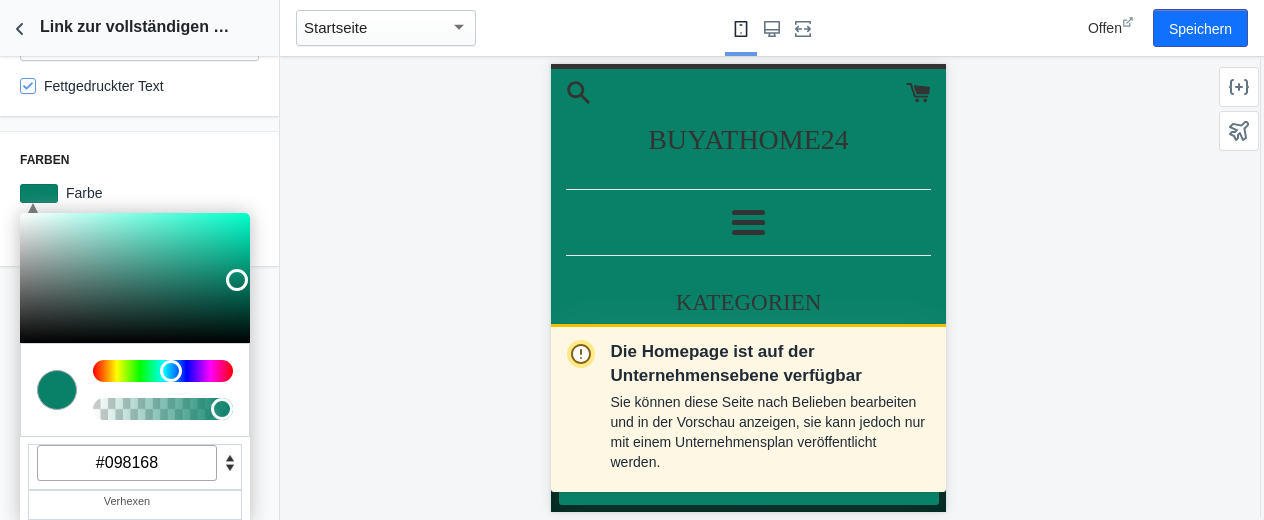 scroll, scrollTop: 0, scrollLeft: 0, axis: both 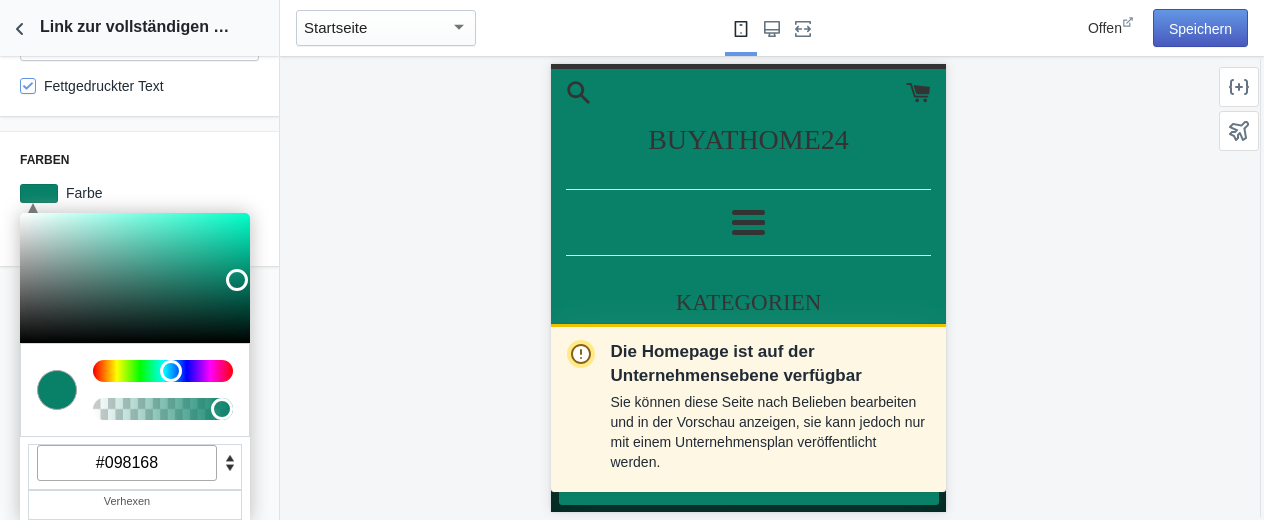 type on "#098168" 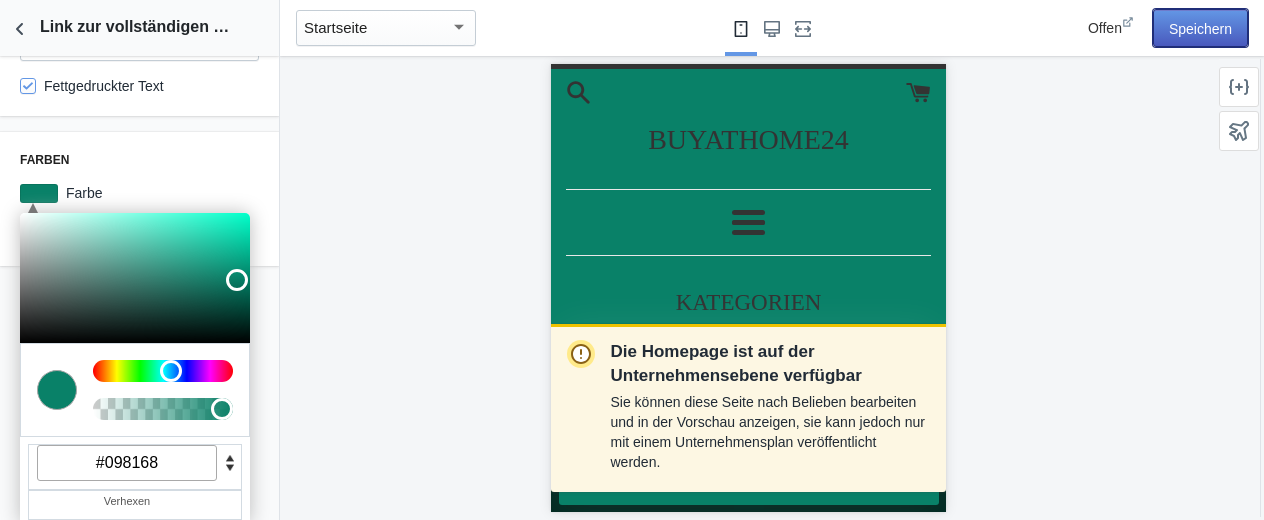 click on "Speichern" at bounding box center (1200, 29) 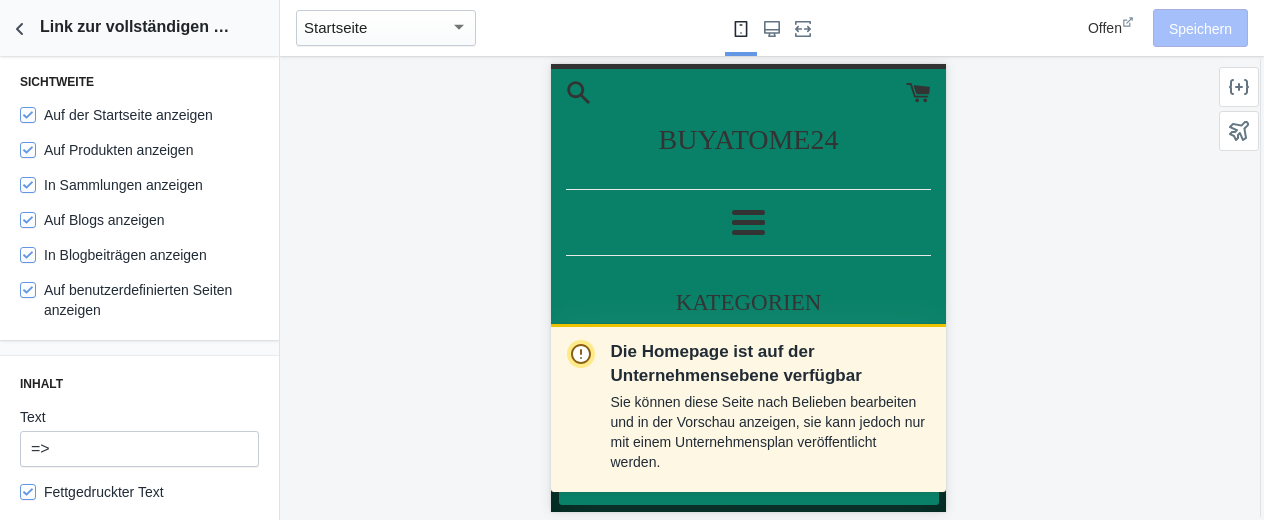 scroll, scrollTop: 0, scrollLeft: 0, axis: both 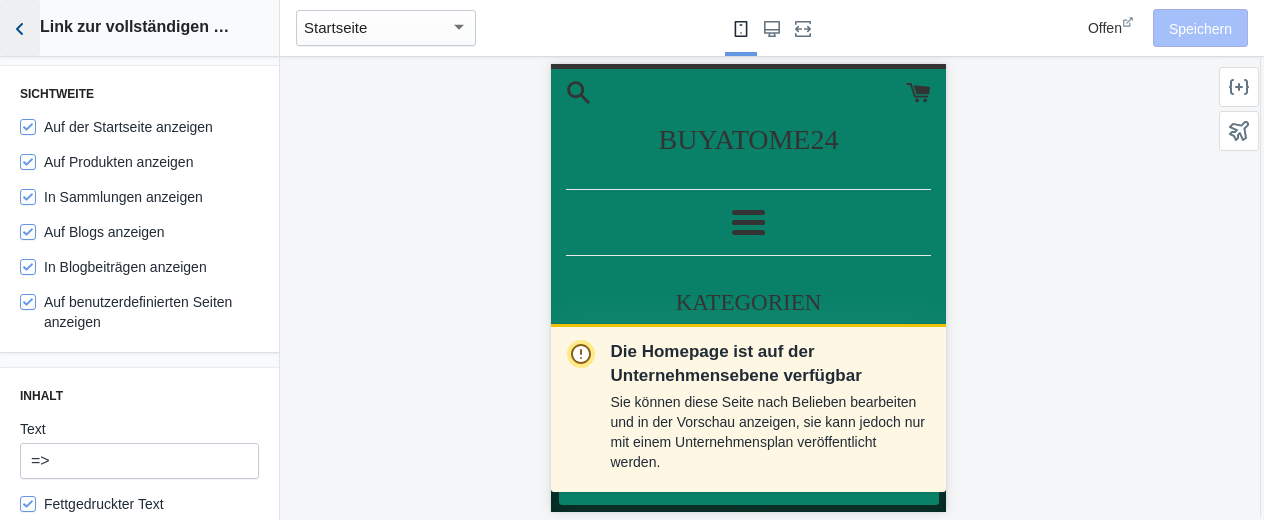 click 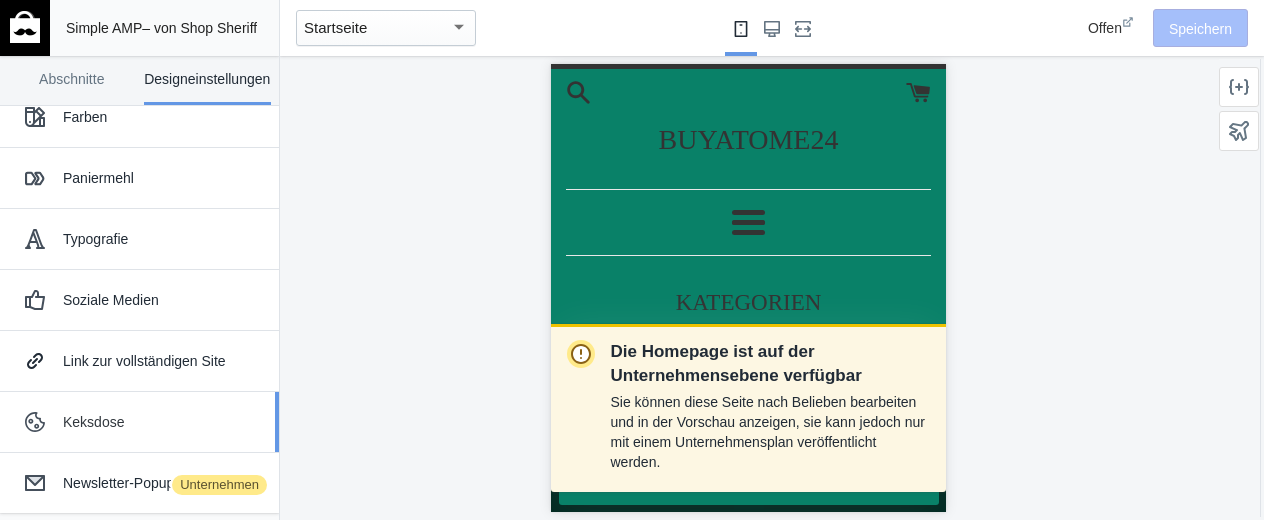click on "Keksdose" at bounding box center (93, 422) 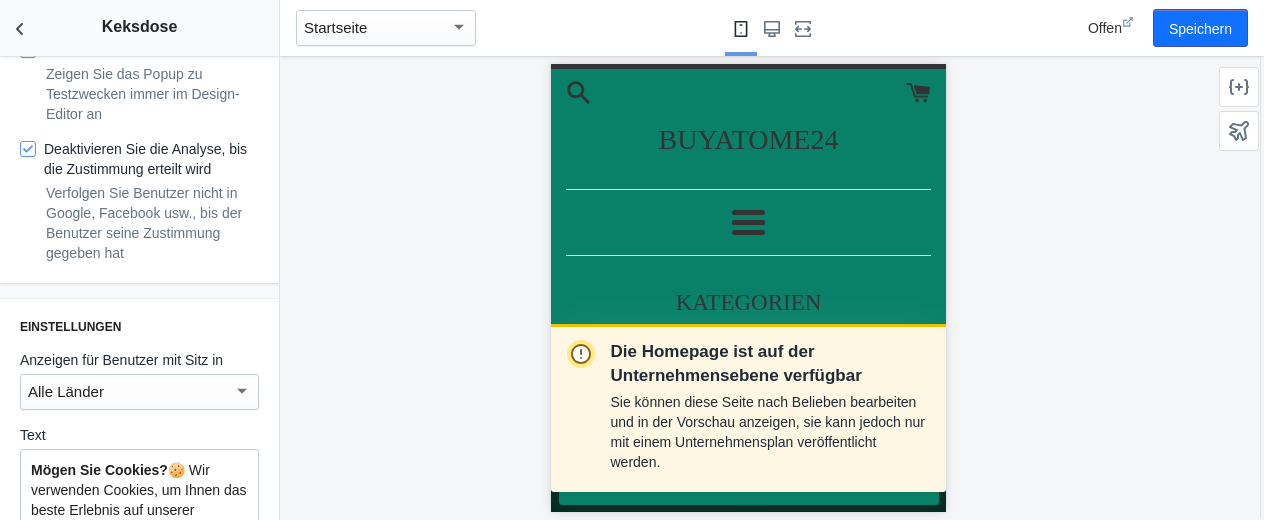 scroll, scrollTop: 500, scrollLeft: 0, axis: vertical 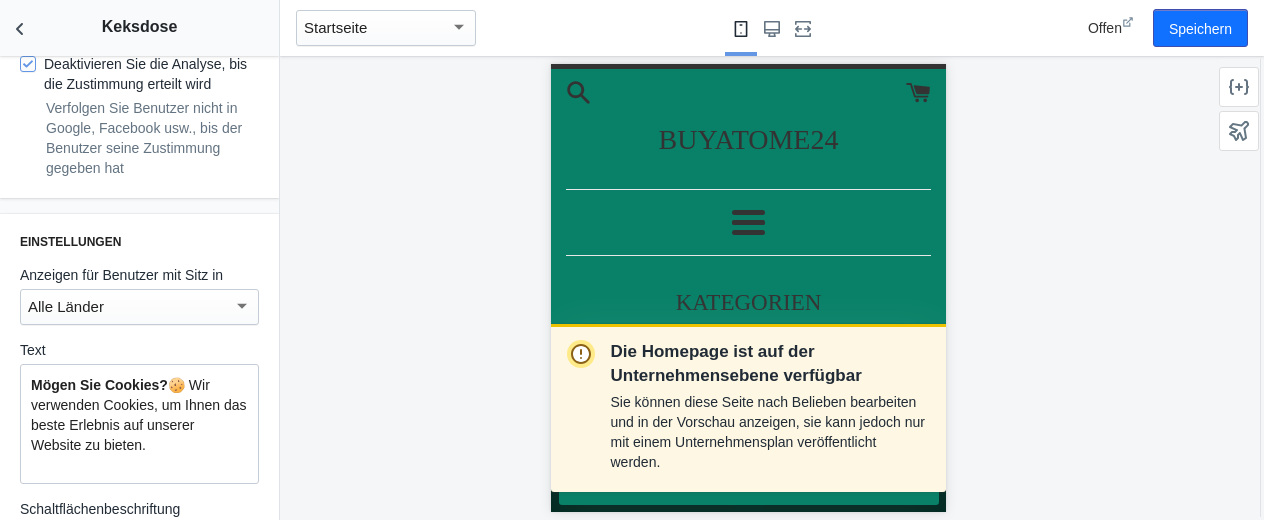 click at bounding box center [242, 305] 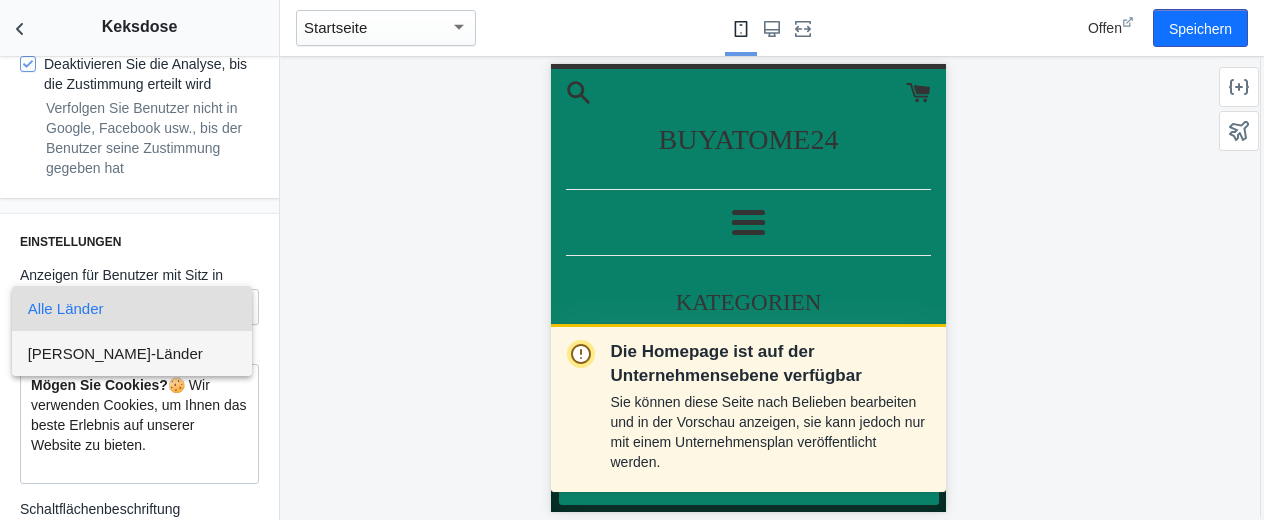 click on "[PERSON_NAME]-Länder" at bounding box center (132, 353) 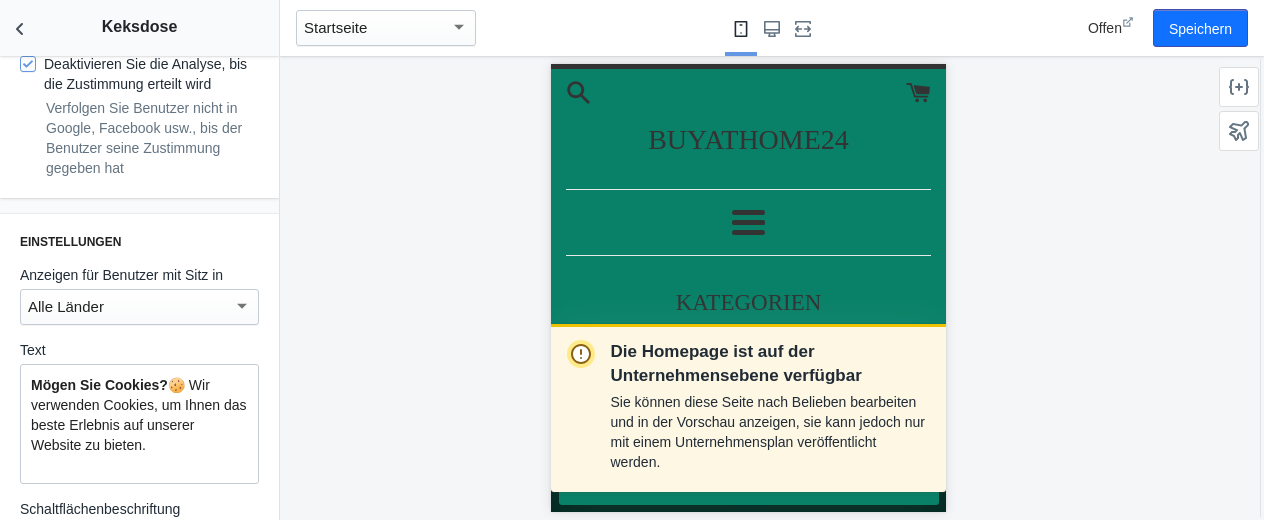 scroll, scrollTop: 0, scrollLeft: 0, axis: both 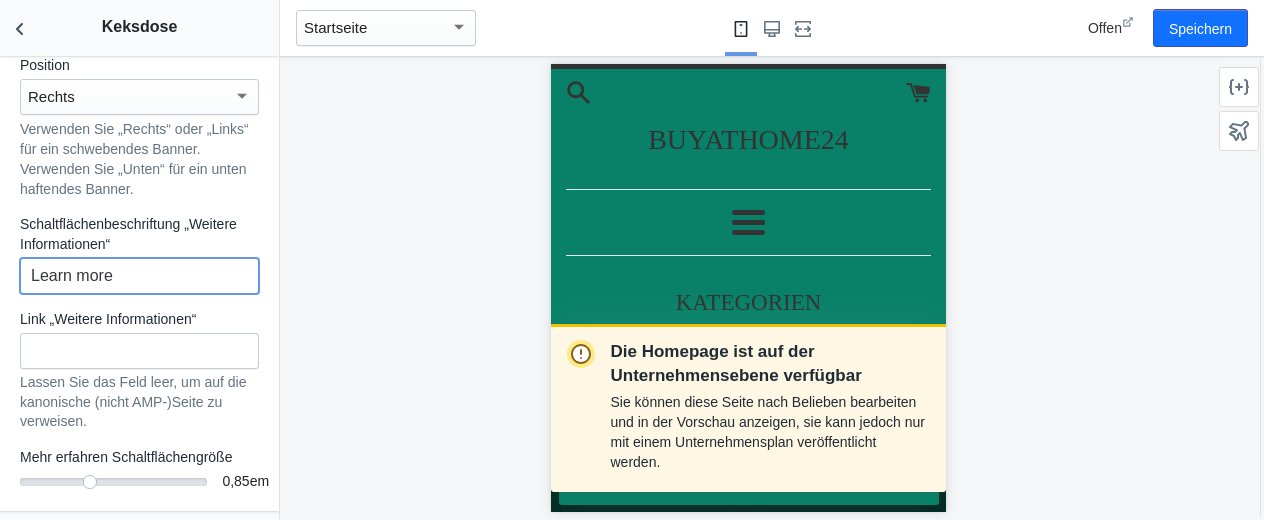 click on "Learn more" at bounding box center [139, 276] 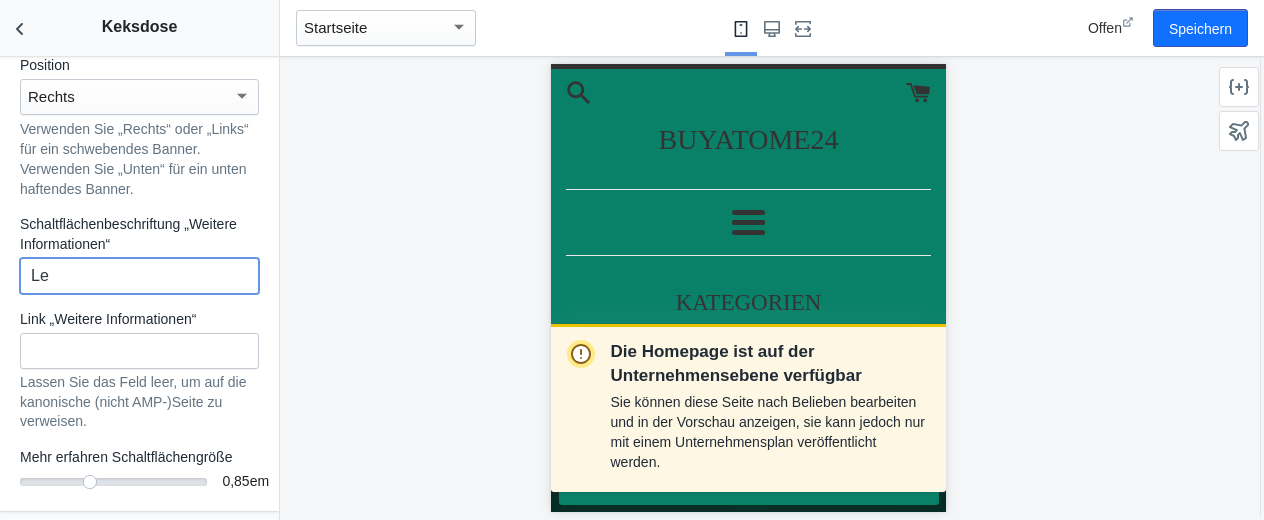 type on "L" 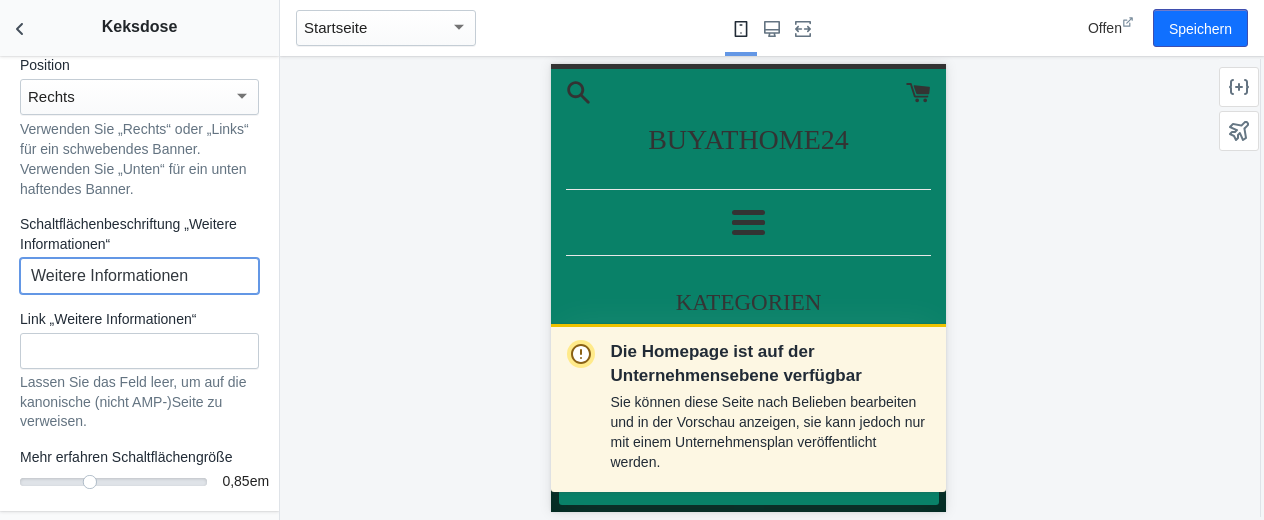 scroll, scrollTop: 0, scrollLeft: 0, axis: both 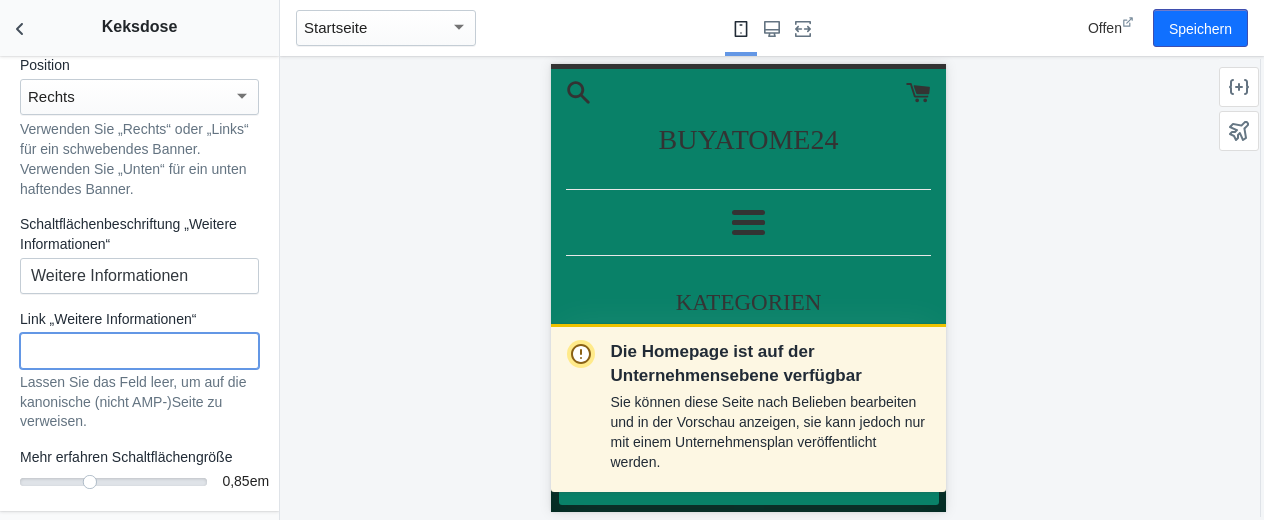 click at bounding box center (139, 351) 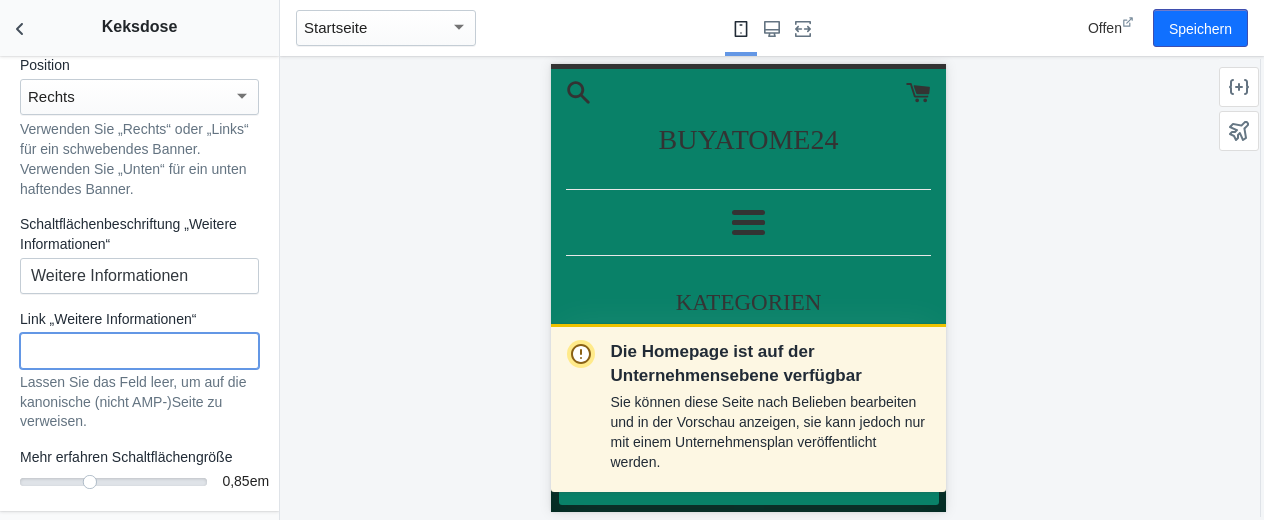 paste on "[URL][DOMAIN_NAME]" 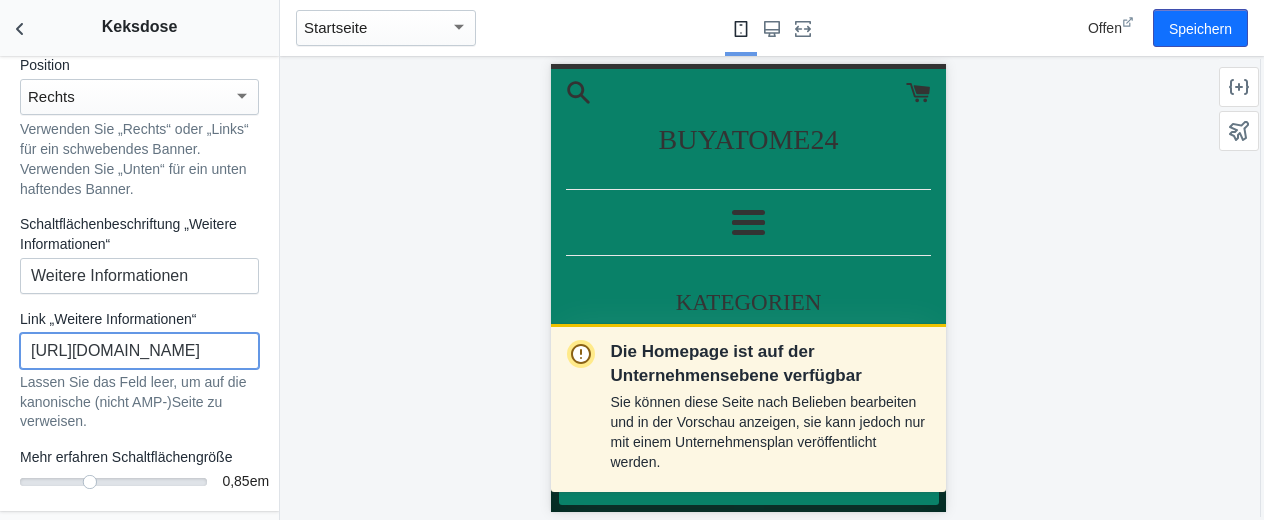 scroll, scrollTop: 0, scrollLeft: 250, axis: horizontal 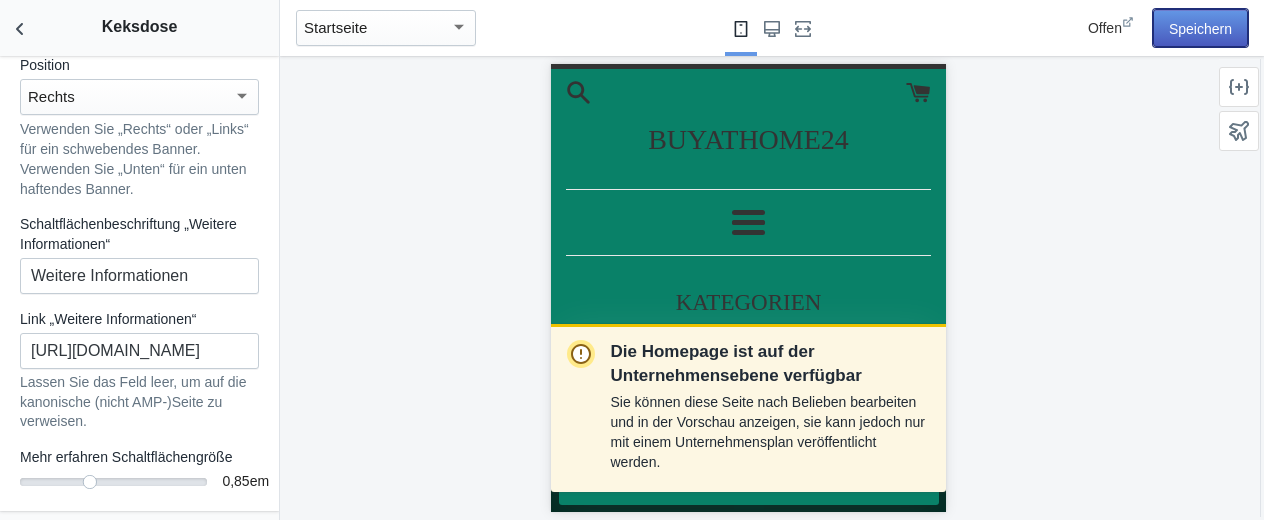 click on "Speichern" at bounding box center [1200, 29] 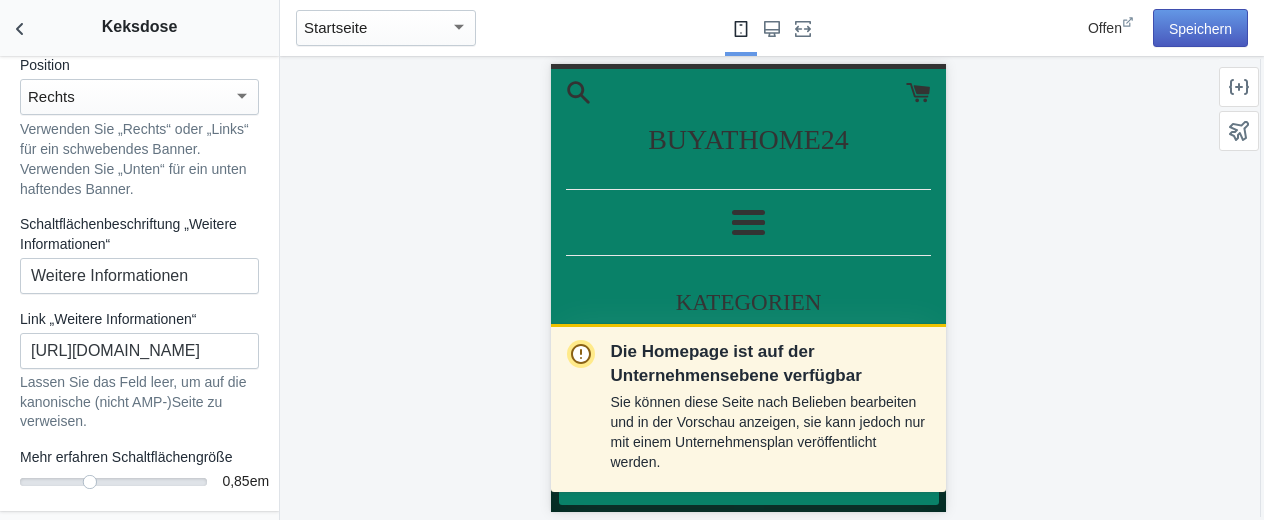 scroll, scrollTop: 0, scrollLeft: 0, axis: both 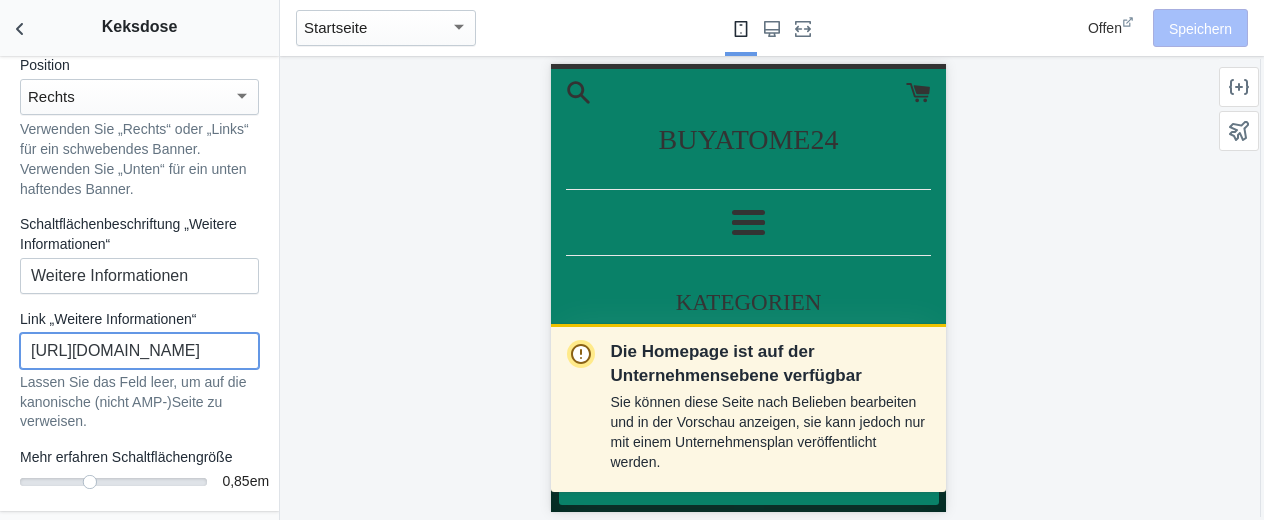 click on "[URL][DOMAIN_NAME]" at bounding box center (139, 351) 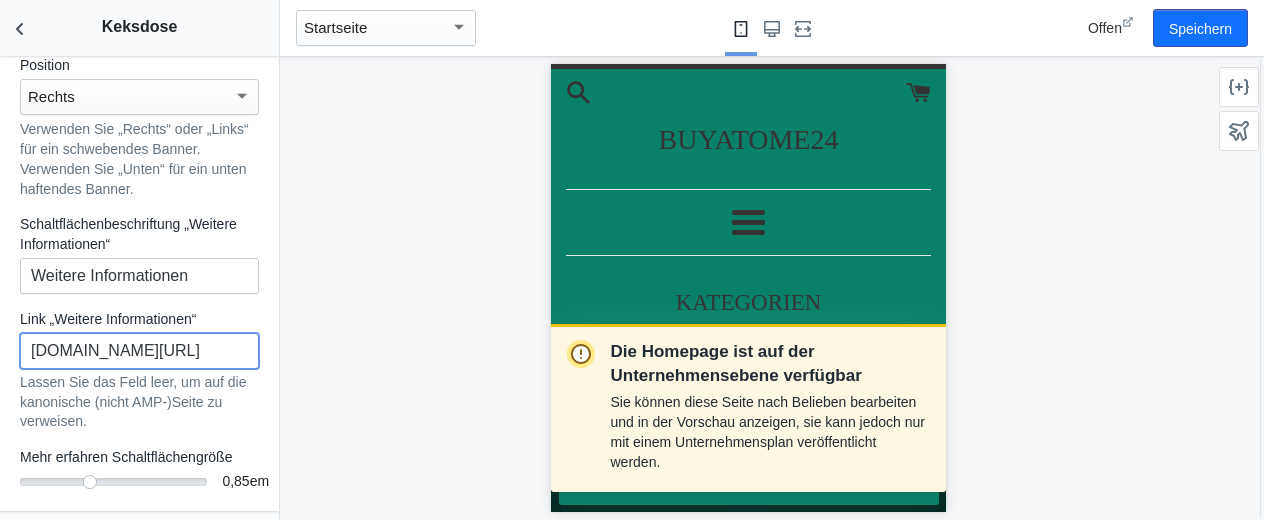 click on "[DOMAIN_NAME][URL]" at bounding box center (139, 351) 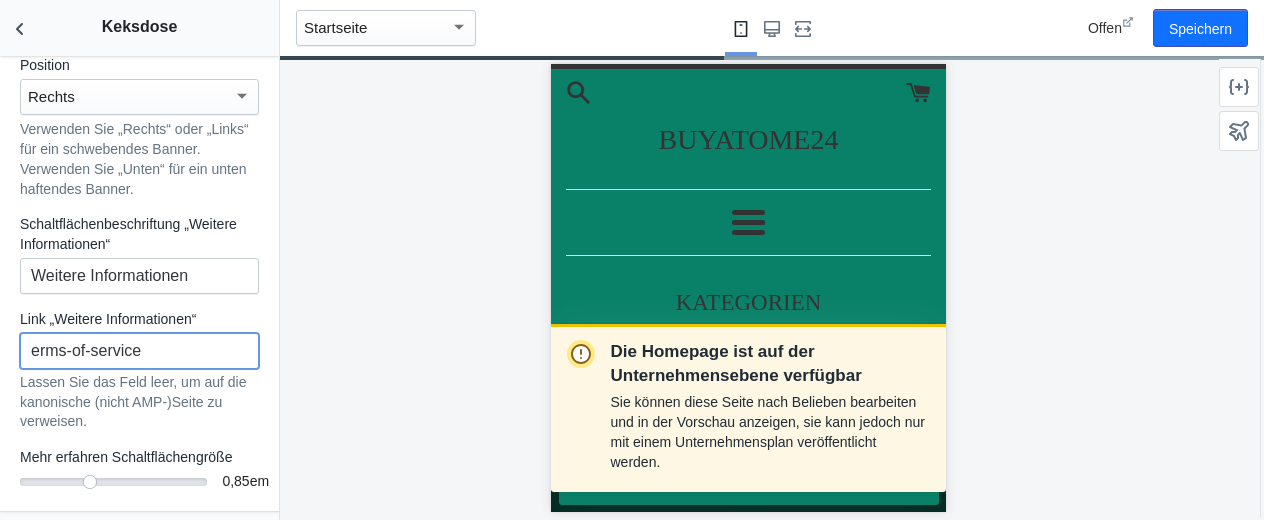 click on "erms-of-service" at bounding box center (139, 351) 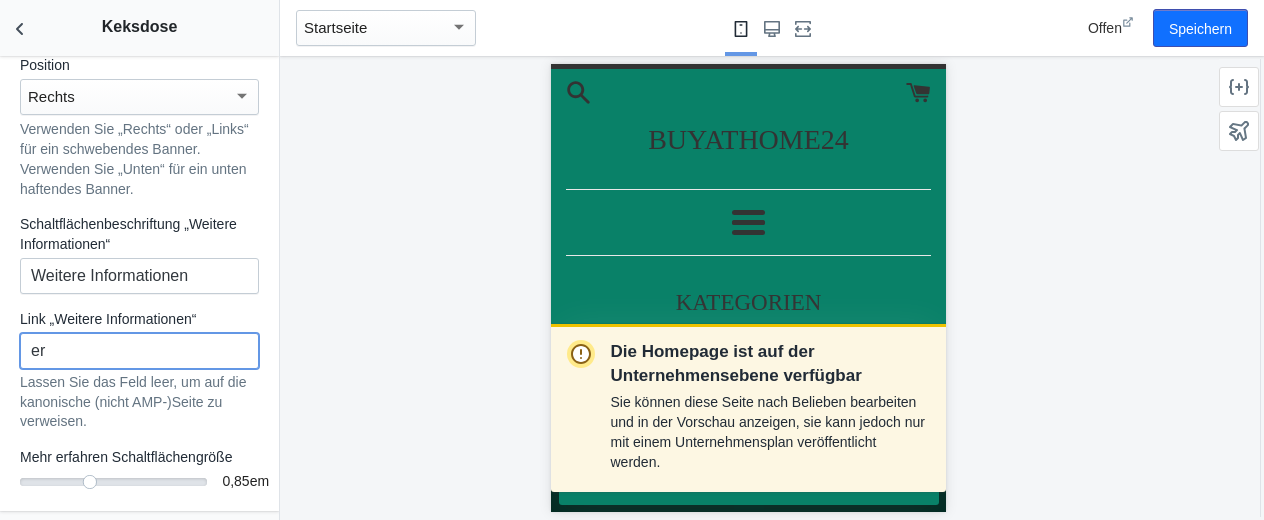 scroll, scrollTop: 0, scrollLeft: 0, axis: both 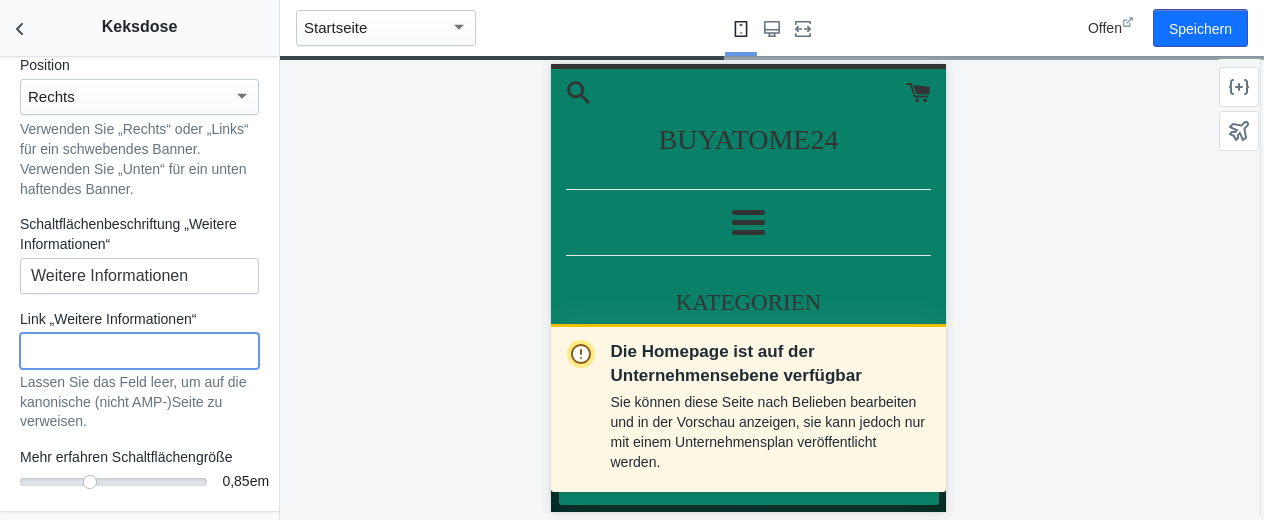 paste on "[URL][DOMAIN_NAME]" 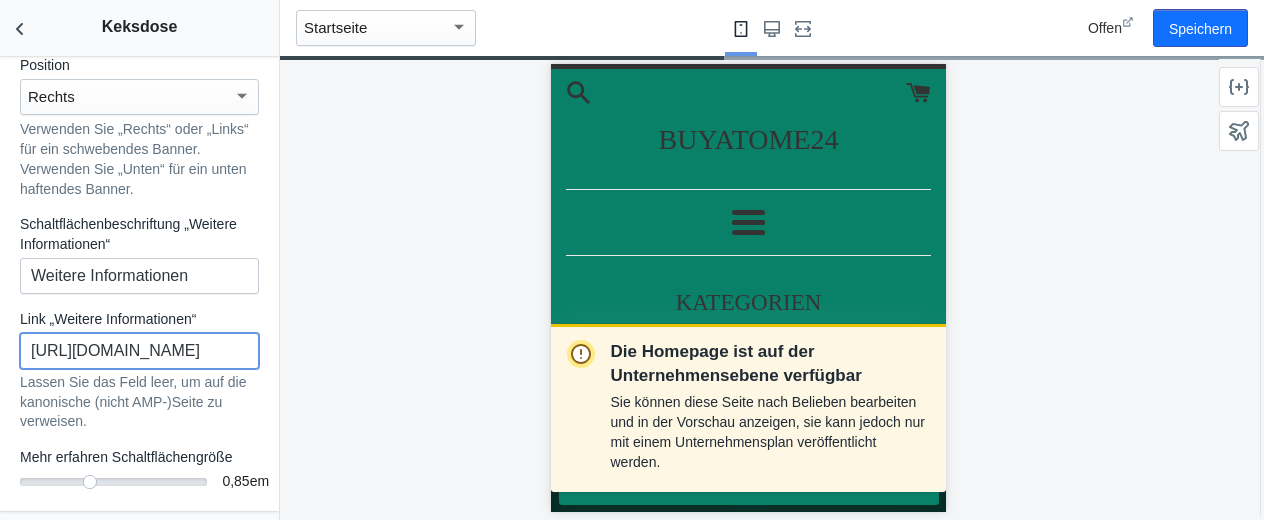 scroll, scrollTop: 0, scrollLeft: 232, axis: horizontal 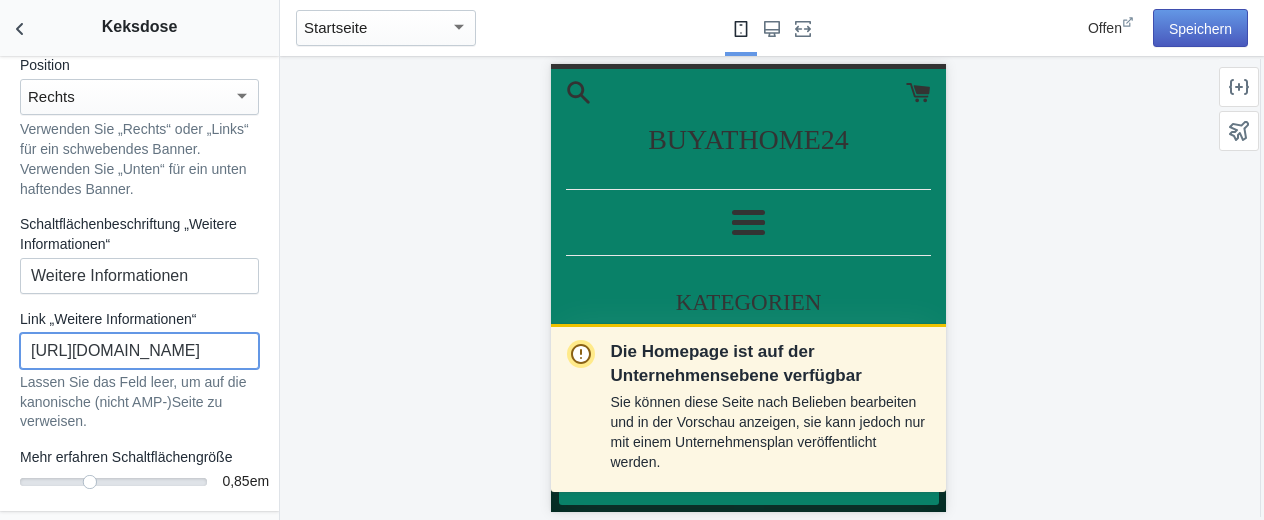 type on "[URL][DOMAIN_NAME]" 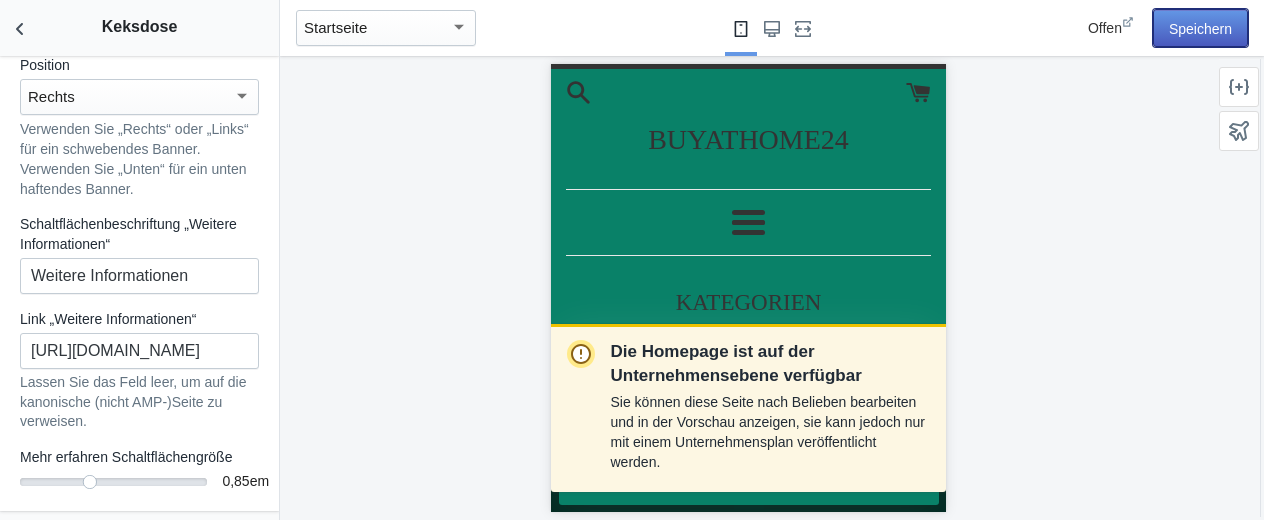 click on "Speichern" at bounding box center [1200, 29] 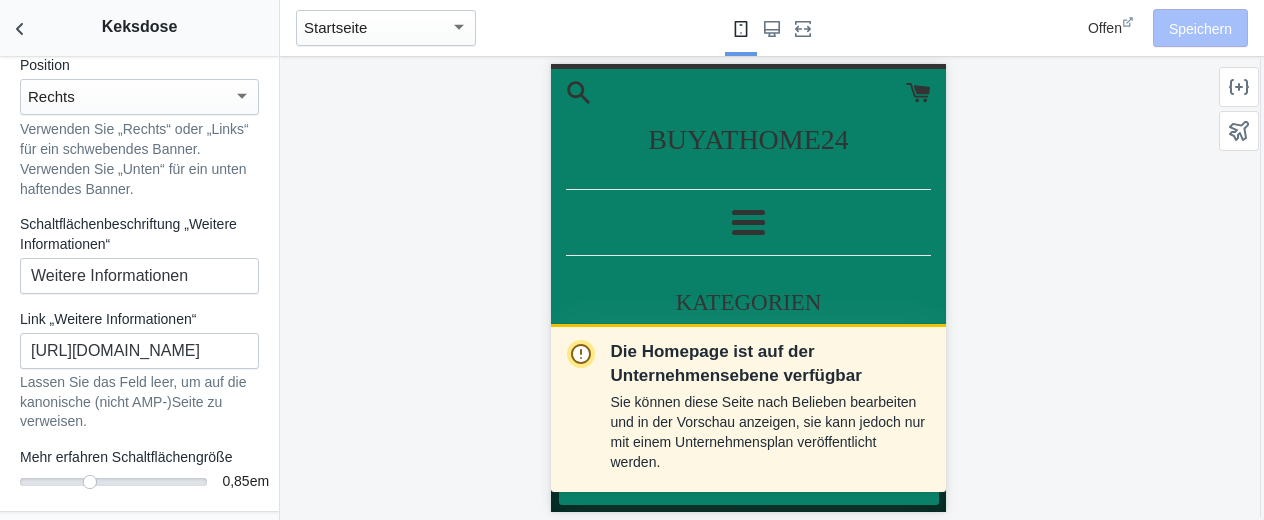 scroll, scrollTop: 0, scrollLeft: 0, axis: both 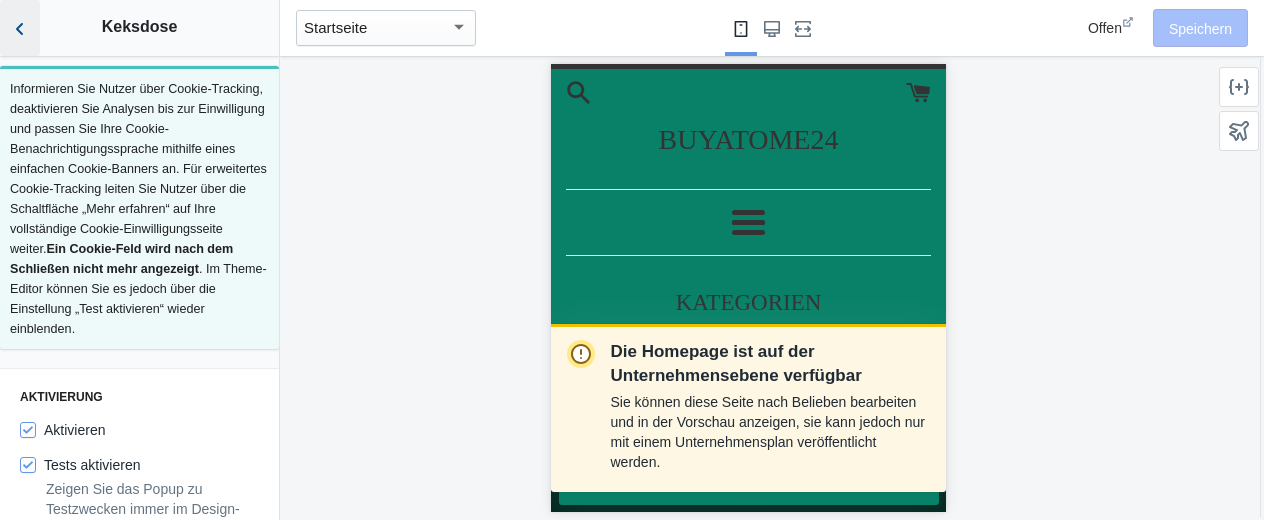 click 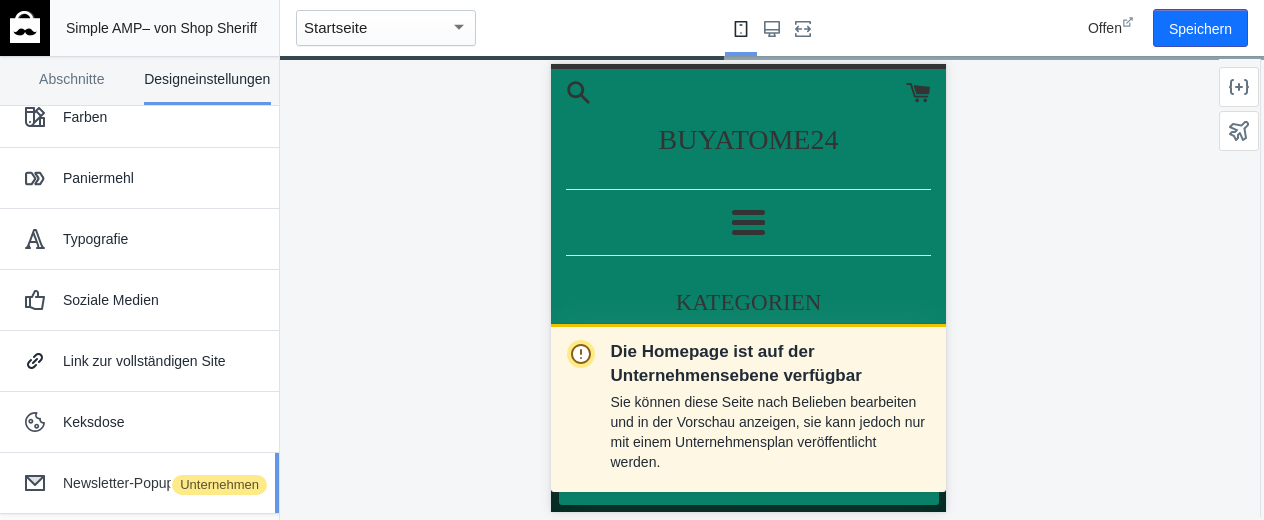 click on "Newsletter-Popup" at bounding box center [118, 483] 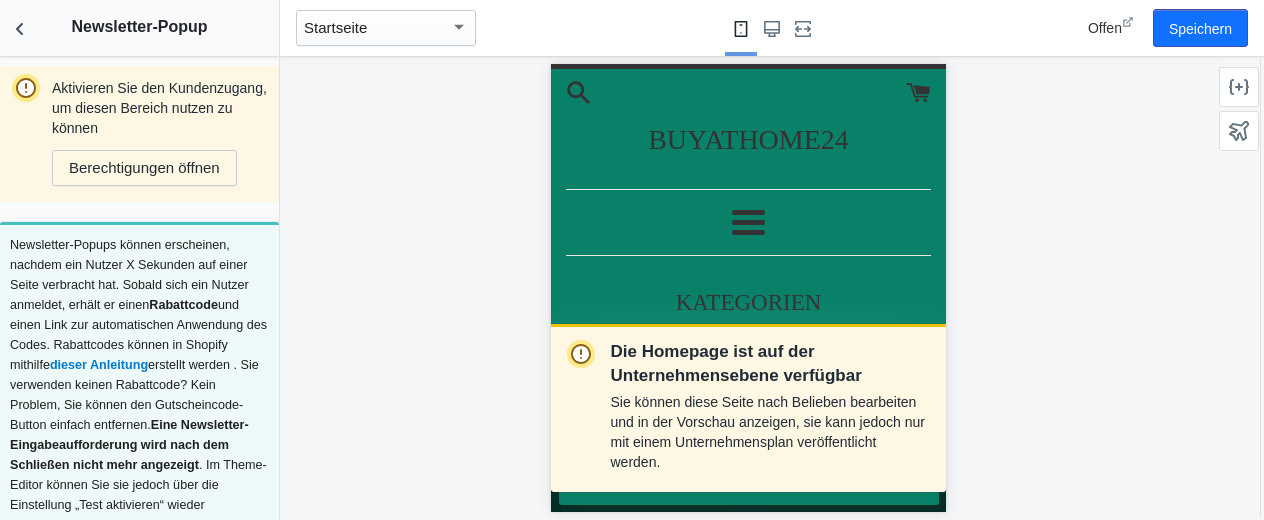 scroll, scrollTop: 0, scrollLeft: 0, axis: both 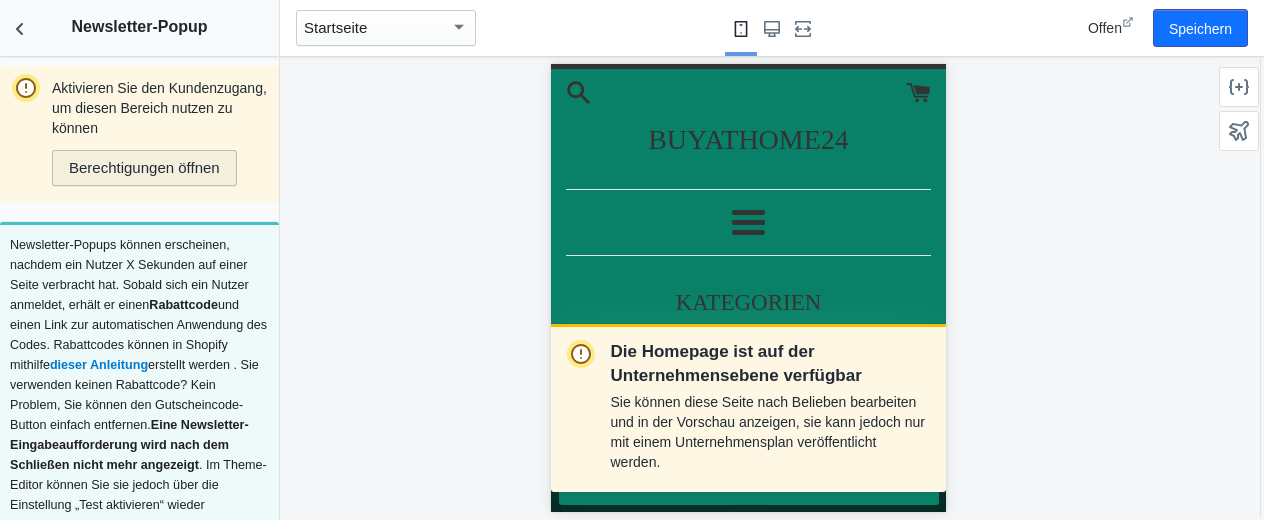 click on "Berechtigungen öffnen" at bounding box center (144, 167) 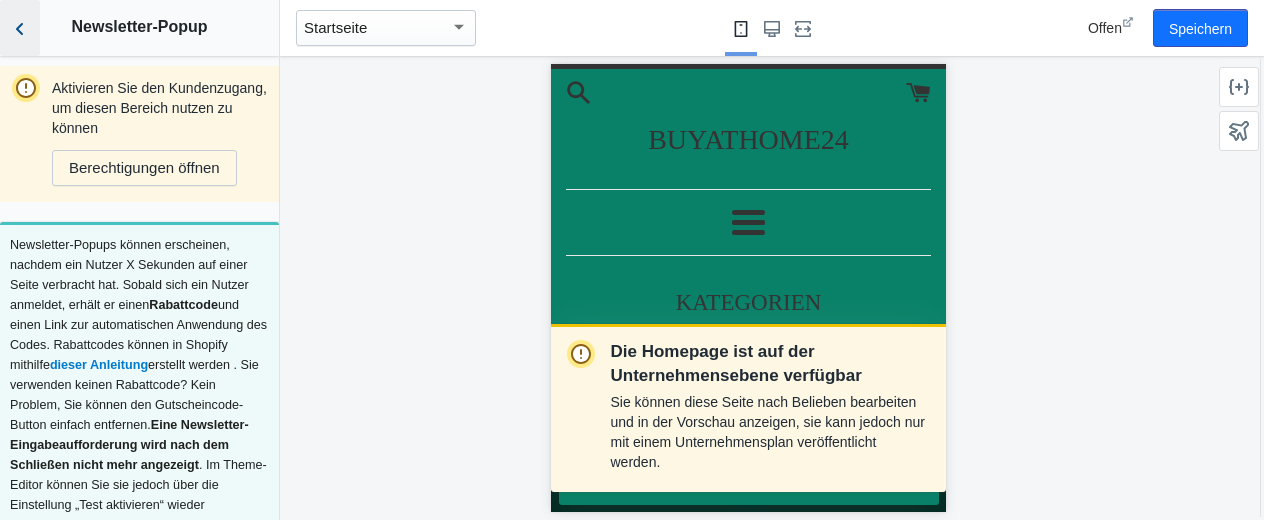 click 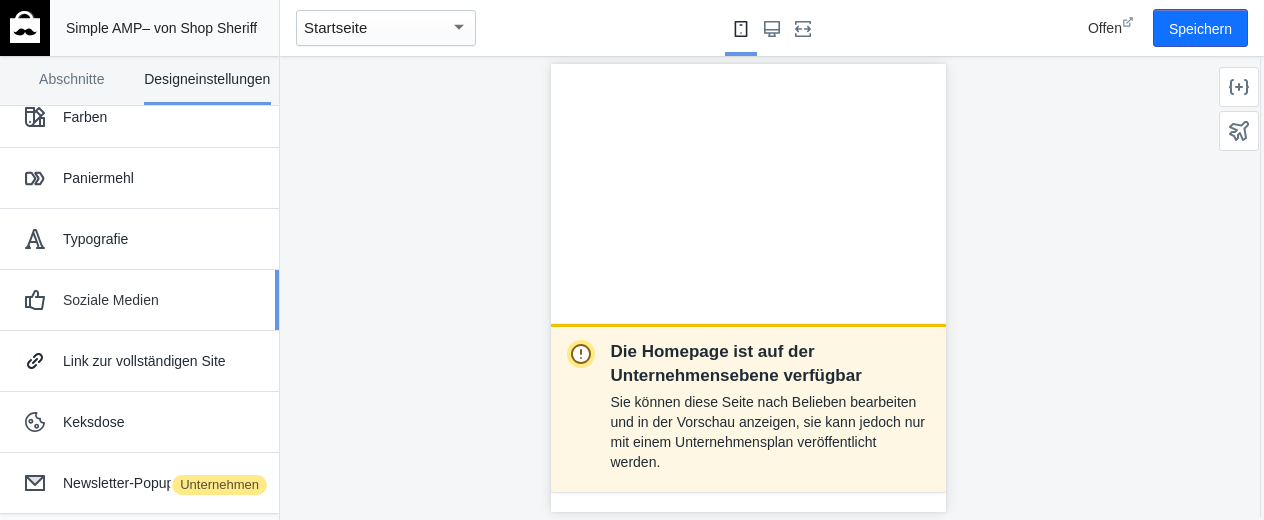scroll, scrollTop: 0, scrollLeft: 0, axis: both 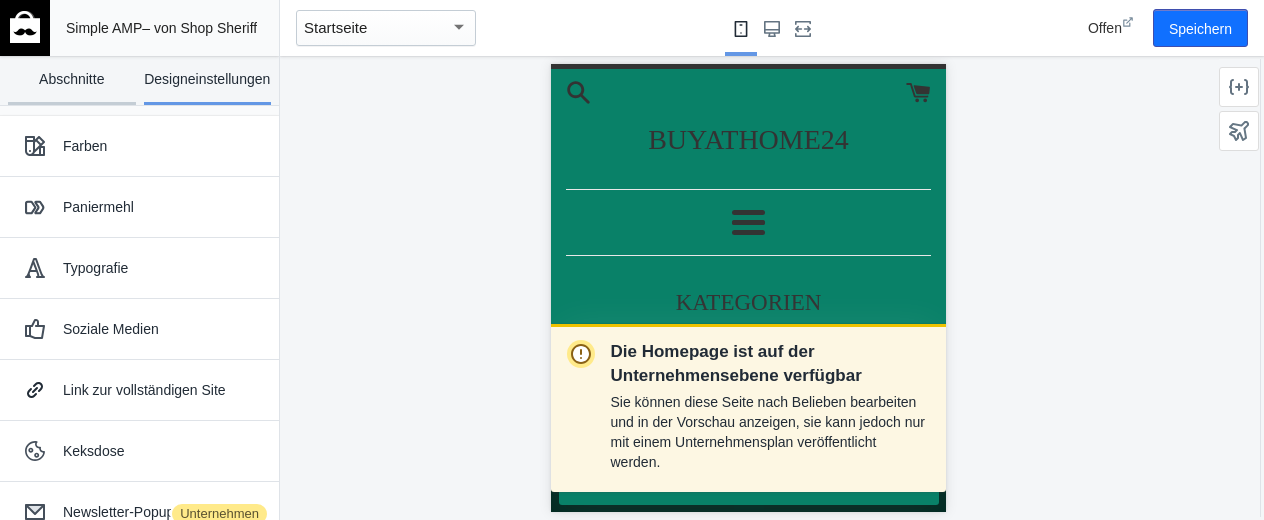click on "Abschnitte" at bounding box center [71, 79] 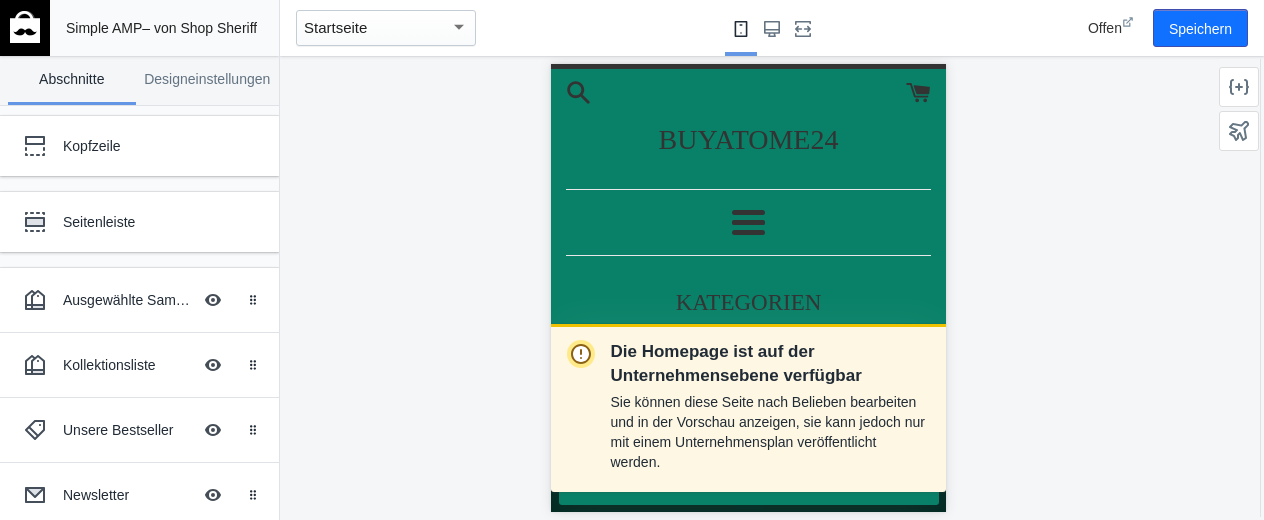 click at bounding box center [459, 26] 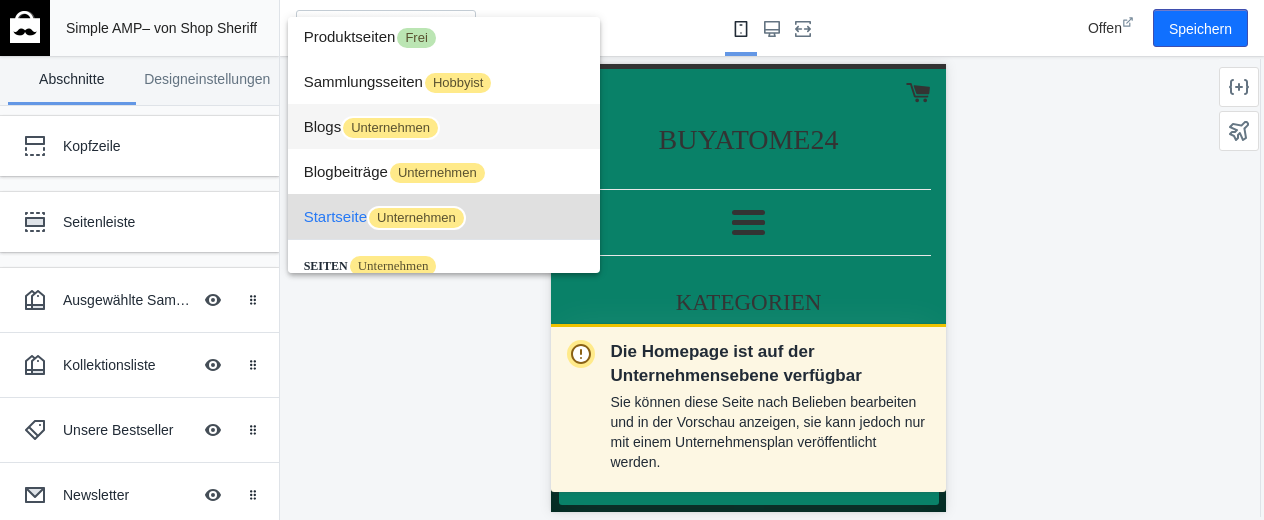 scroll, scrollTop: 0, scrollLeft: 0, axis: both 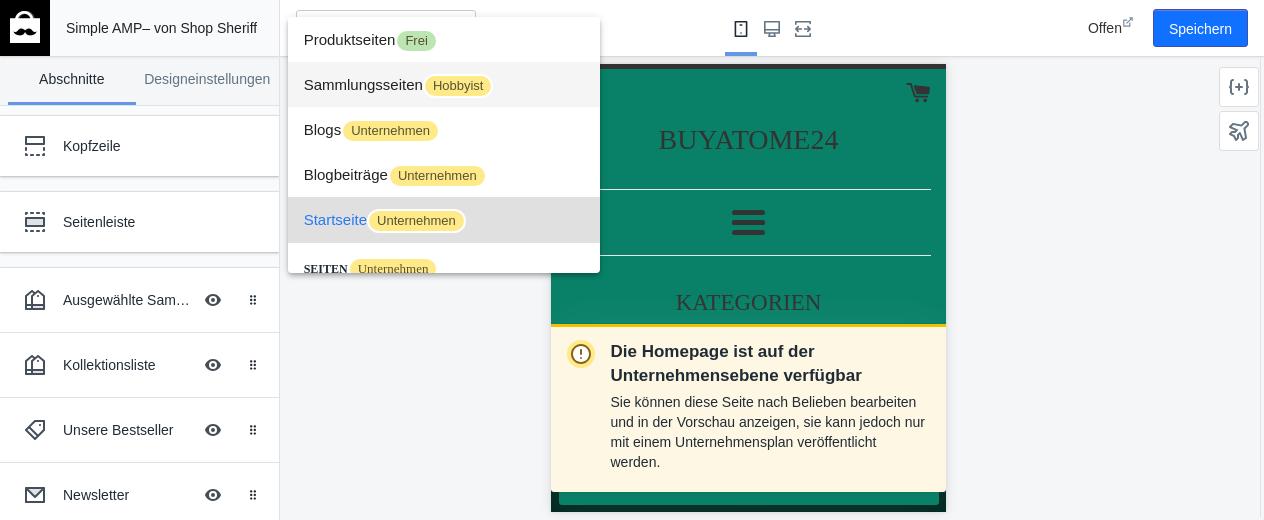 click on "Sammlungsseiten" at bounding box center [363, 84] 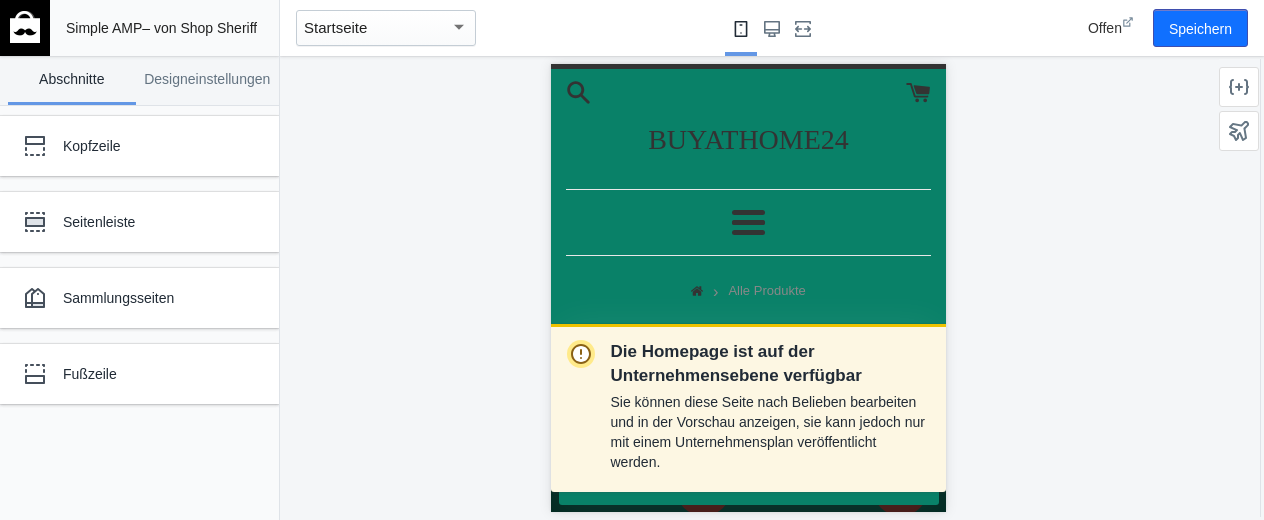 scroll, scrollTop: 0, scrollLeft: 0, axis: both 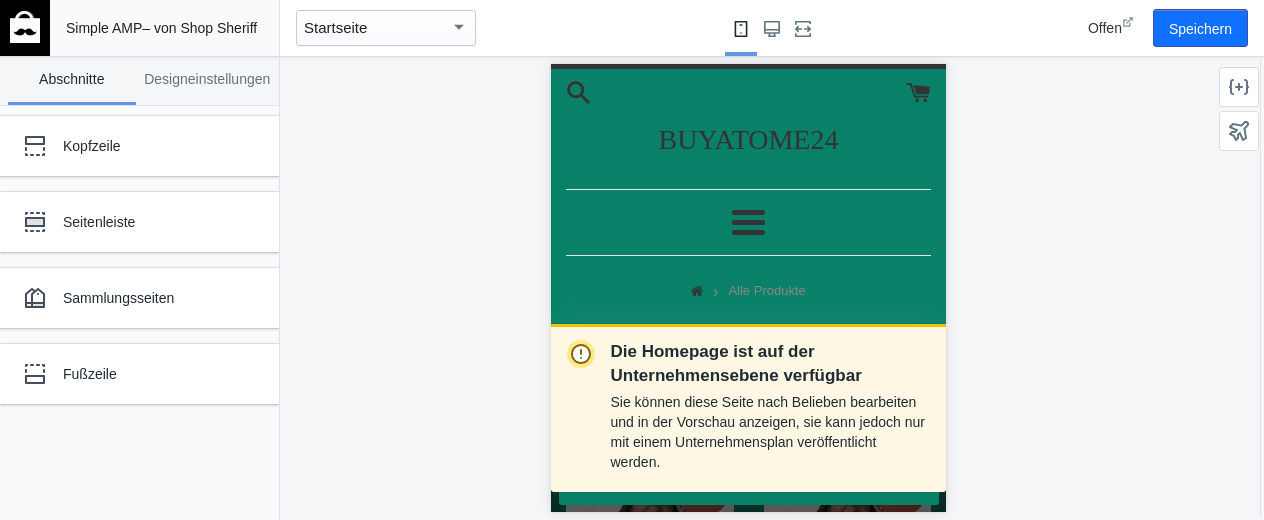 click on "Startseite" at bounding box center [377, 28] 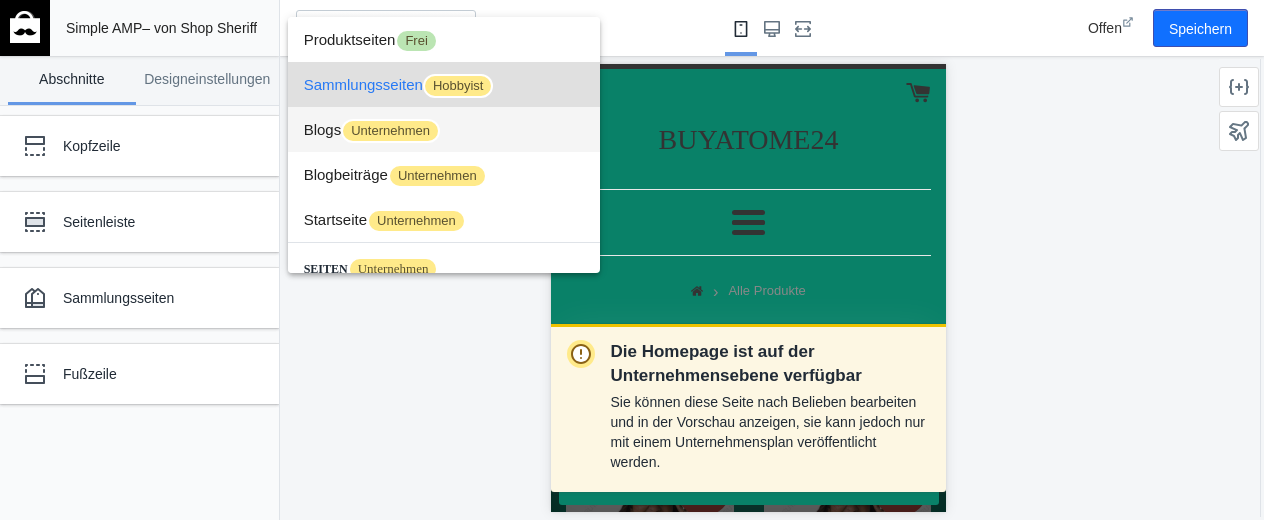 click on "Unternehmen" at bounding box center [390, 130] 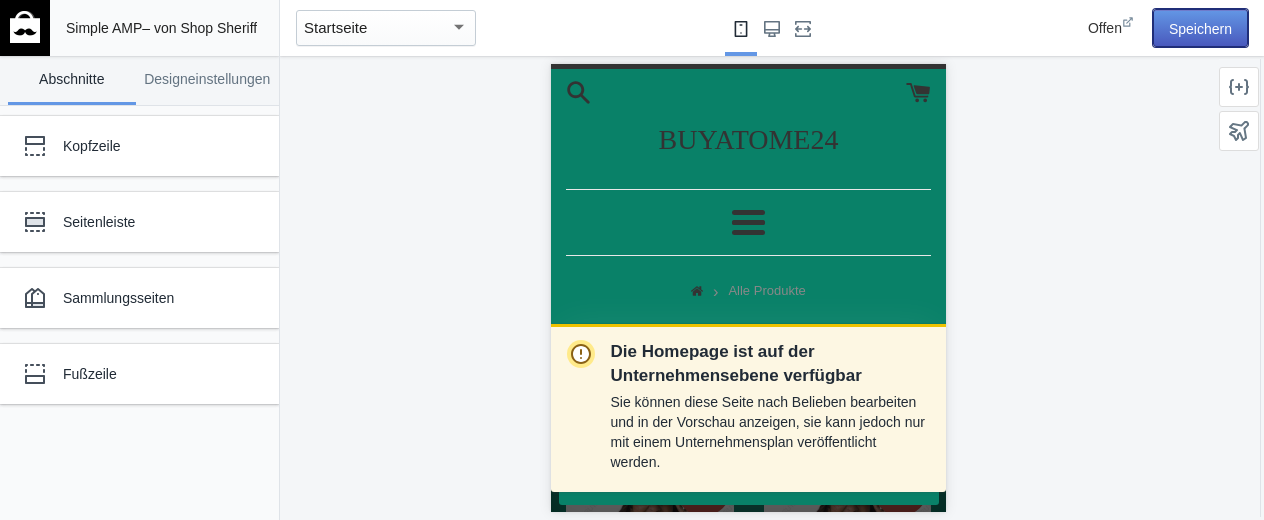 click on "Speichern" at bounding box center (1200, 29) 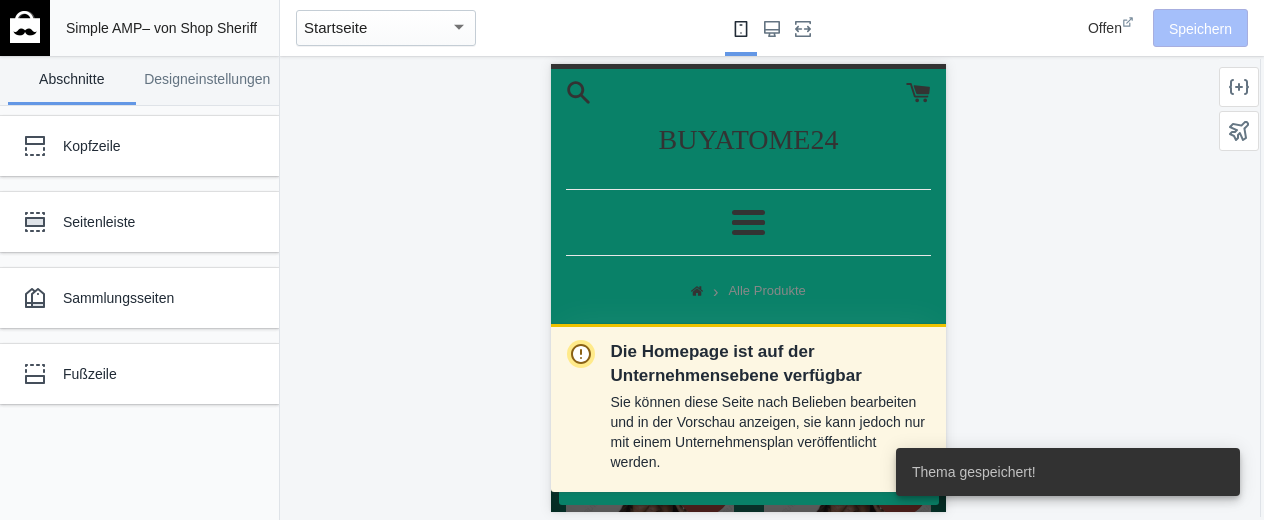 click on "Startseite" at bounding box center (377, 28) 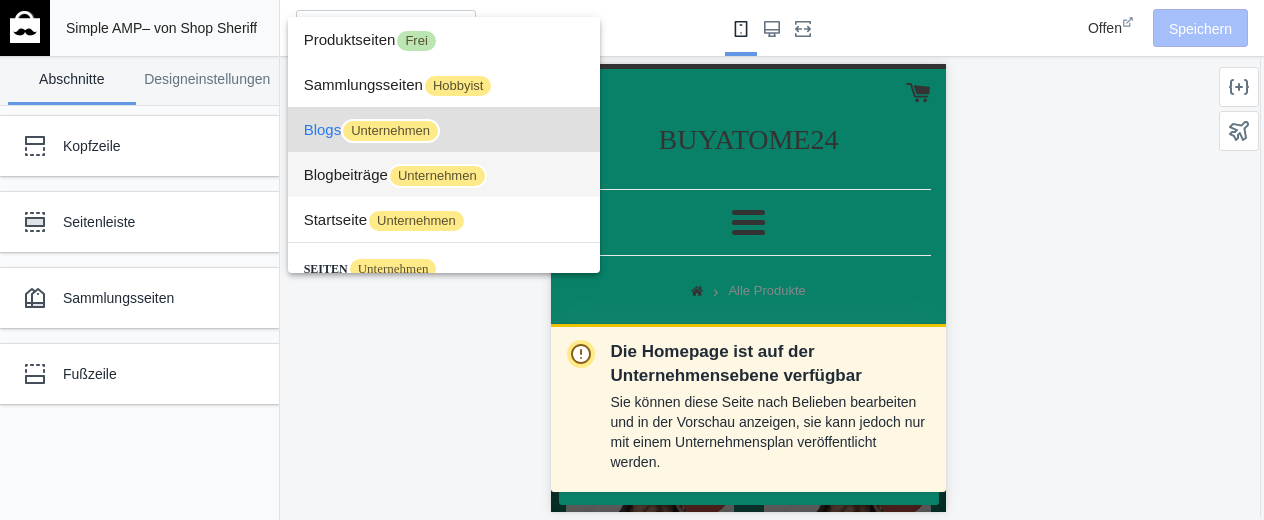click on "Blogbeiträge" at bounding box center (346, 174) 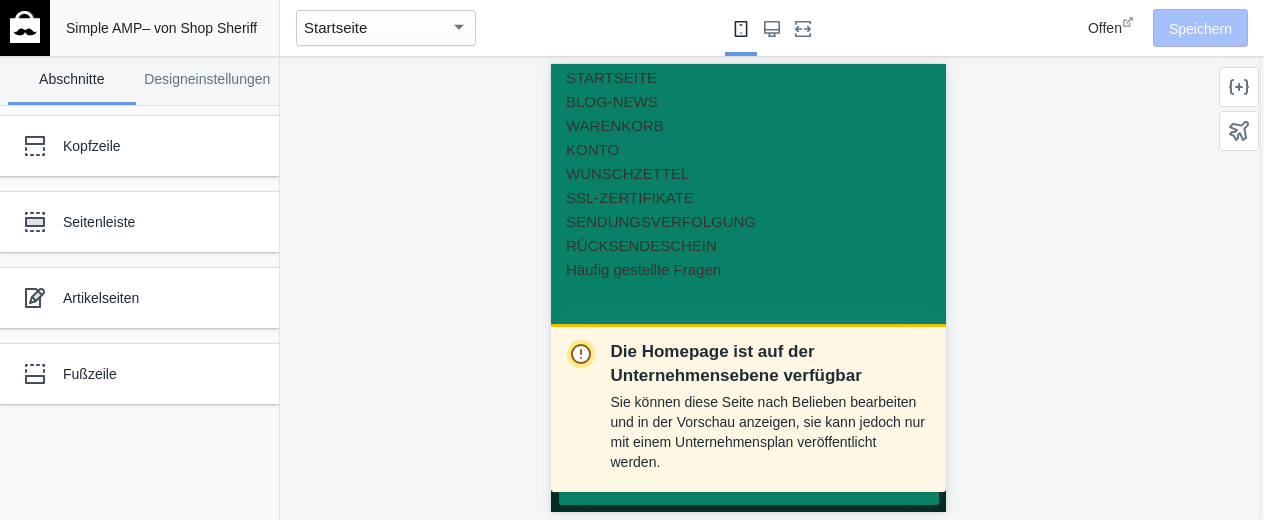 scroll, scrollTop: 1124, scrollLeft: 0, axis: vertical 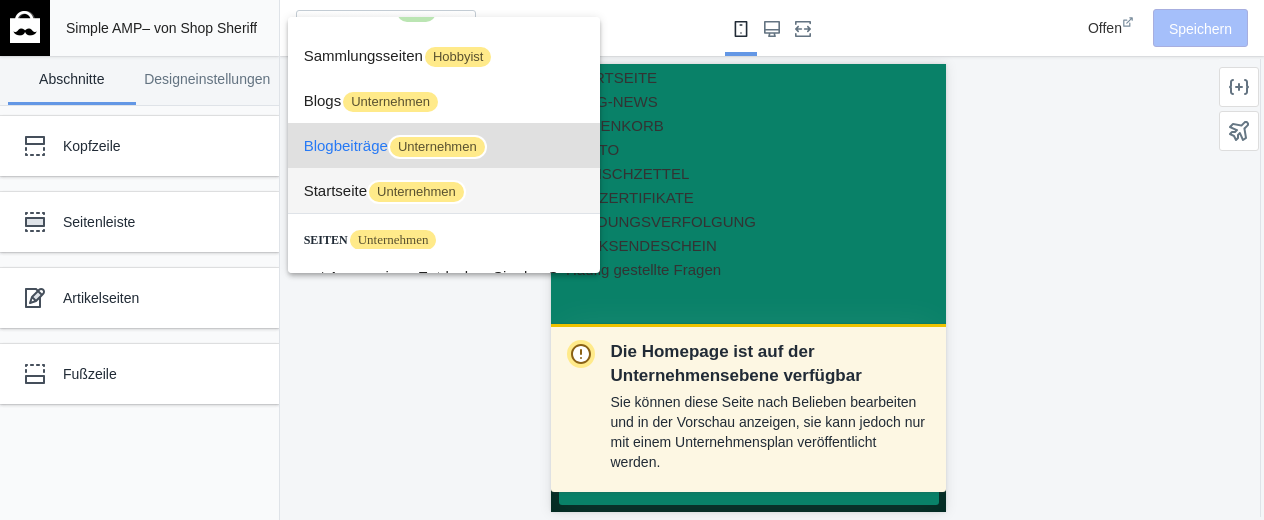 click on "Startseite" at bounding box center [335, 190] 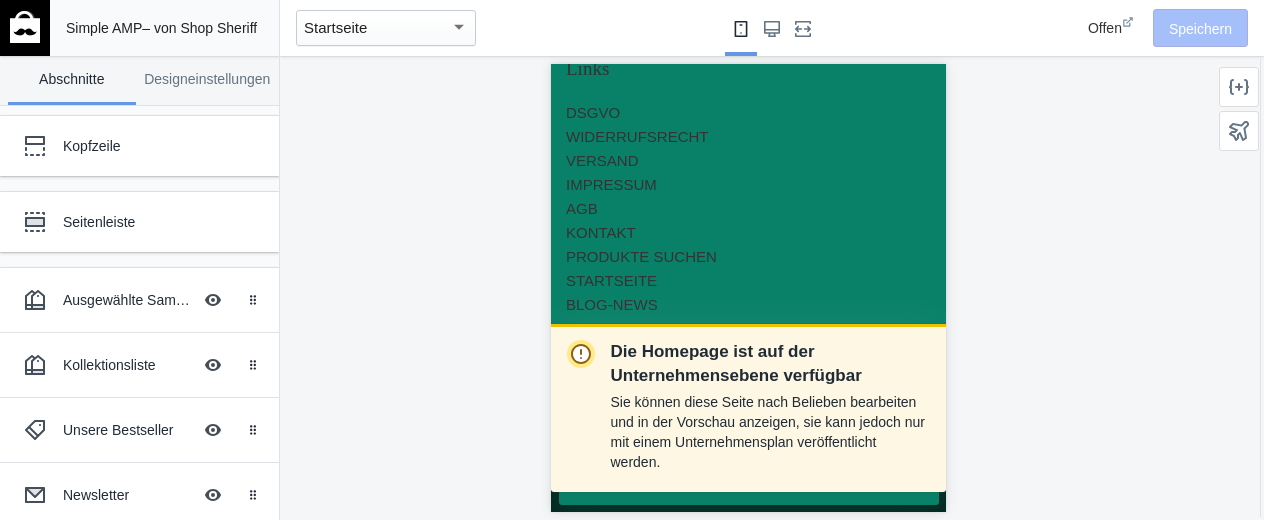 scroll, scrollTop: 6157, scrollLeft: 0, axis: vertical 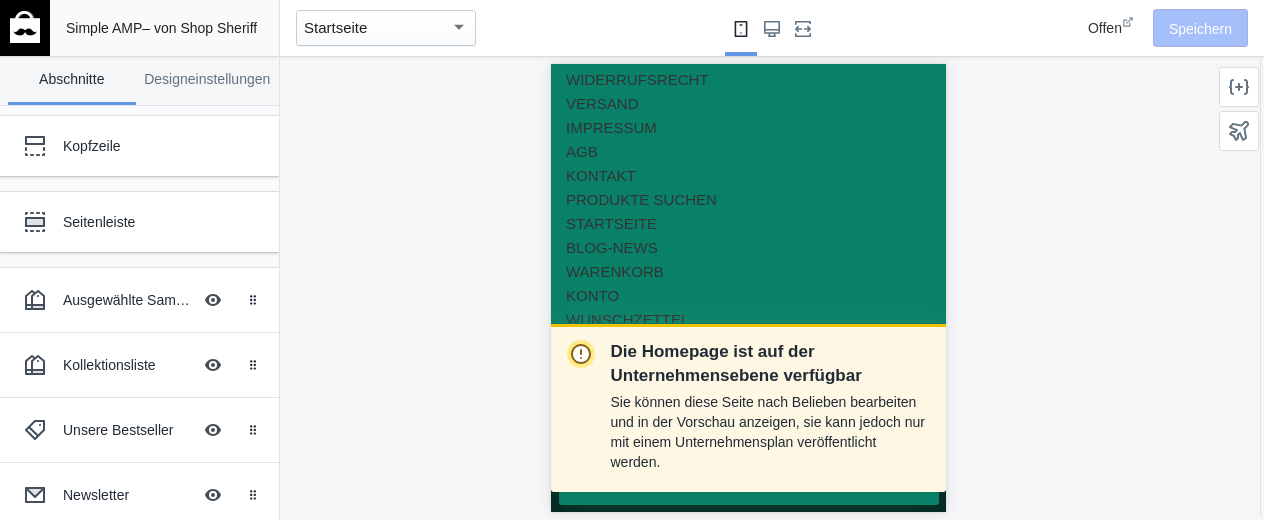 click on "Startseite" at bounding box center (377, 28) 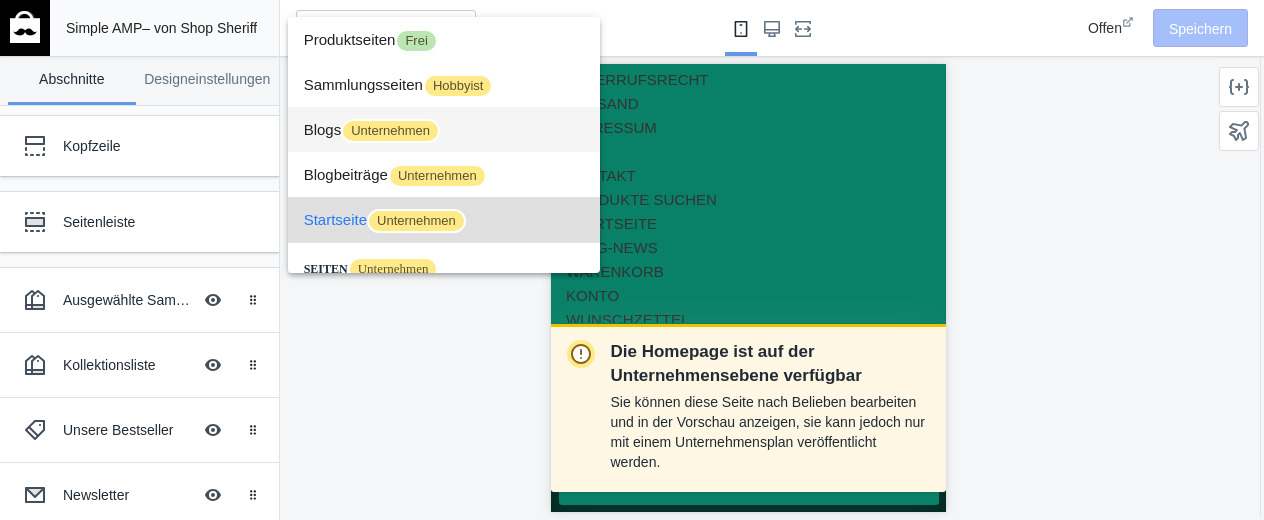 scroll, scrollTop: 74, scrollLeft: 0, axis: vertical 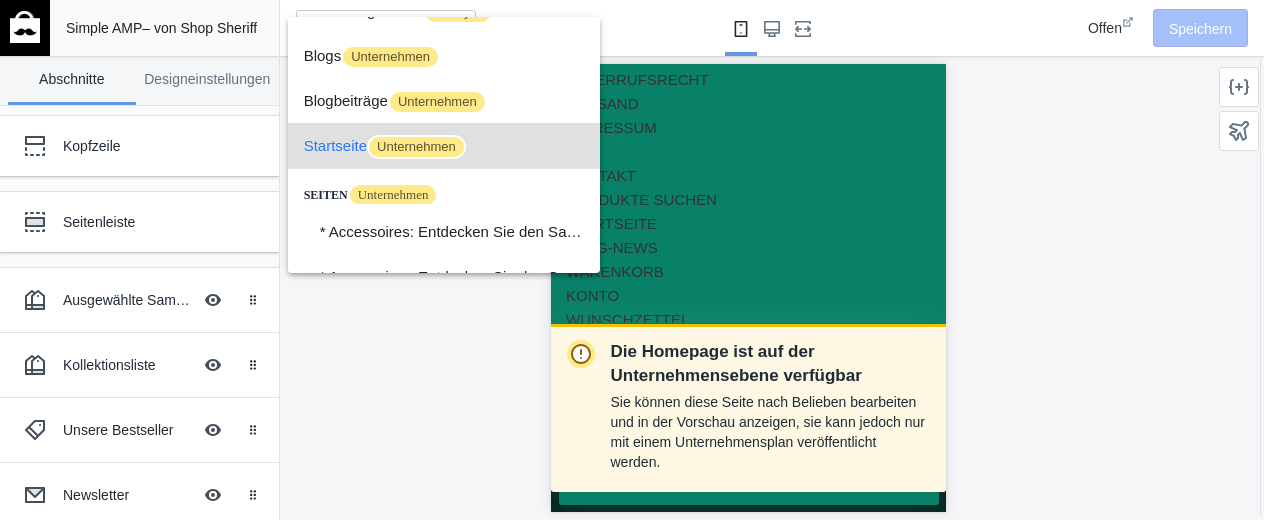 click on "Seiten Unternehmen * Accessoires: Entdecken Sie den Sale bei [SWIFT_CODE] * Accessoires: Entdecken Sie den Sale bei [SWIFT_CODE]! * Accessoires: Große Auswahl an Produkten * Activewear und Caps I Fashion-Paradies: die dein Herz begehrt * Activewear, T-Shirts und Sporthosen für deinen Lebensstil * Activewear: Leggings, Crop Tops, Sport-BHs und Caps * Activewear: Sporthosen und Oberteile für dein Workout * Adidas Herren & Damen Mode günstig online: * Adidas Herren Mode günstig: für den perfekten Style * Adidas Polo T-Shirts: Stil und Komfort für jeden Anlass * Adidas Poloshirt: Modetrends & Hochwertige Qualität * Adidas Poloshirts: Der perfekte Mix aus Sportlichkeit und Stil * Adidas Poloshirts: Der perfekte Mix Sportlichkeit * Adidas Poloshirts: Klassiker für Herren & Damen * Adidas Poloshirts: Modetrends & Hochwertige Qualität * Adidas Poloshirts: Stilvoll - für Herren & Damen * Adidas T-Shirts, Dad Caps & Poloshirts - BUYATHOME24 * Adidas T-Shirts, Dad Caps & Poloshirts bei [SWIFT_CODE]" 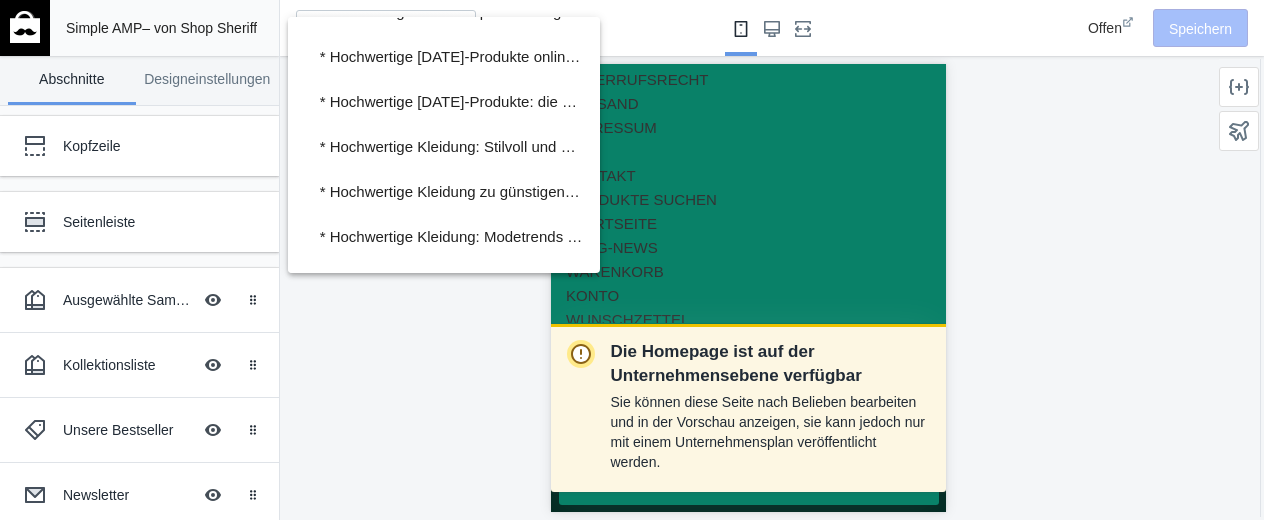 scroll, scrollTop: 11174, scrollLeft: 0, axis: vertical 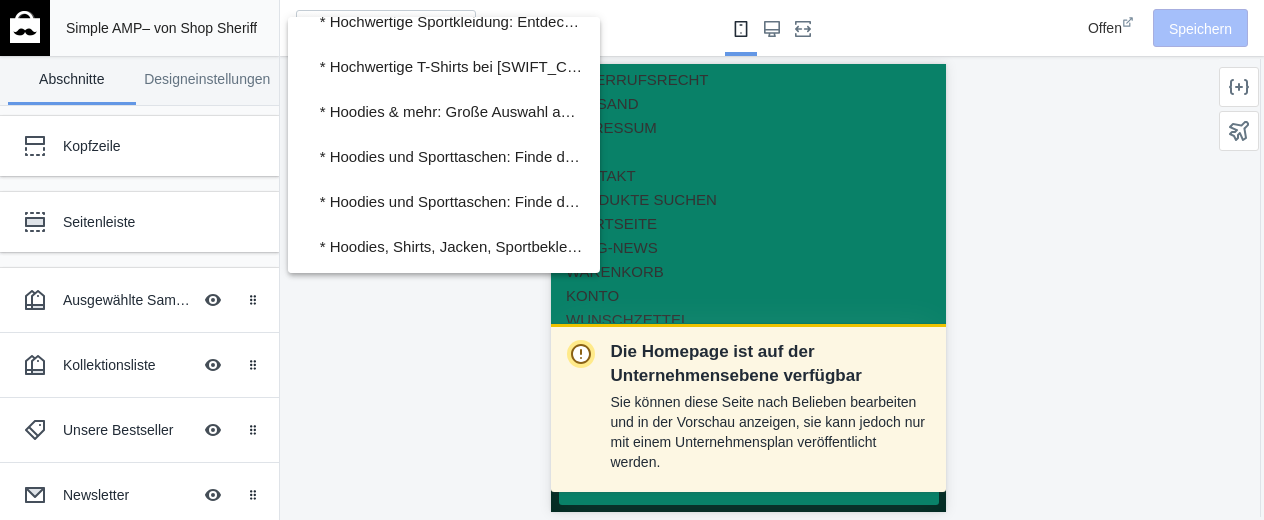 click at bounding box center [632, 260] 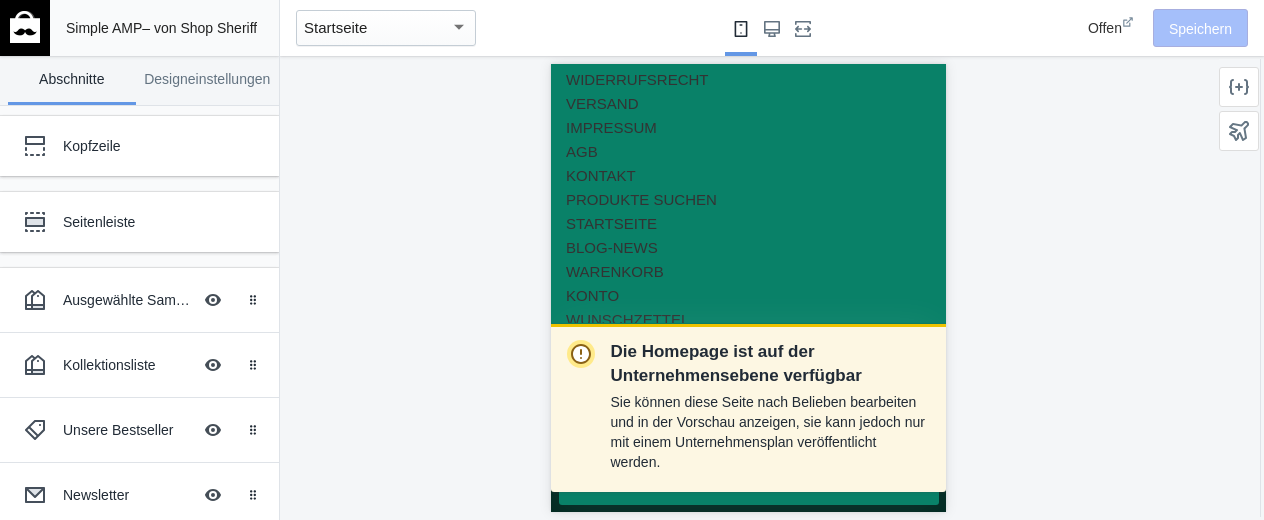 click on "Offen" at bounding box center [1105, 28] 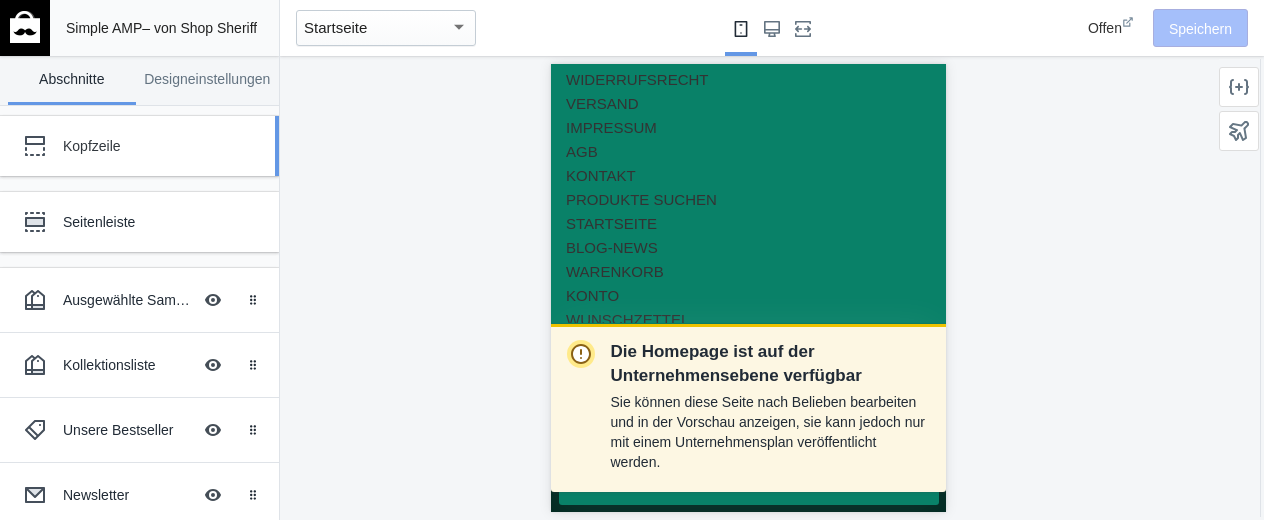 click on "Kopfzeile" at bounding box center [92, 146] 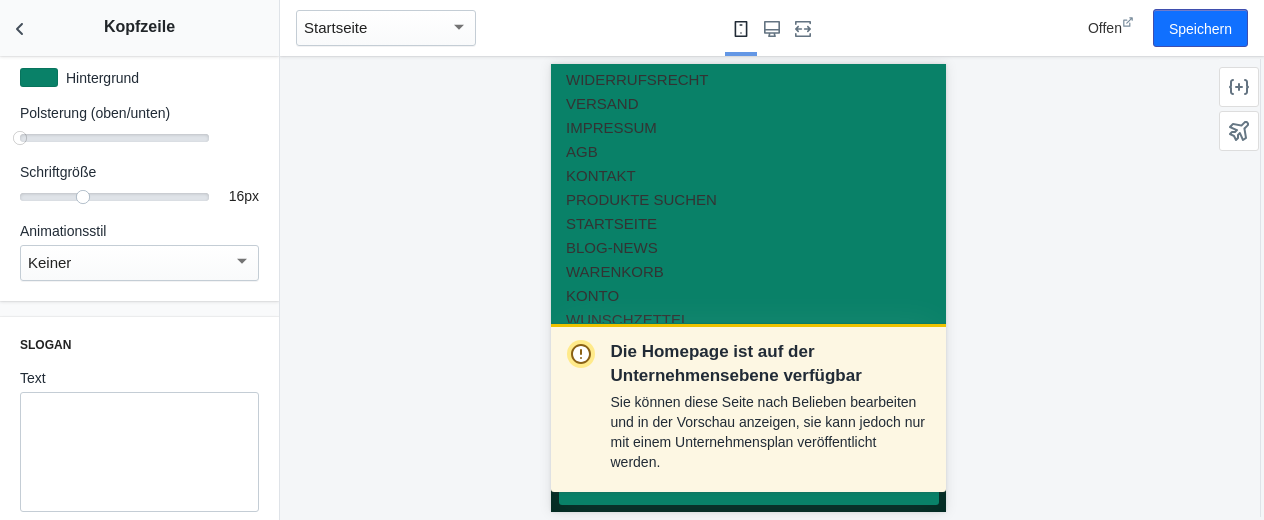 scroll, scrollTop: 783, scrollLeft: 0, axis: vertical 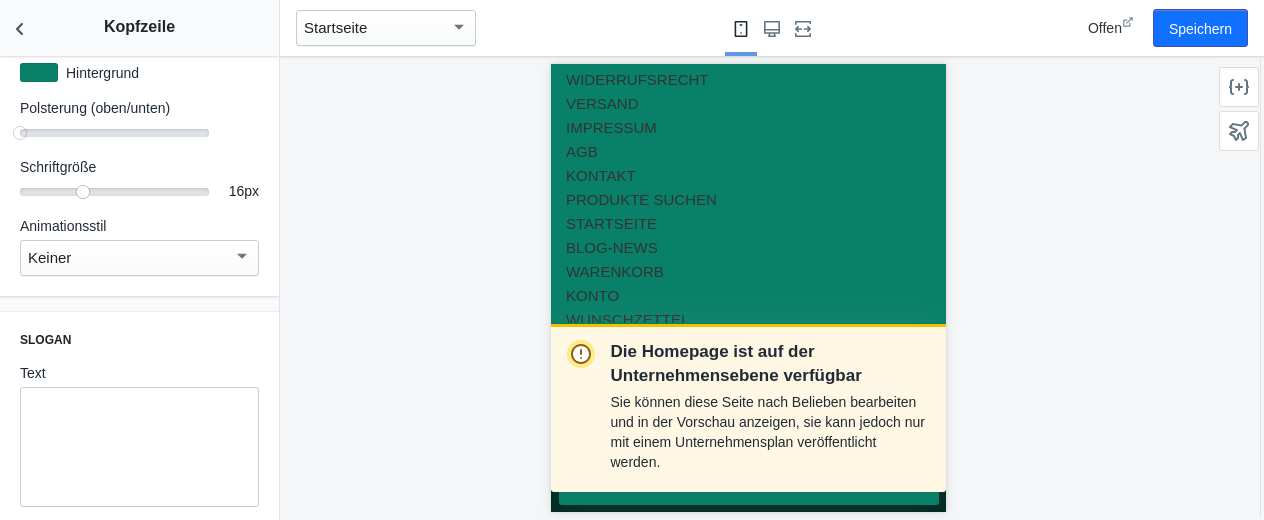 click at bounding box center (242, 256) 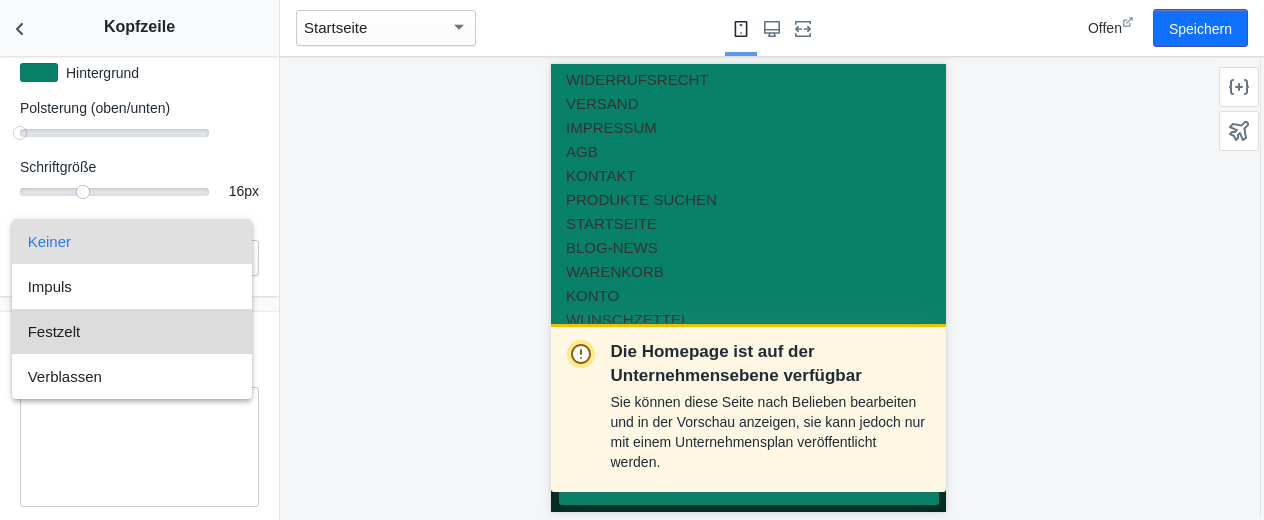click on "Festzelt" at bounding box center (132, 331) 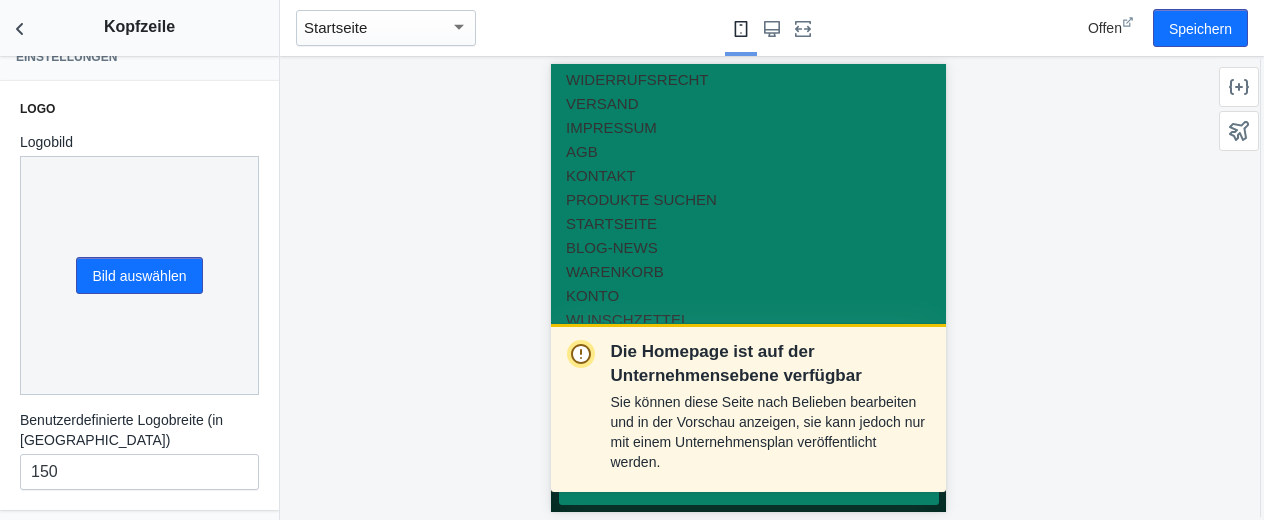 scroll, scrollTop: 0, scrollLeft: 0, axis: both 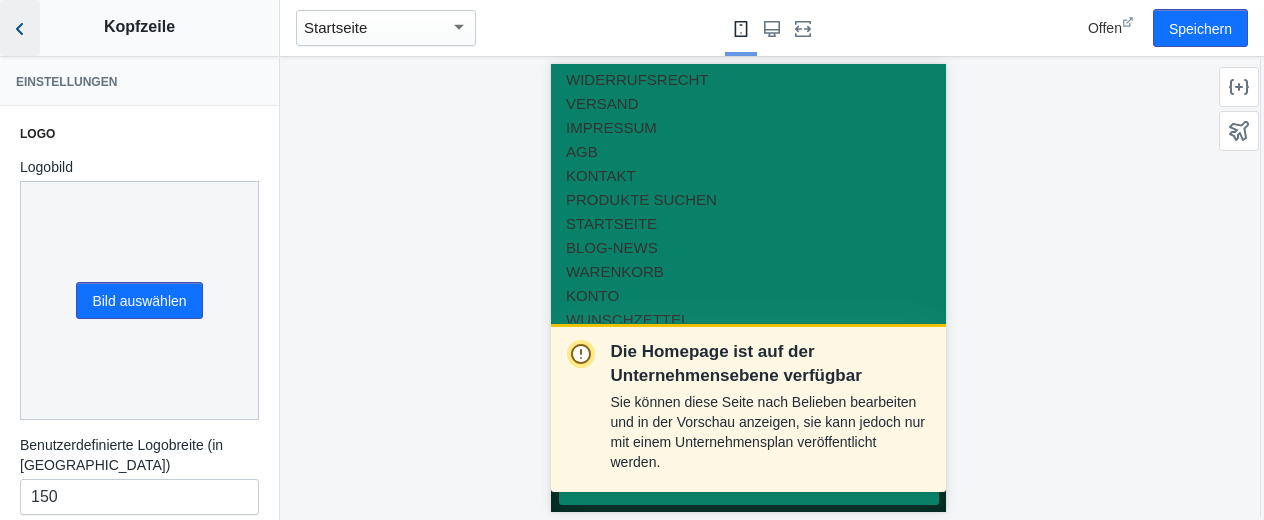 click 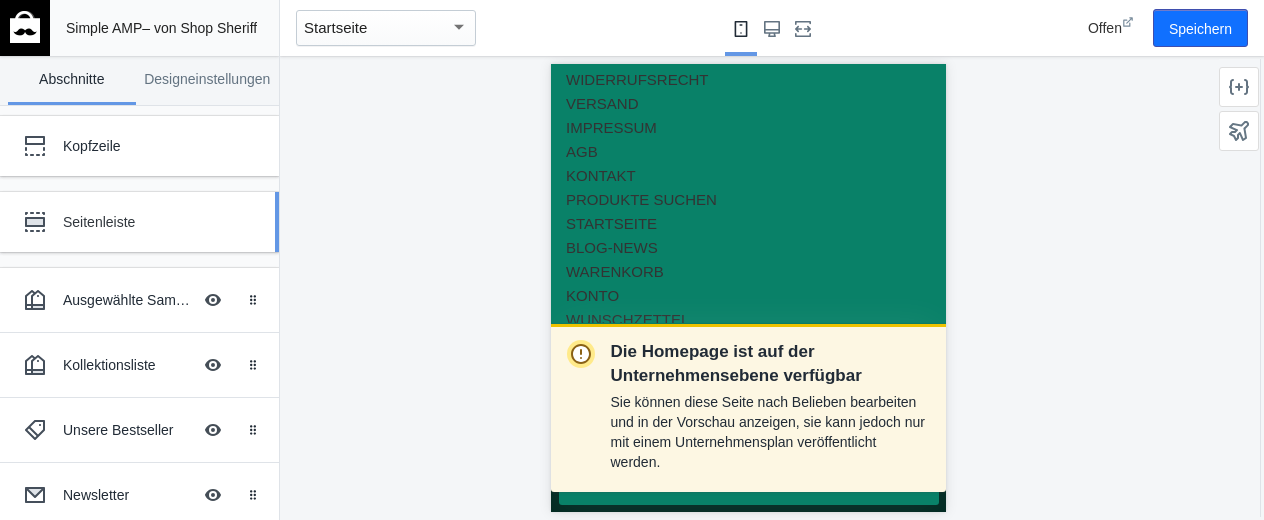 click on "Seitenleiste" at bounding box center (99, 222) 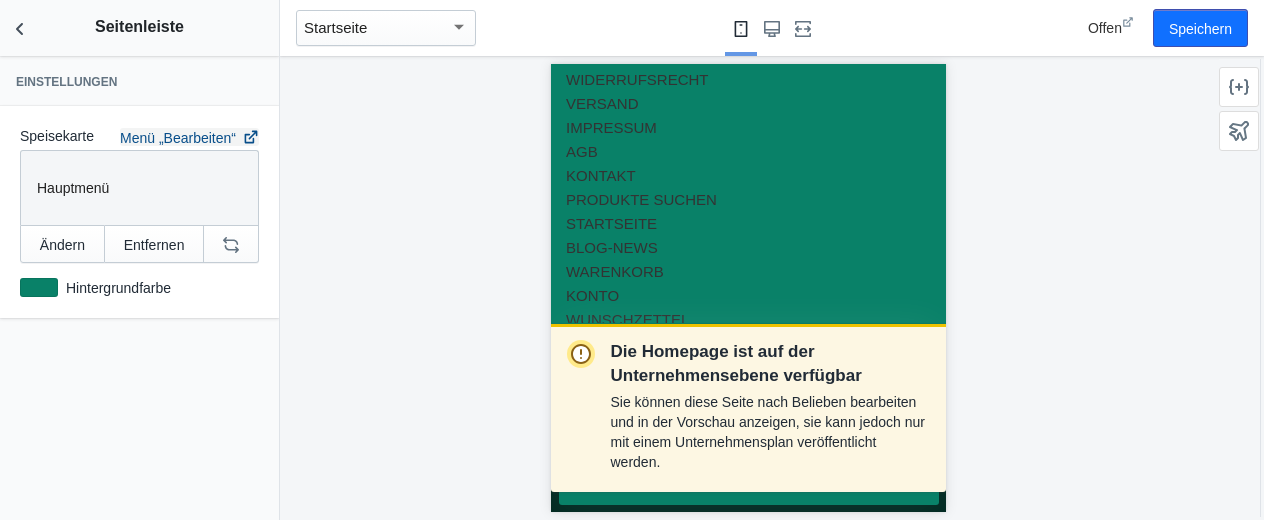 click on "Menü „Bearbeiten“" at bounding box center [178, 138] 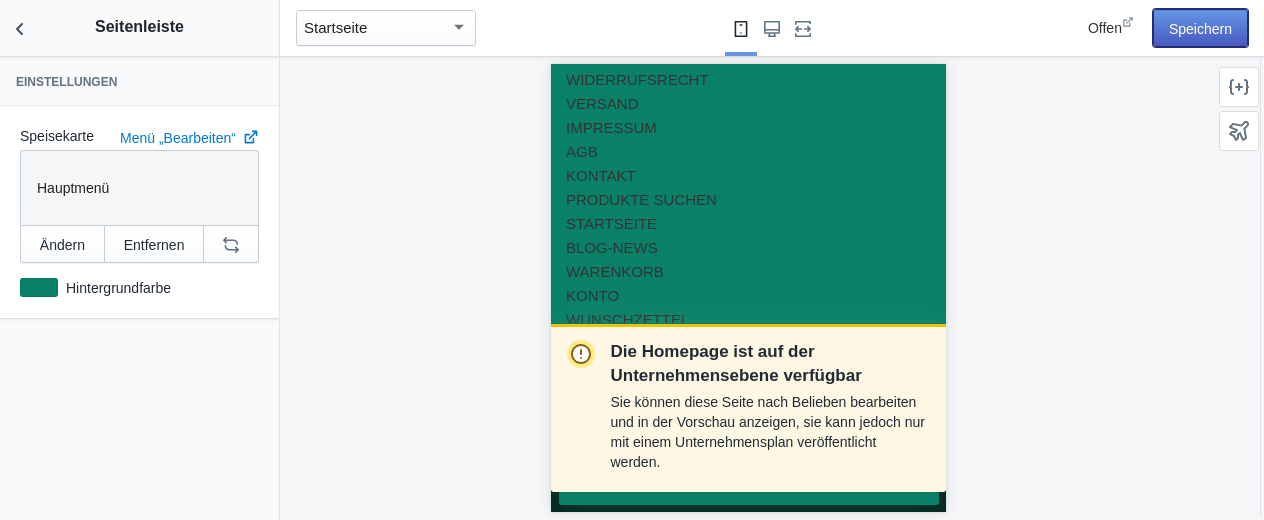 click on "Speichern" at bounding box center (1200, 29) 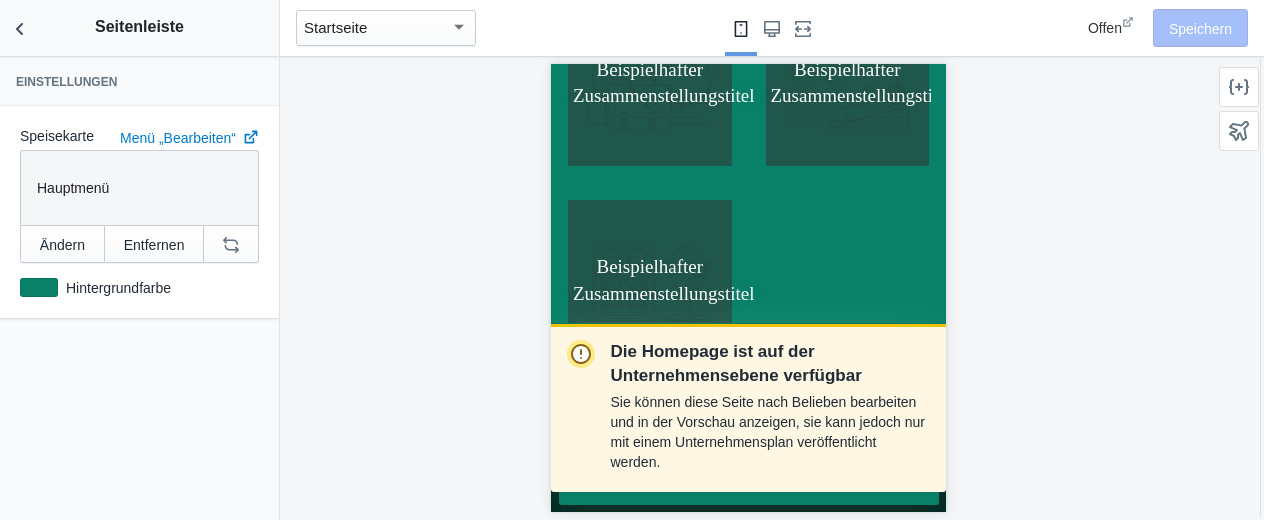 scroll, scrollTop: 2057, scrollLeft: 0, axis: vertical 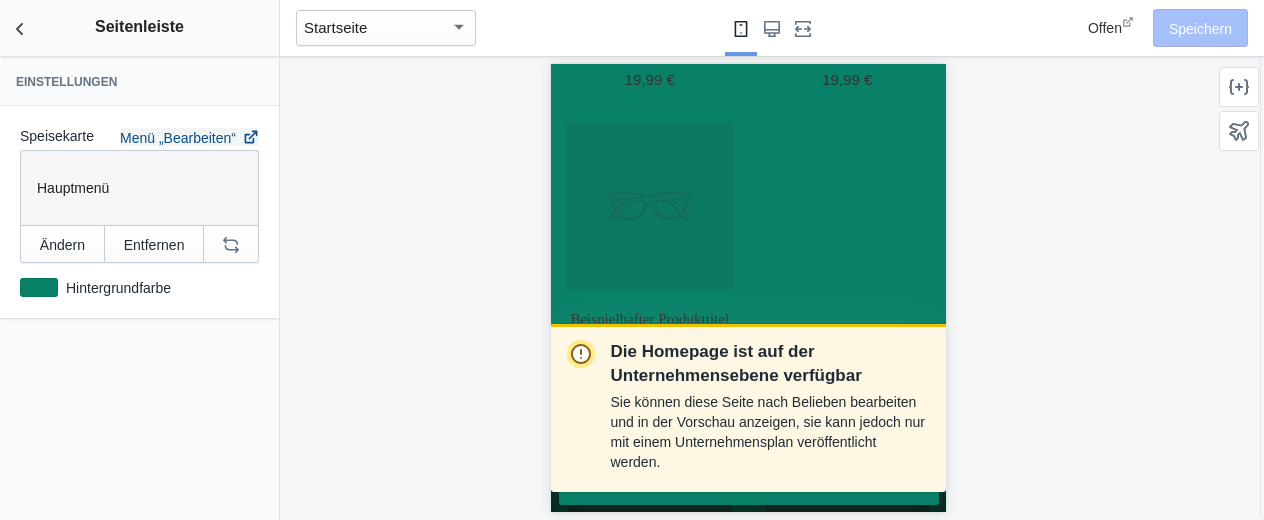 click on "Menü „Bearbeiten“" at bounding box center (178, 138) 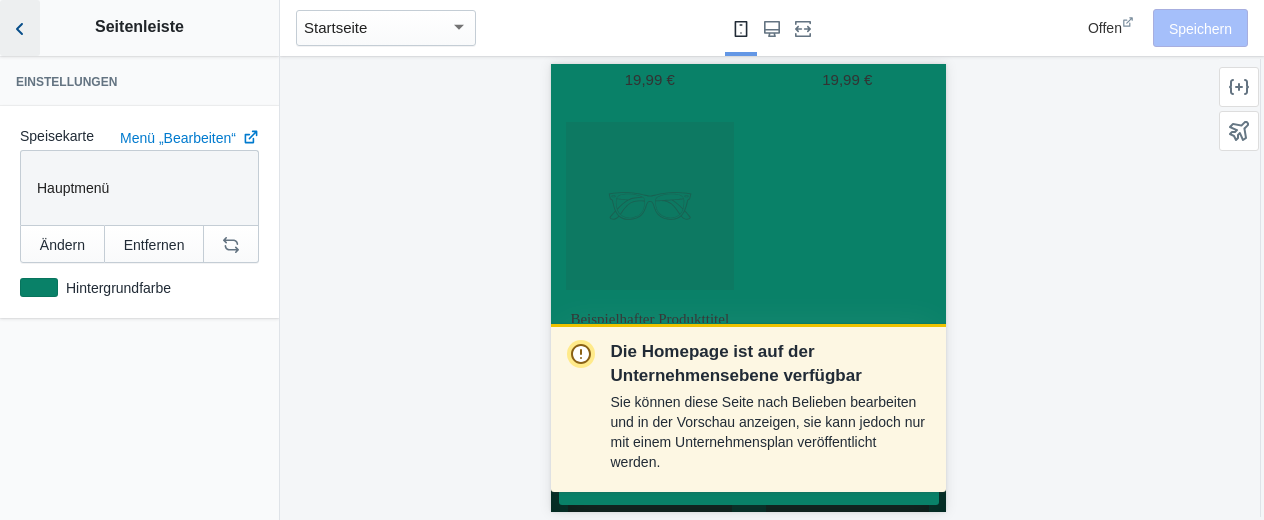 click 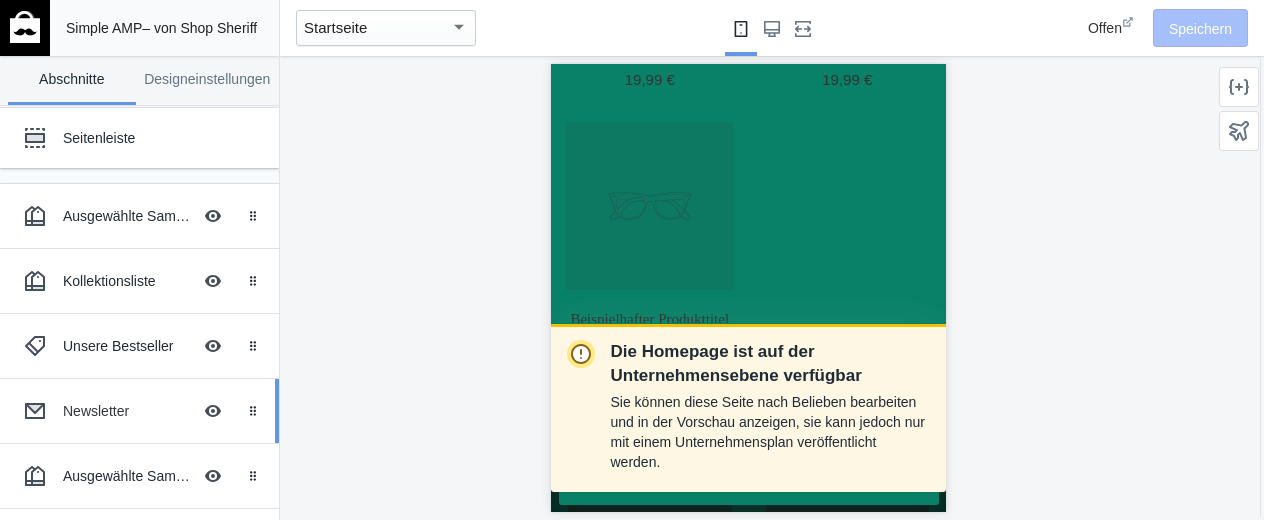 scroll, scrollTop: 0, scrollLeft: 0, axis: both 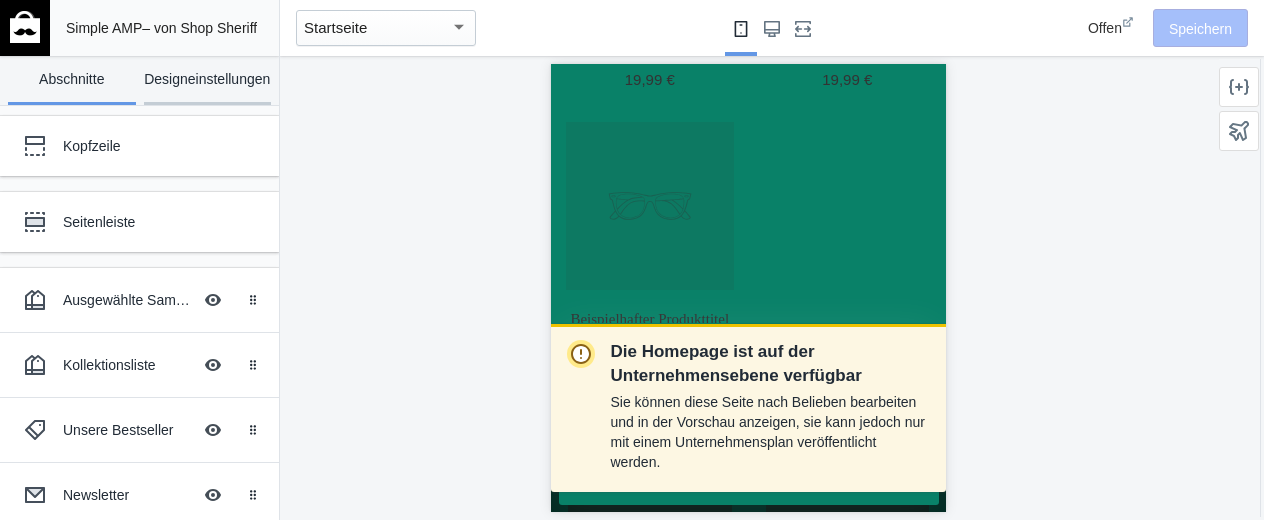 click on "Designeinstellungen" at bounding box center (207, 79) 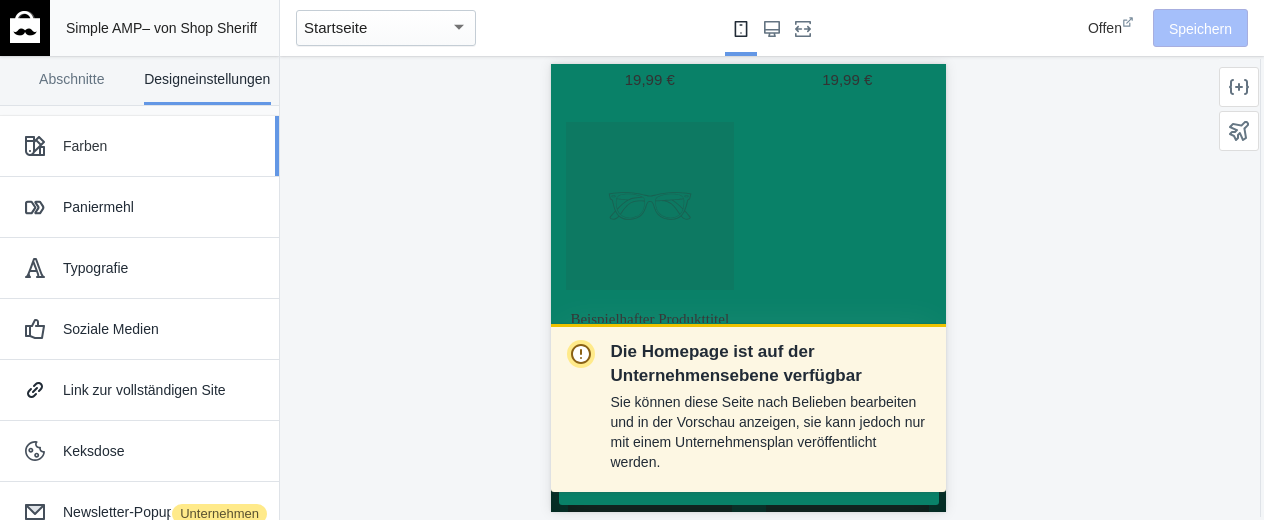 click on "Farben" at bounding box center (163, 146) 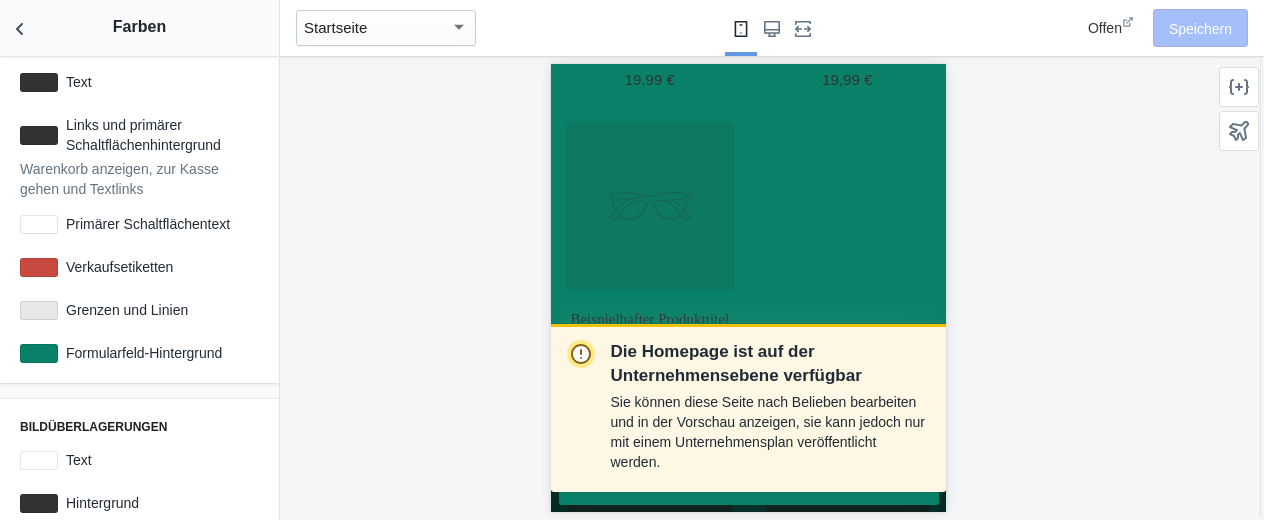 scroll, scrollTop: 0, scrollLeft: 0, axis: both 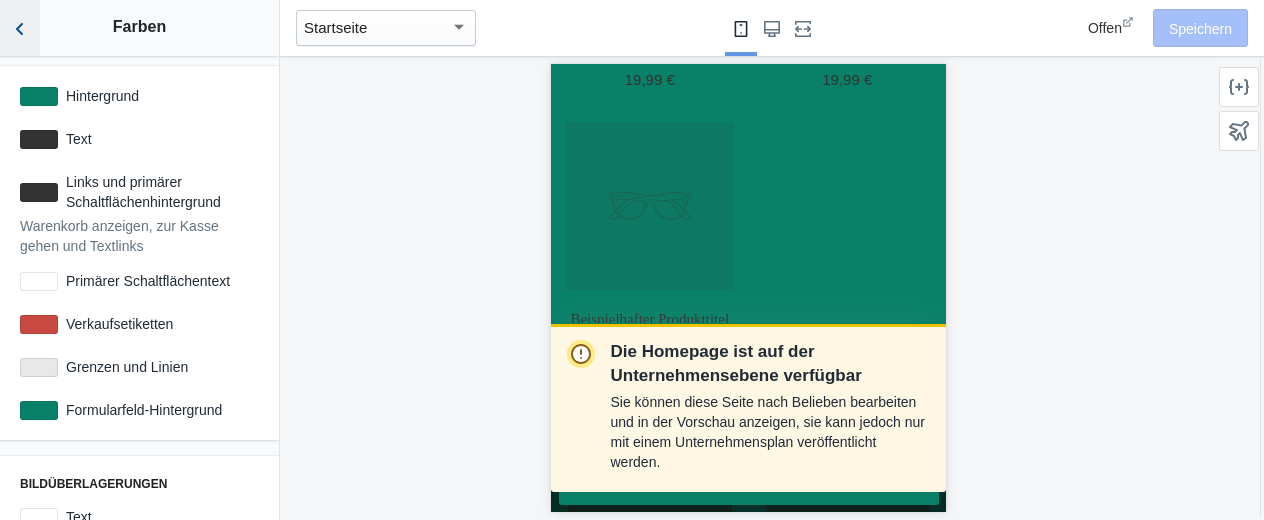 click 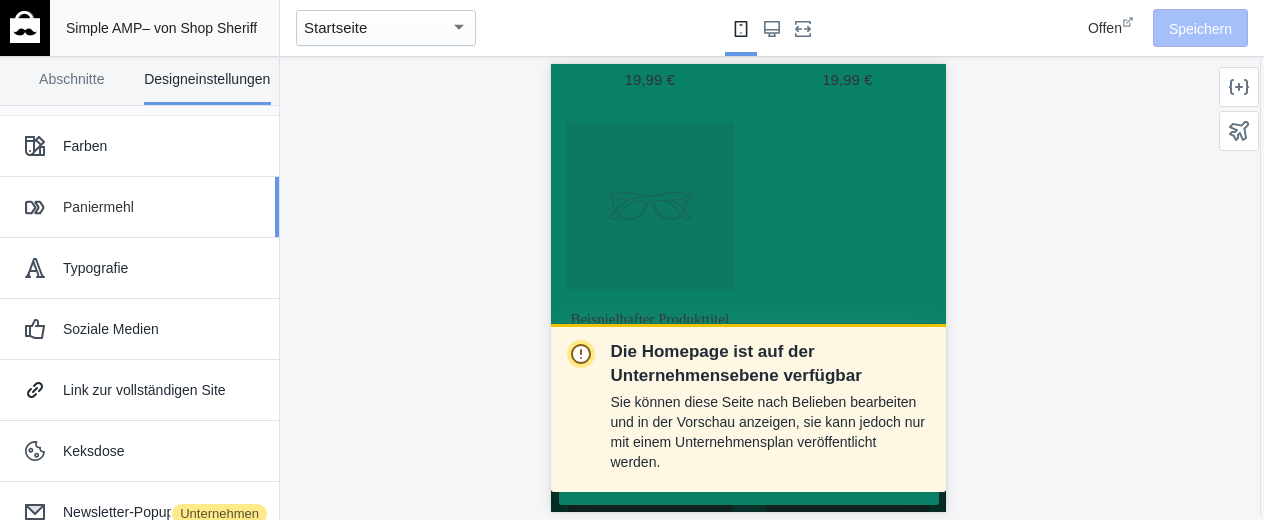click on "Paniermehl" at bounding box center (98, 207) 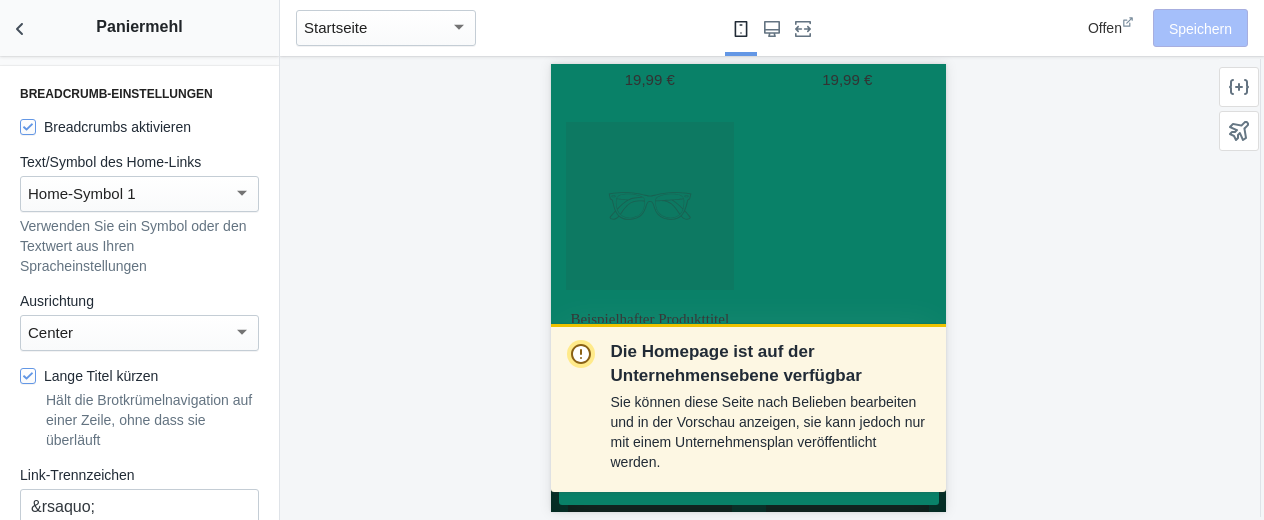 click at bounding box center [242, 192] 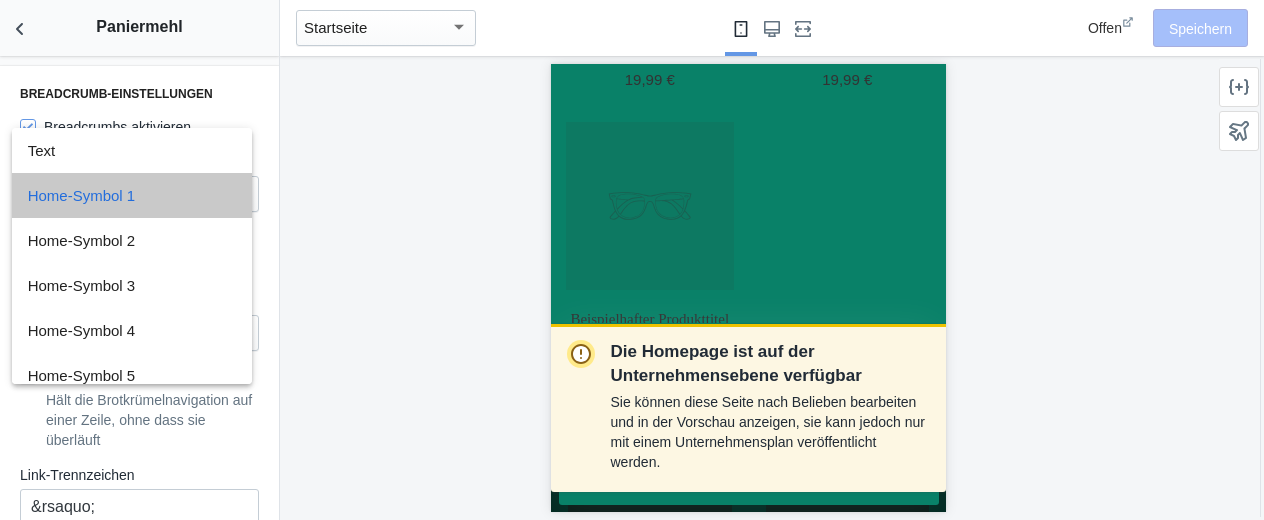 click on "Home-Symbol 1" at bounding box center [132, 195] 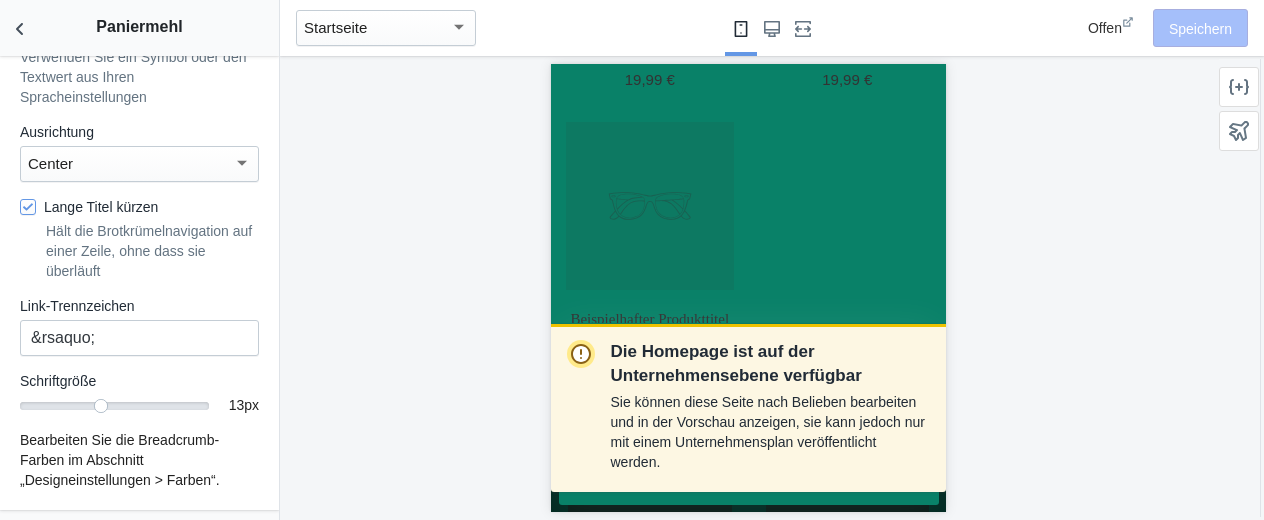 scroll, scrollTop: 0, scrollLeft: 0, axis: both 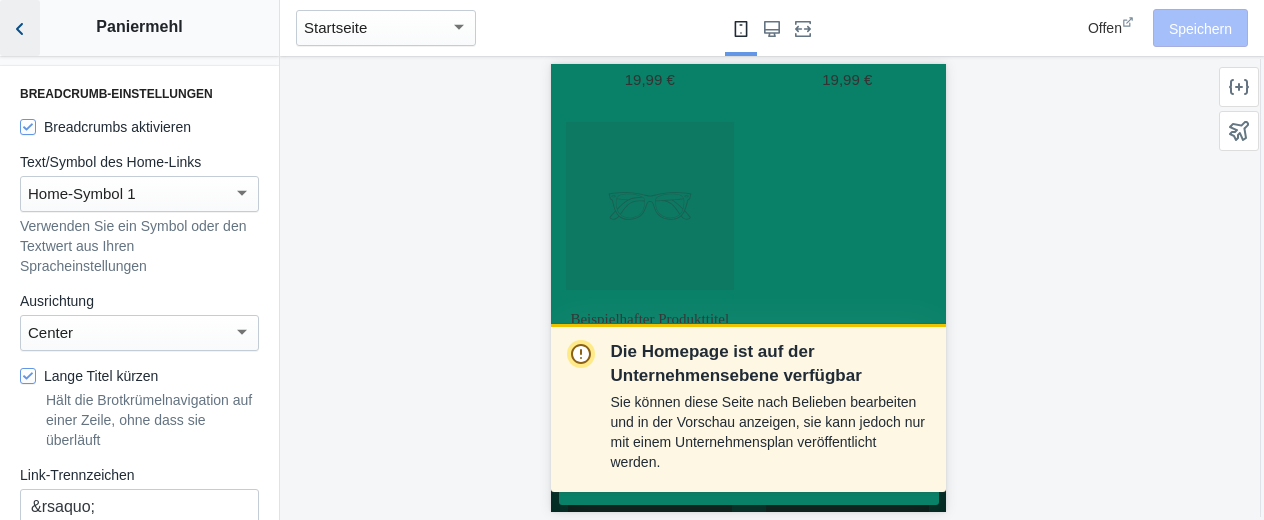 click 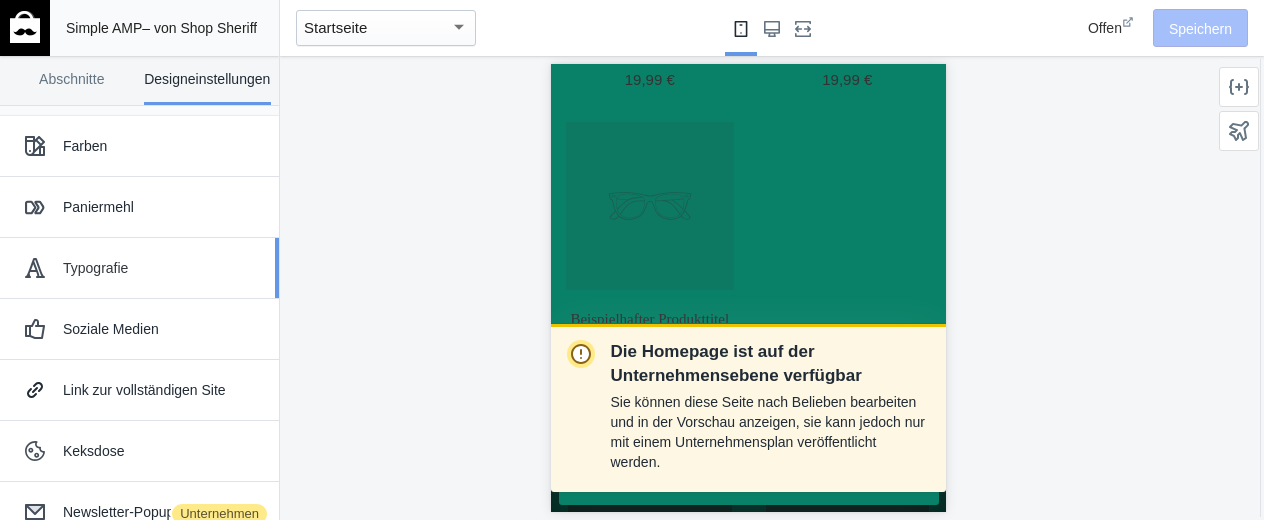 click on "Typografie" at bounding box center [95, 268] 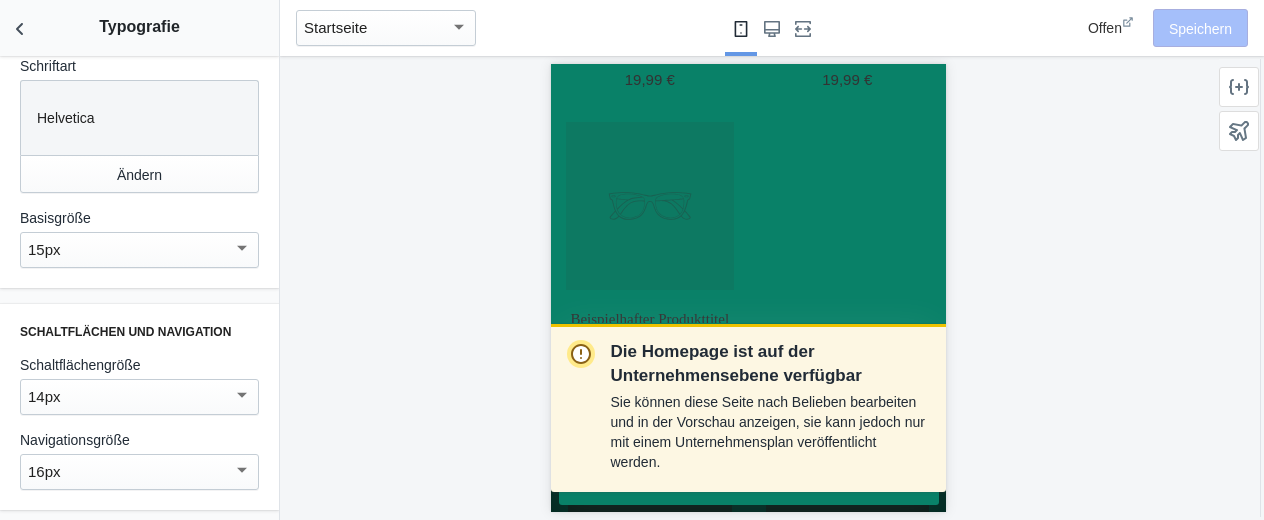 scroll, scrollTop: 0, scrollLeft: 0, axis: both 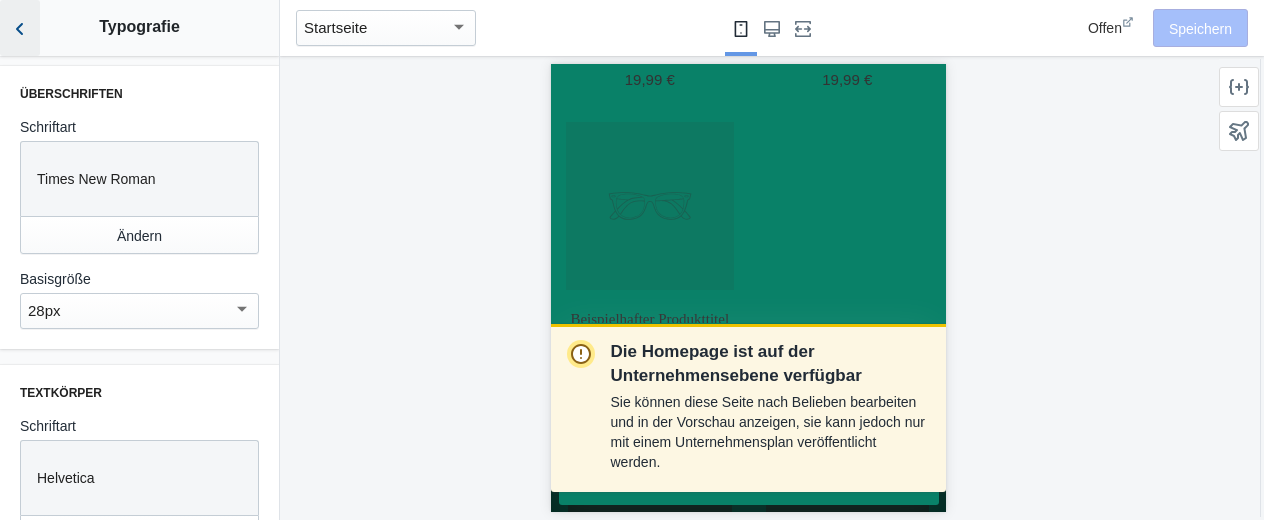 click 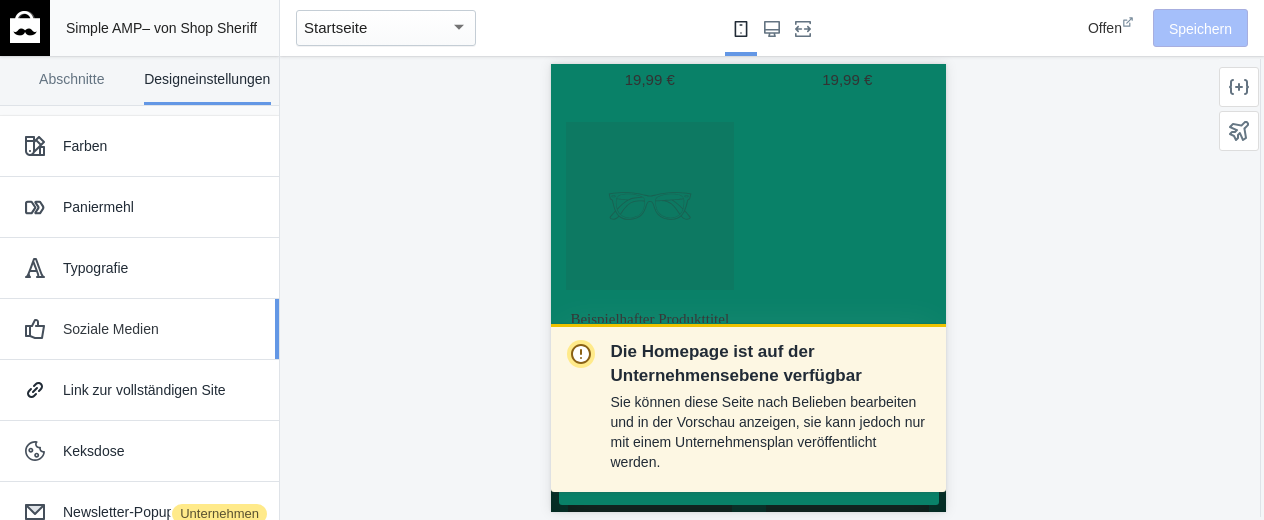 click on "Soziale Medien" at bounding box center [111, 329] 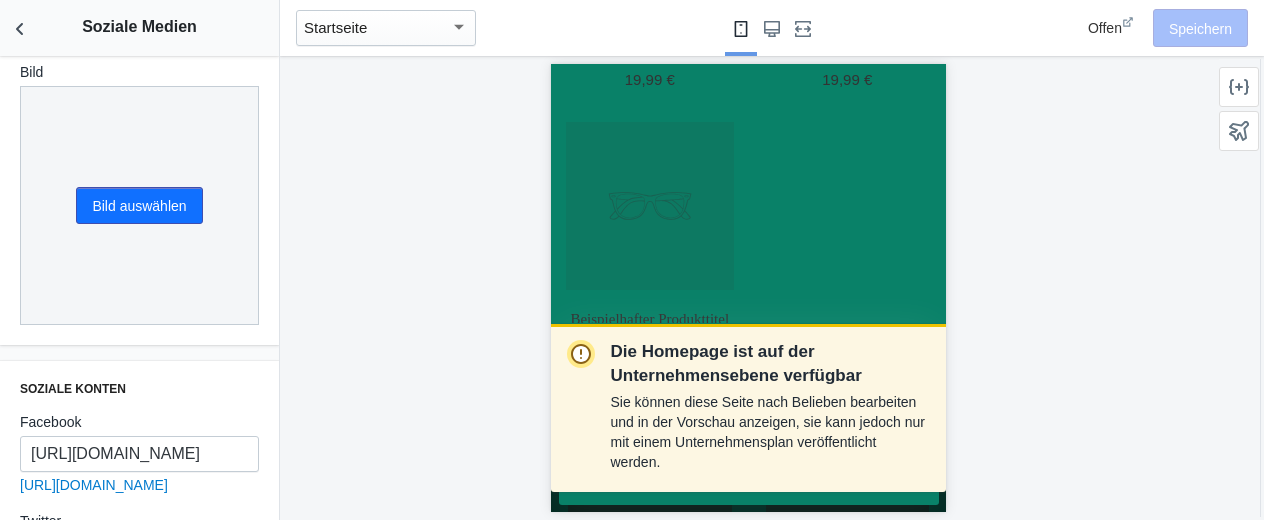 scroll, scrollTop: 0, scrollLeft: 0, axis: both 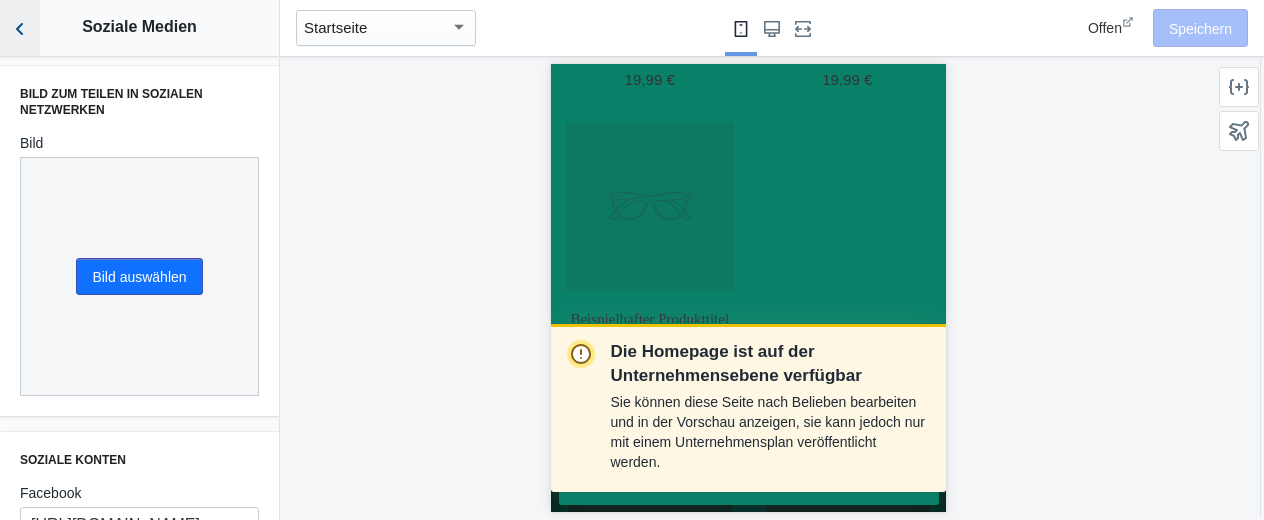 click 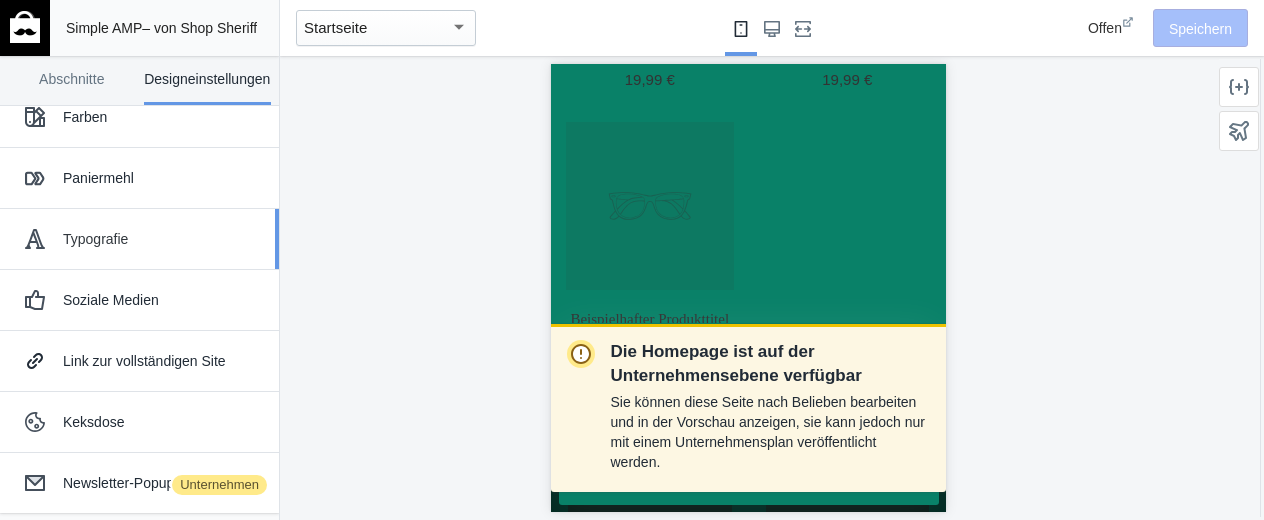 scroll, scrollTop: 0, scrollLeft: 0, axis: both 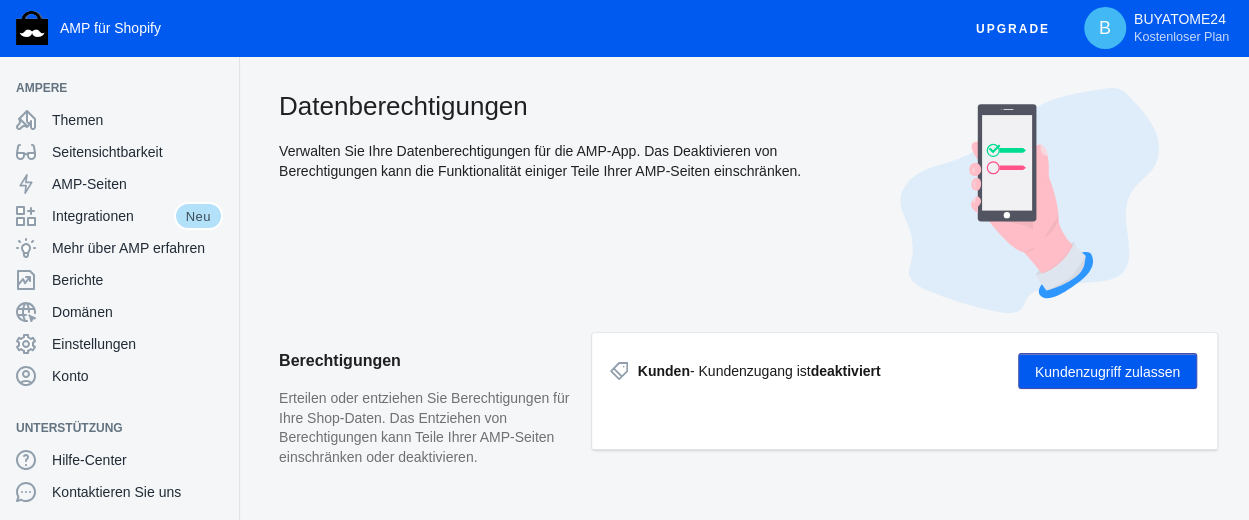 click on "Kundenzugriff zulassen" 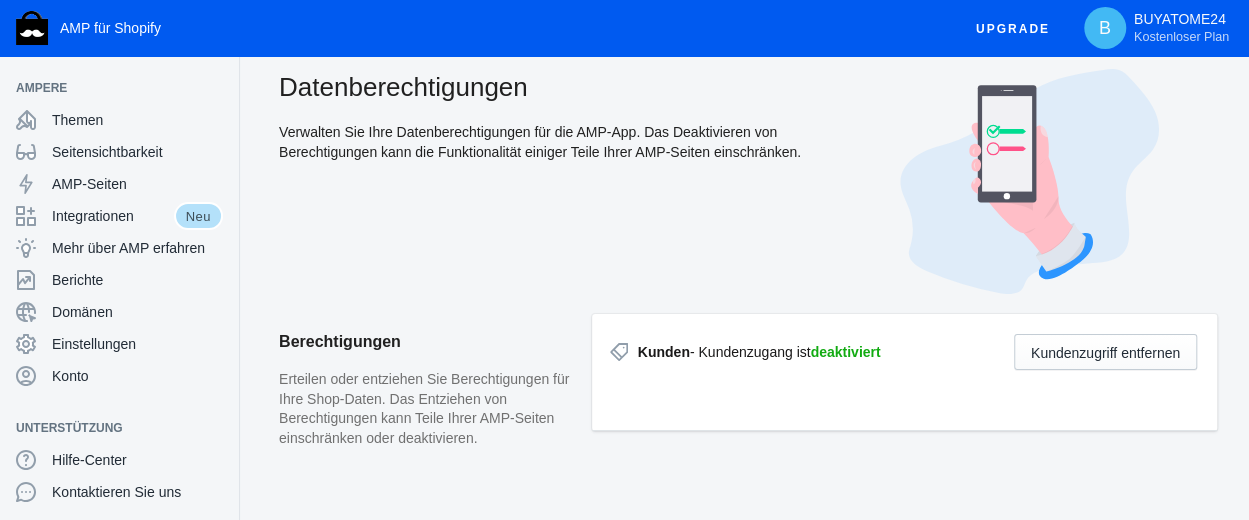 scroll, scrollTop: 0, scrollLeft: 0, axis: both 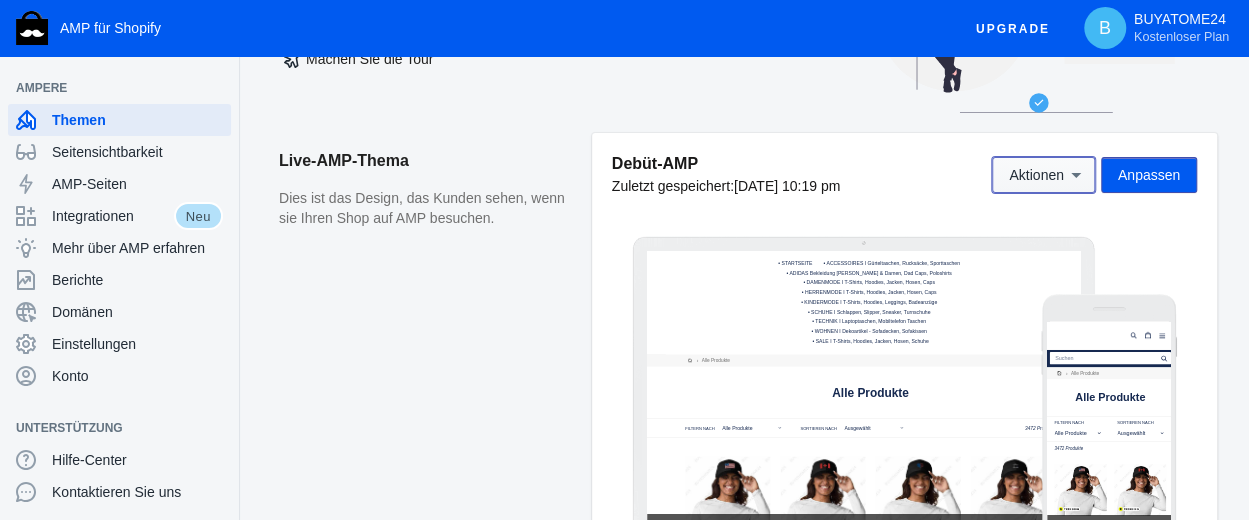 click 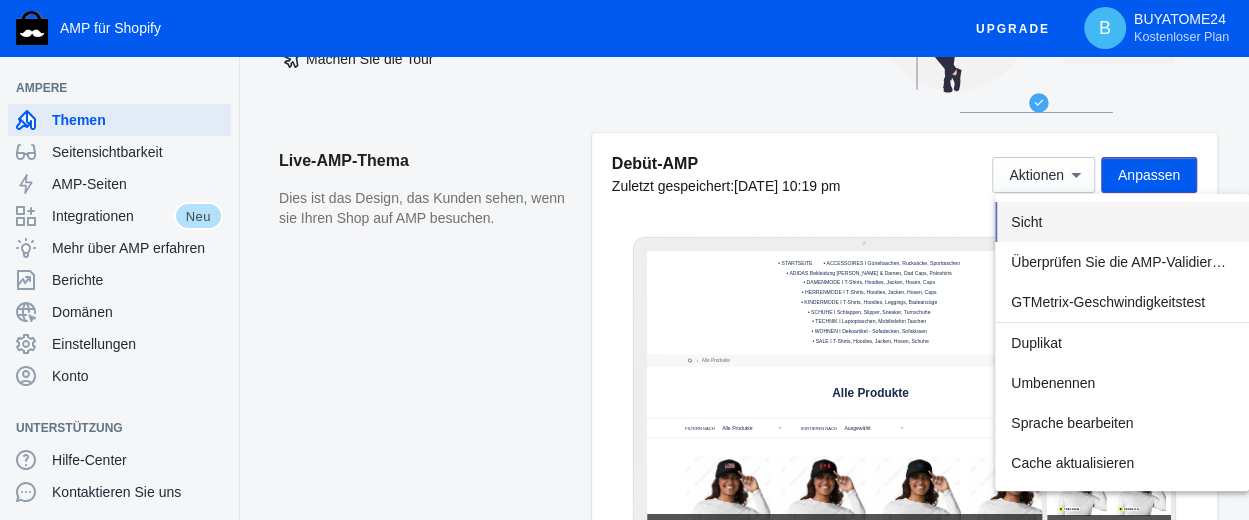 click on "Sicht" at bounding box center (1026, 222) 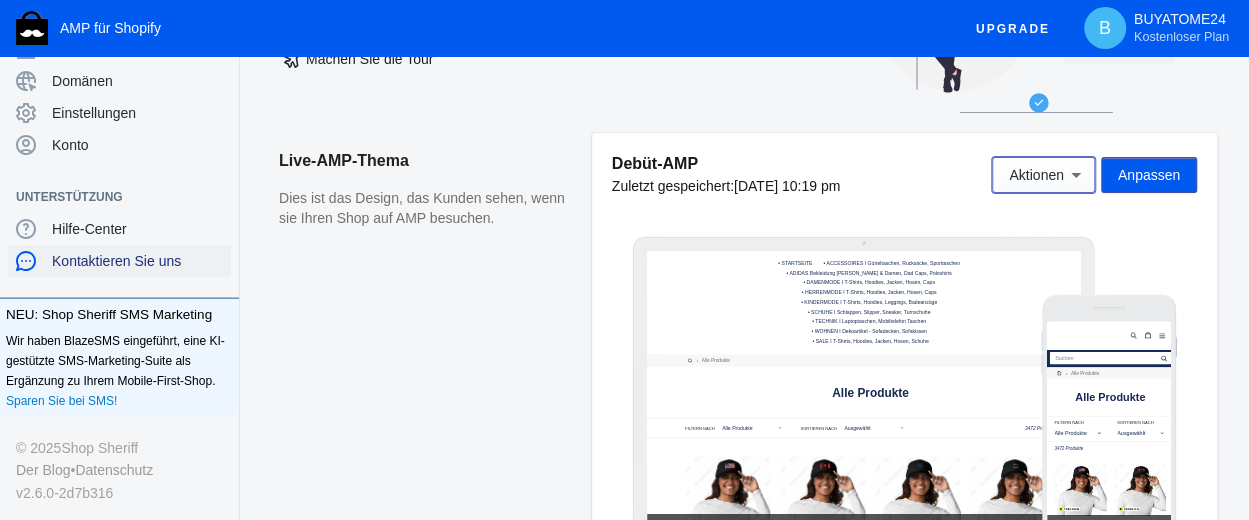 scroll, scrollTop: 0, scrollLeft: 0, axis: both 